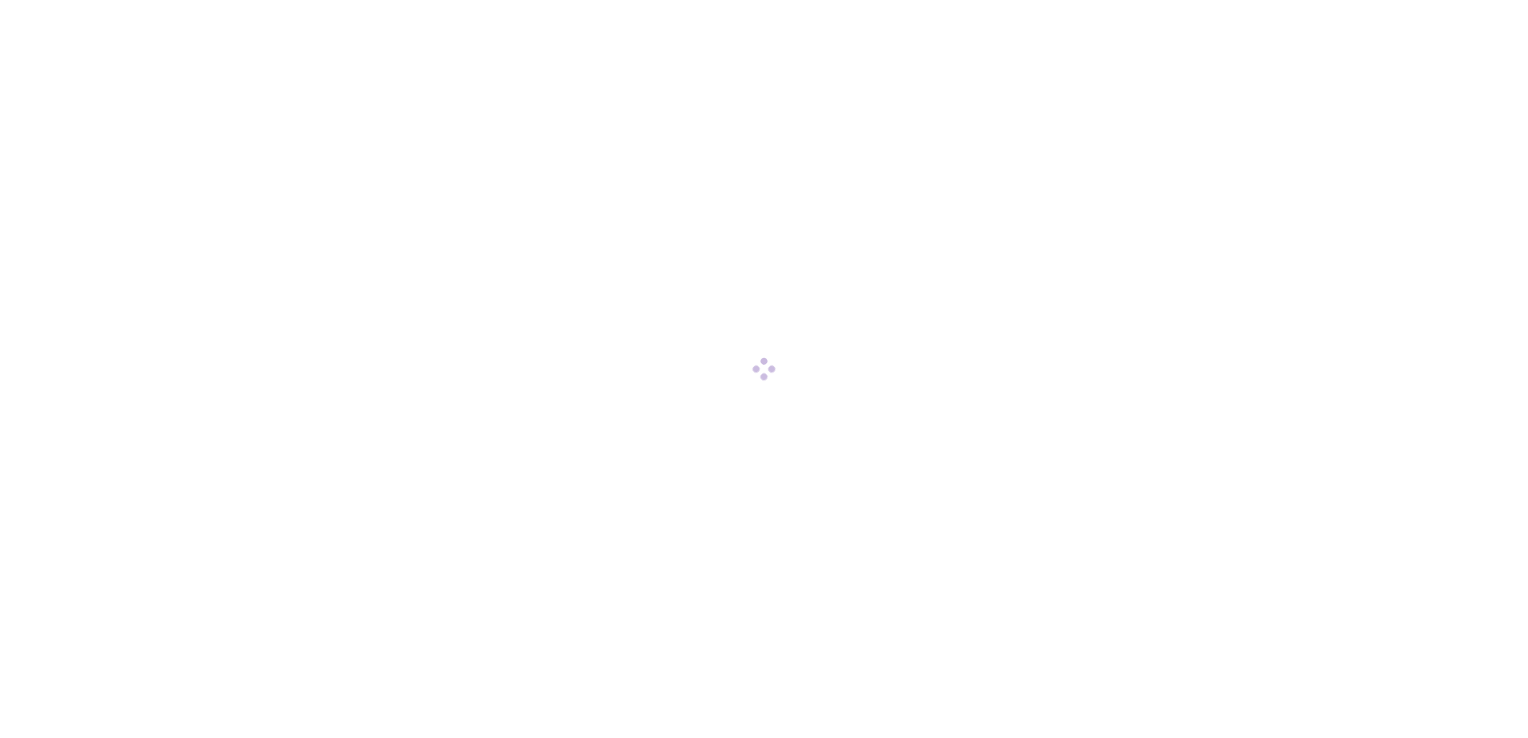 scroll, scrollTop: 0, scrollLeft: 0, axis: both 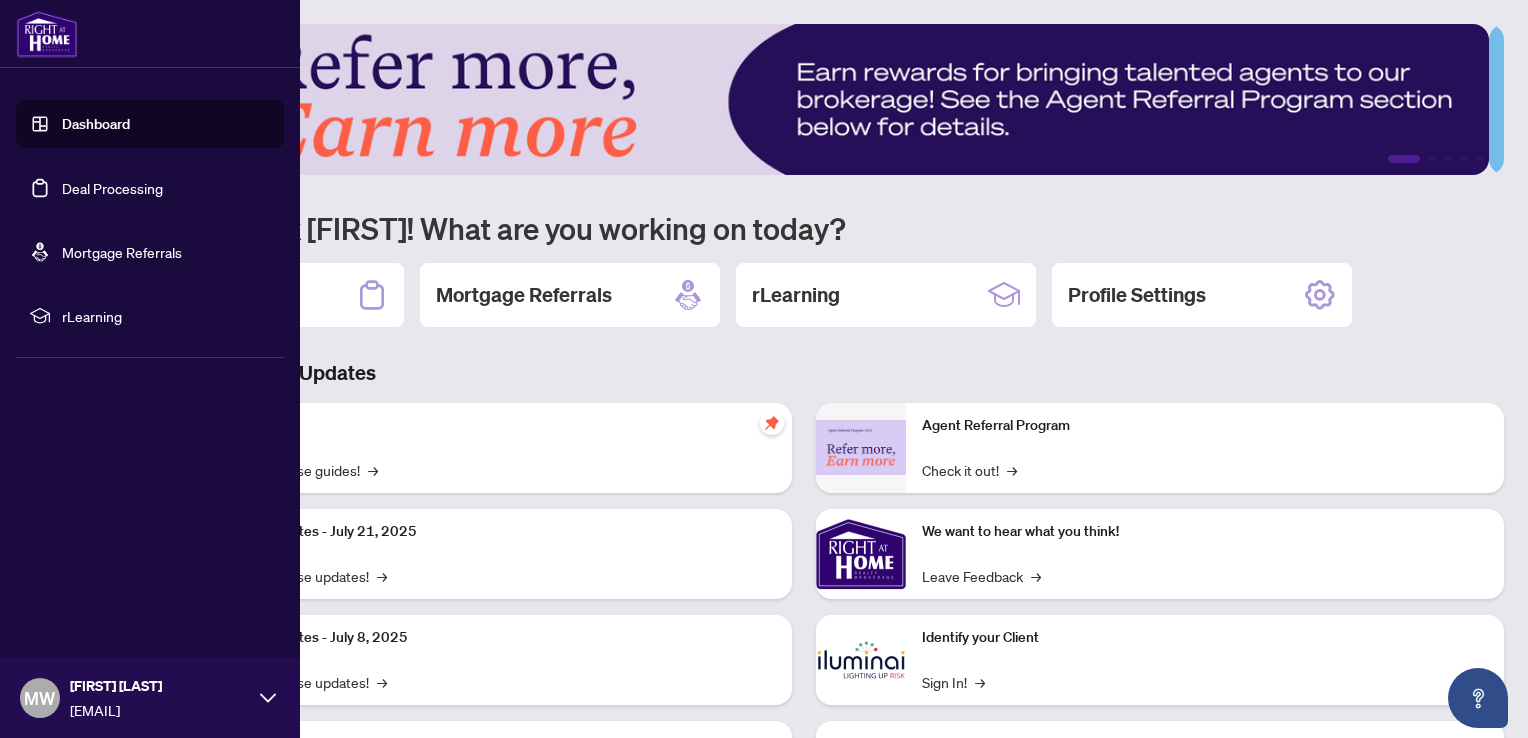 click on "Deal Processing" at bounding box center (112, 188) 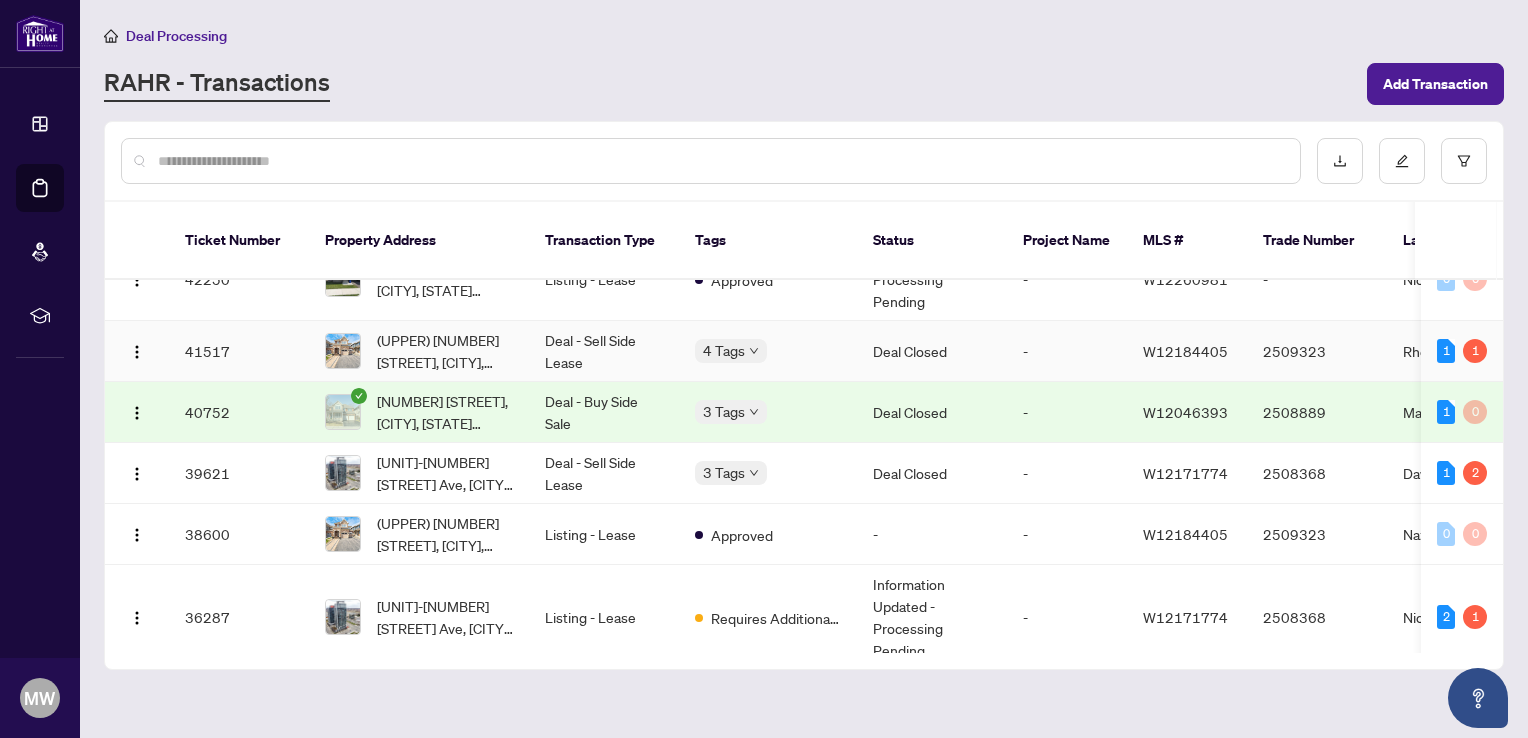 scroll, scrollTop: 0, scrollLeft: 0, axis: both 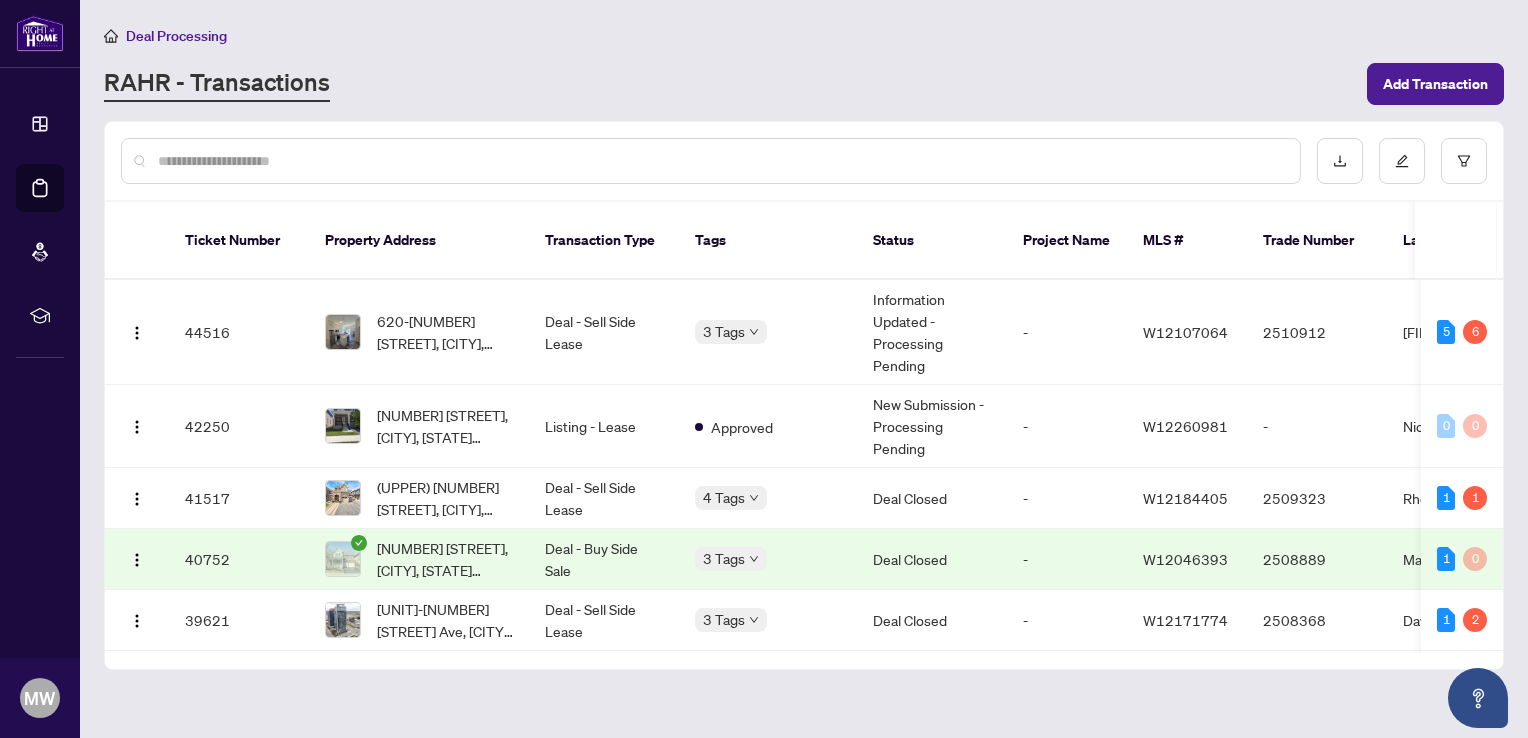 click at bounding box center (711, 161) 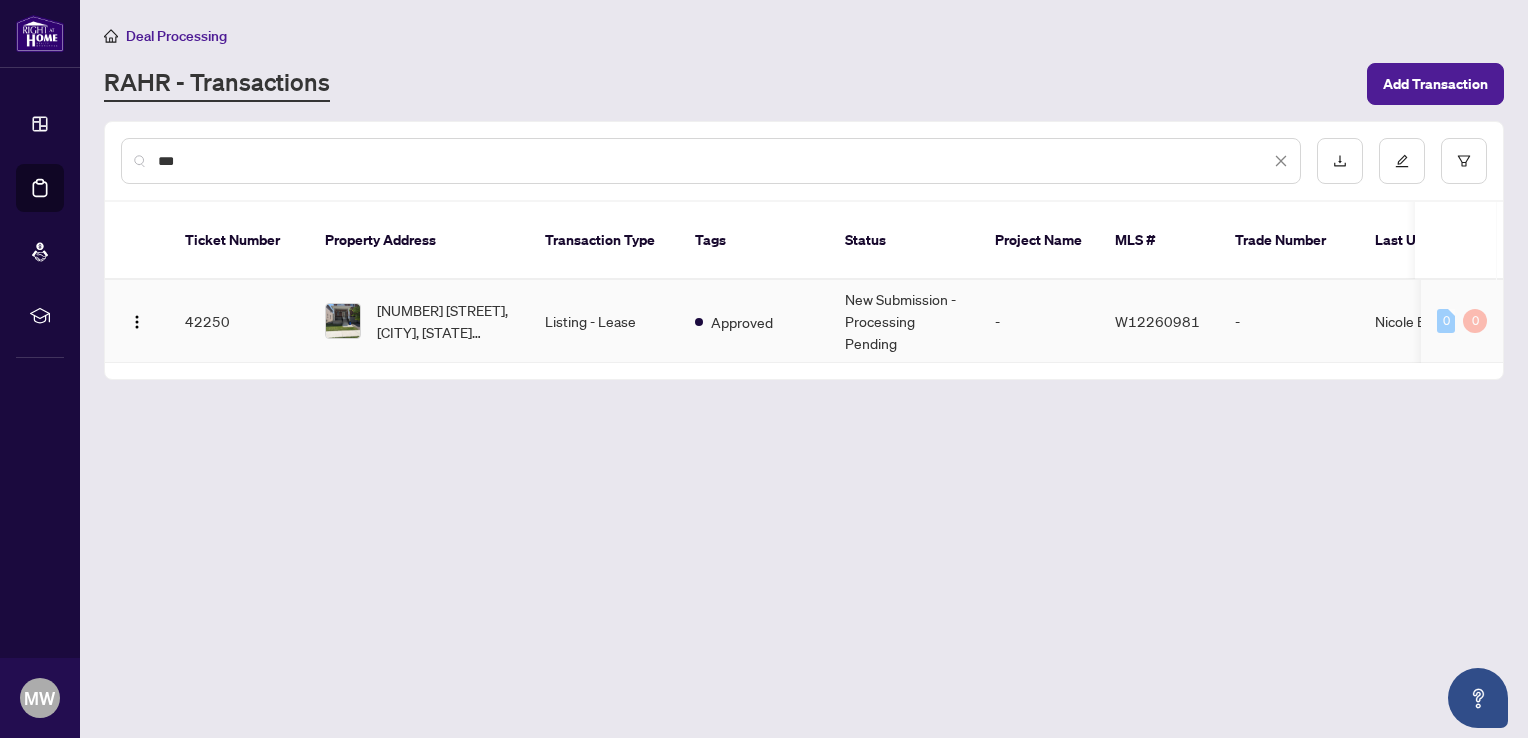 type on "***" 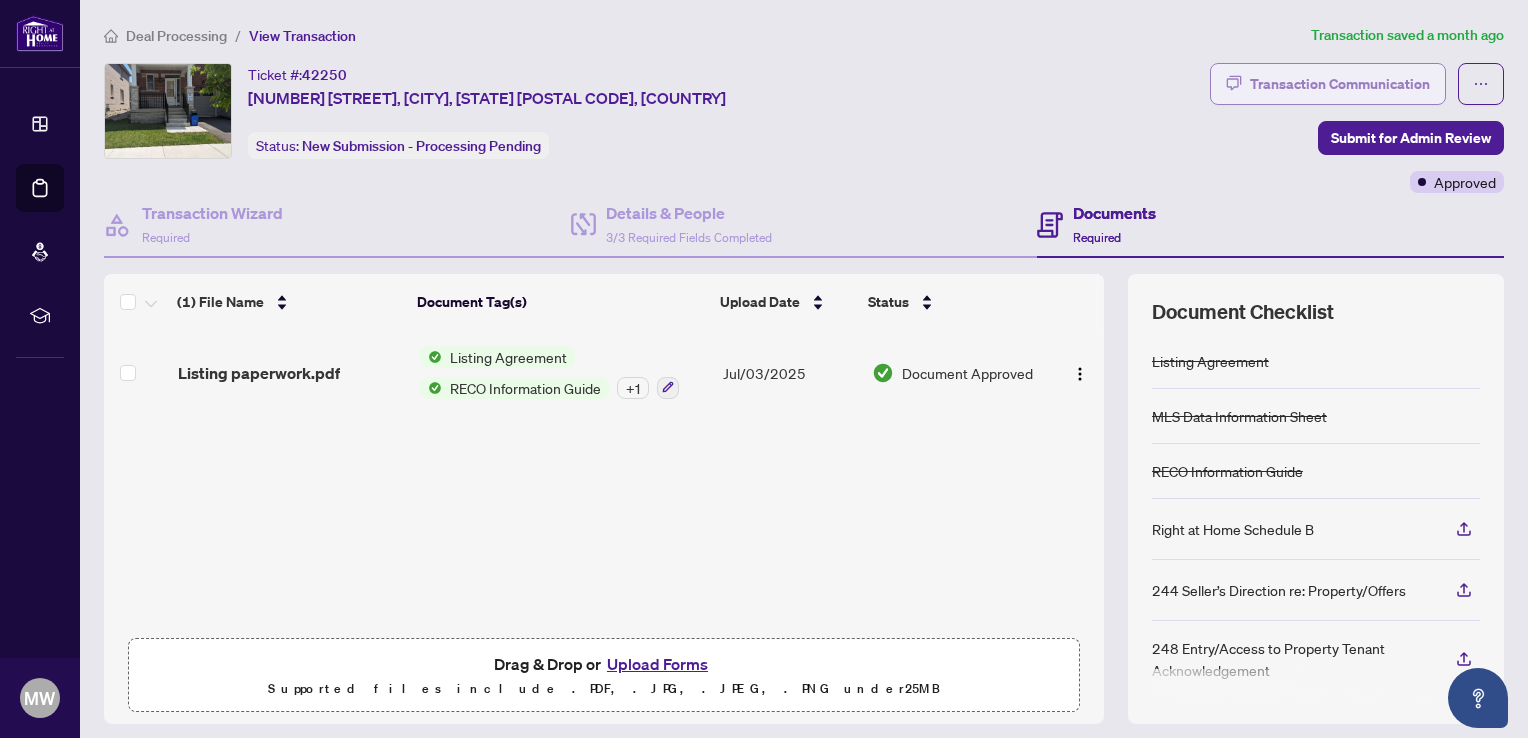 click on "Transaction Communication" at bounding box center [1340, 84] 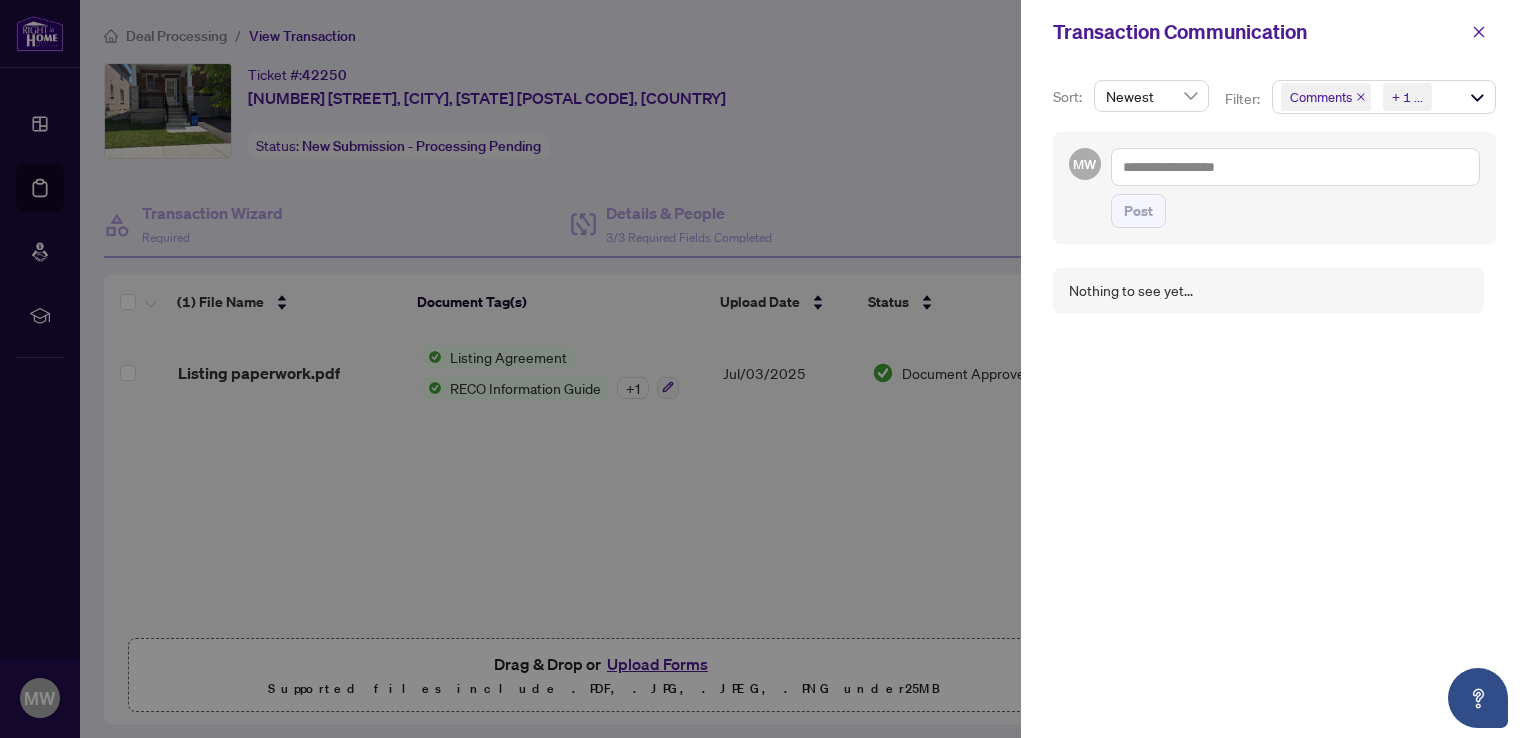 click at bounding box center [764, 369] 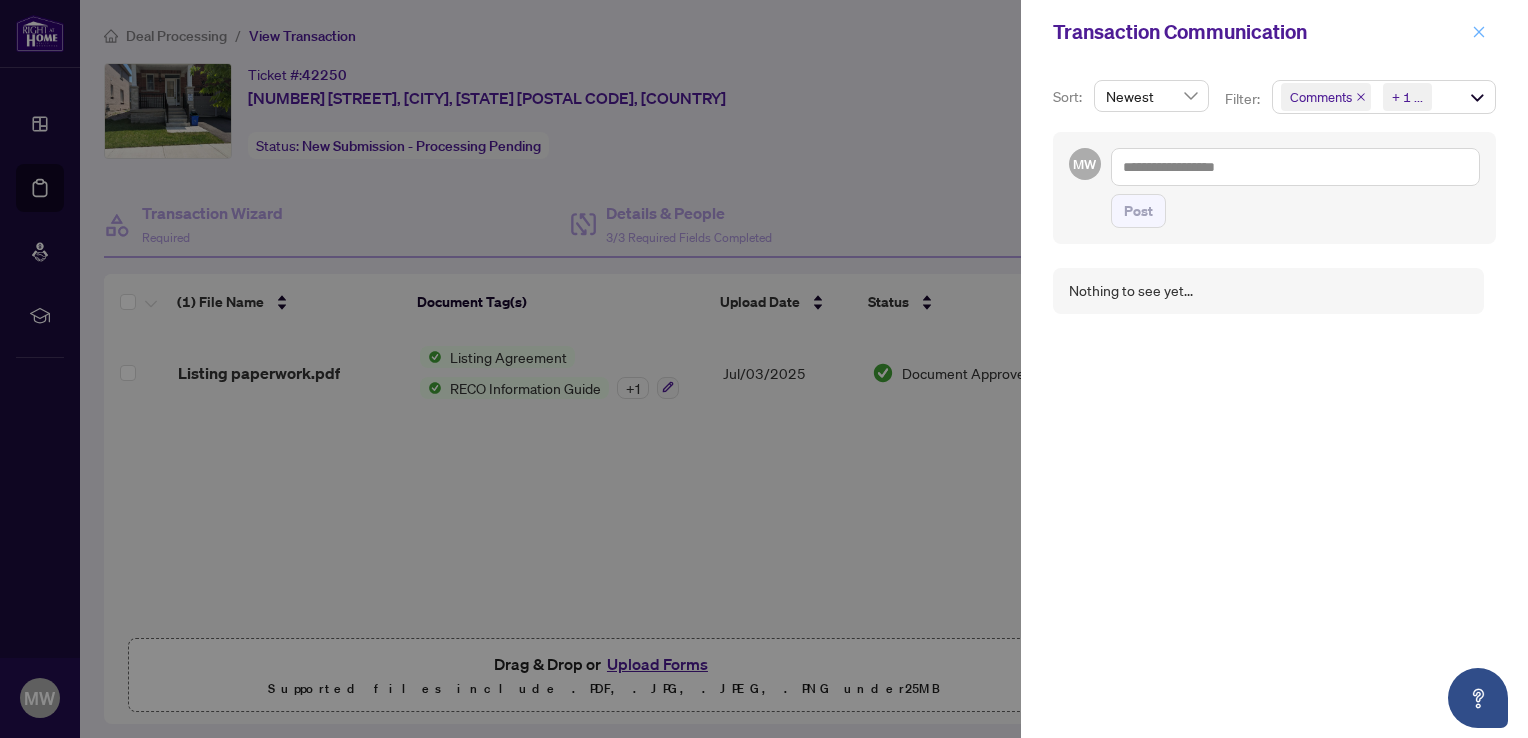 click 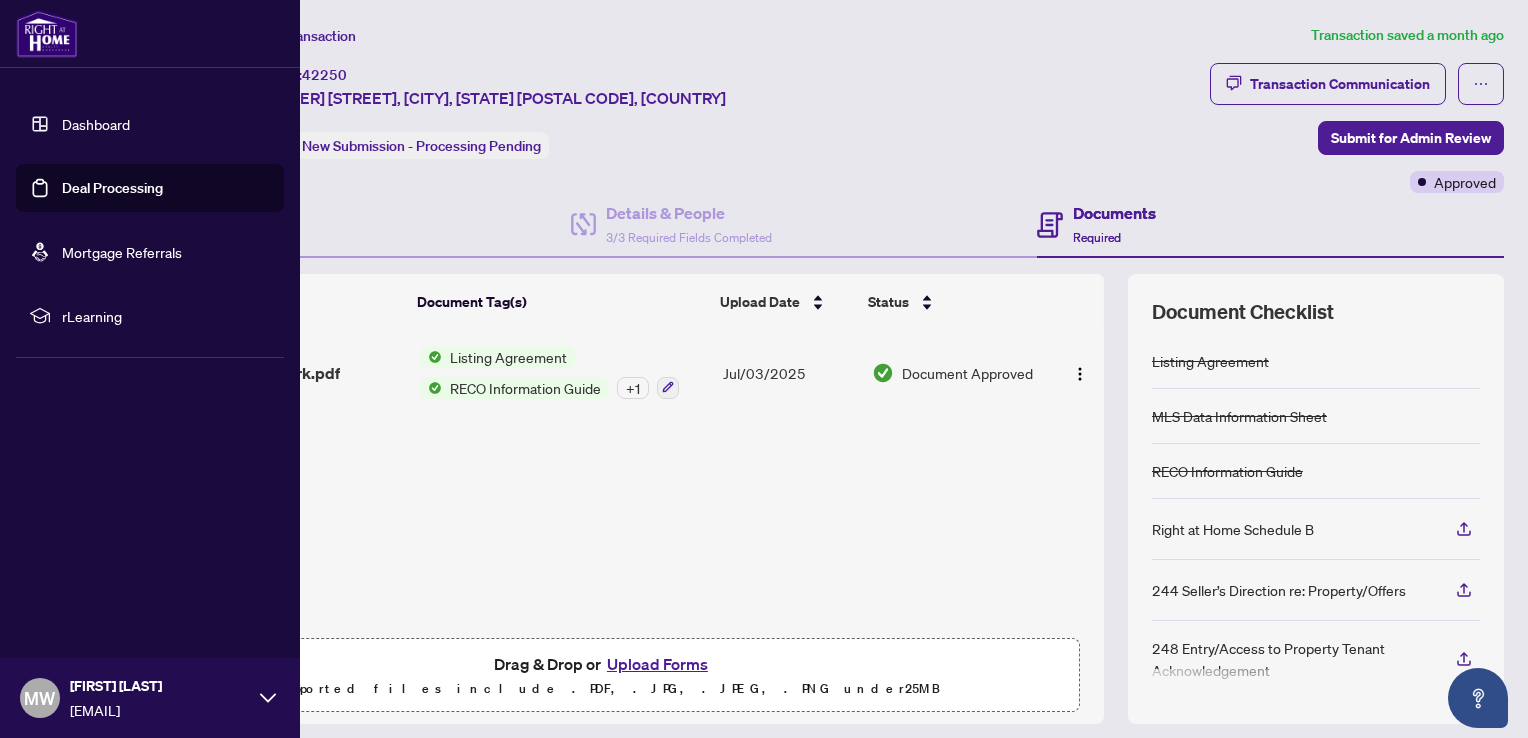 click on "Deal Processing" at bounding box center (112, 188) 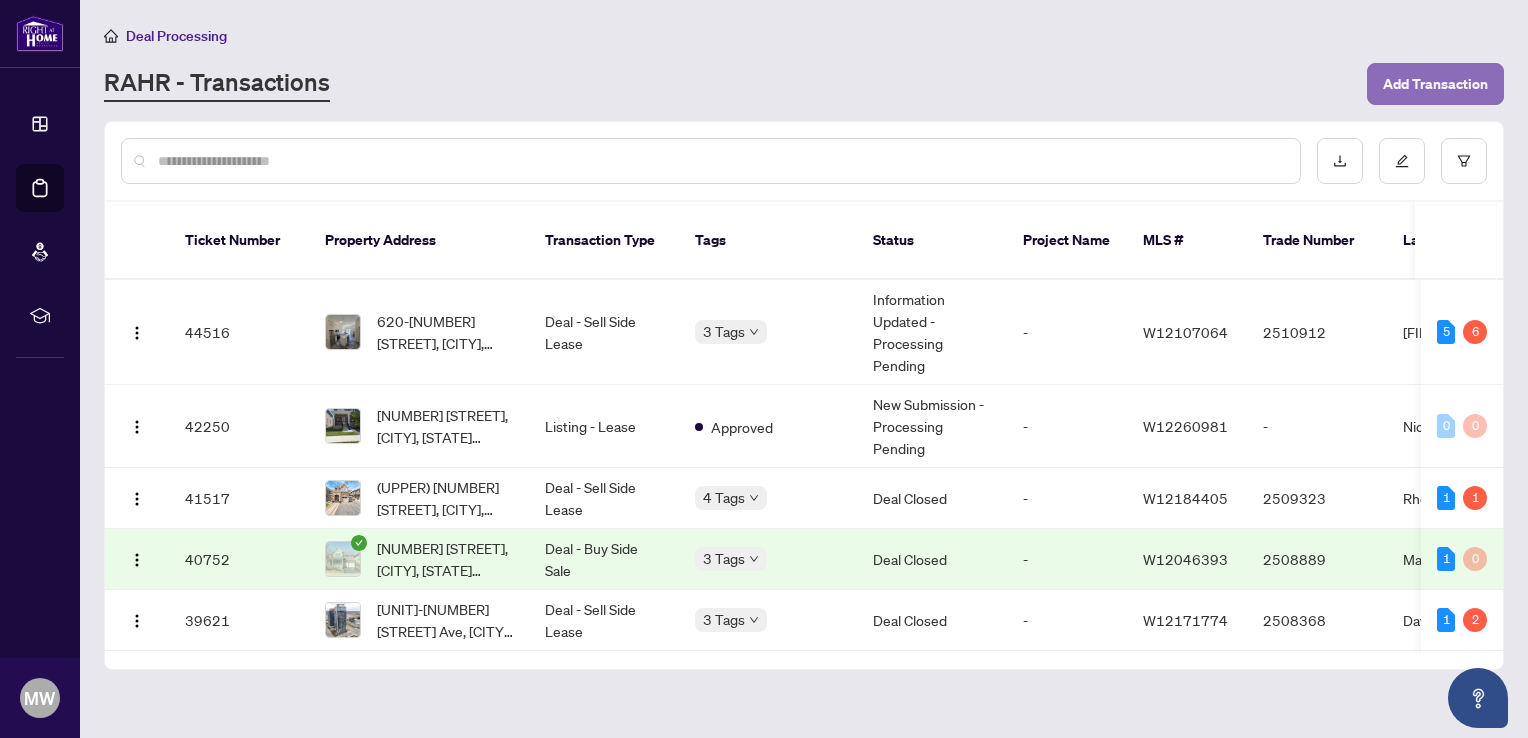 click on "Add Transaction" at bounding box center (1435, 84) 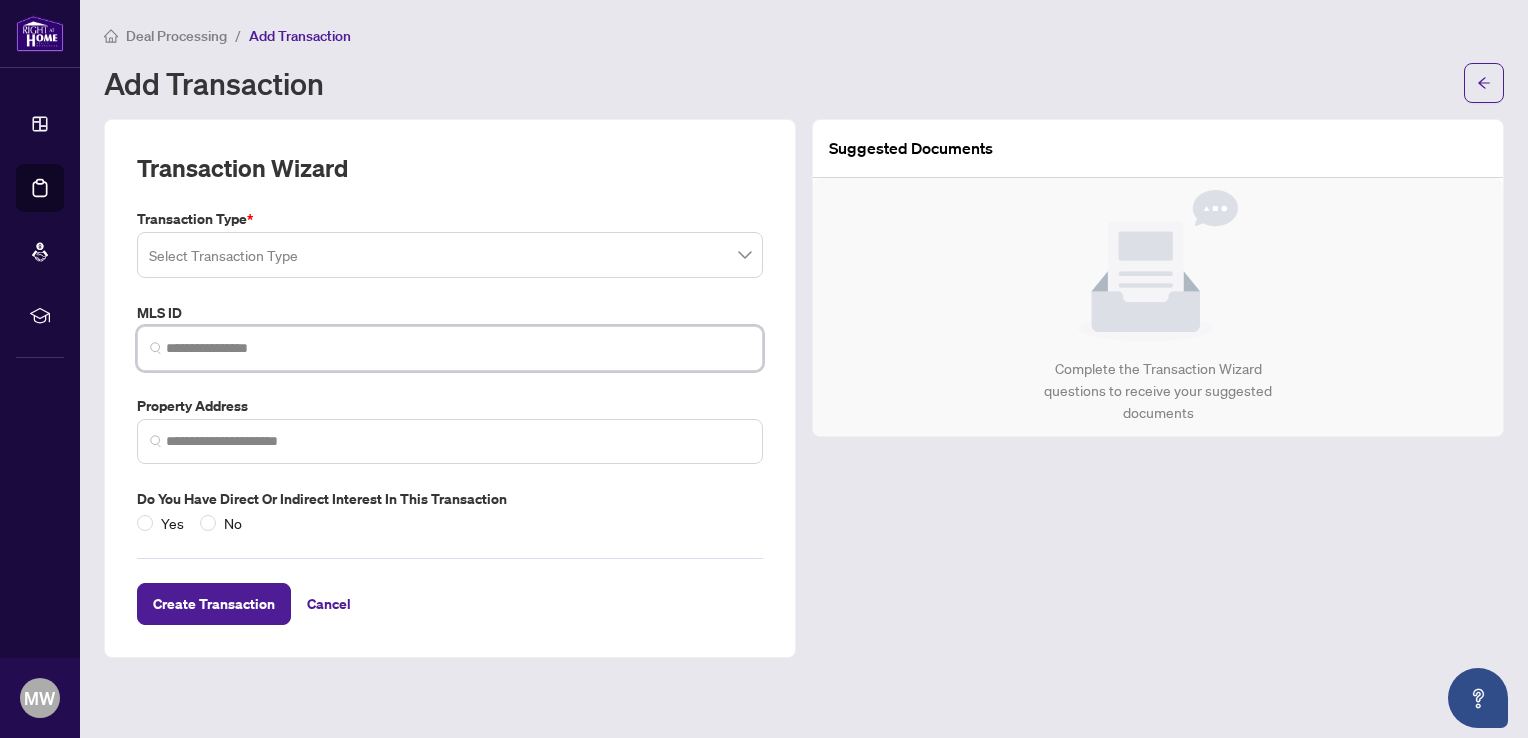 click at bounding box center (458, 348) 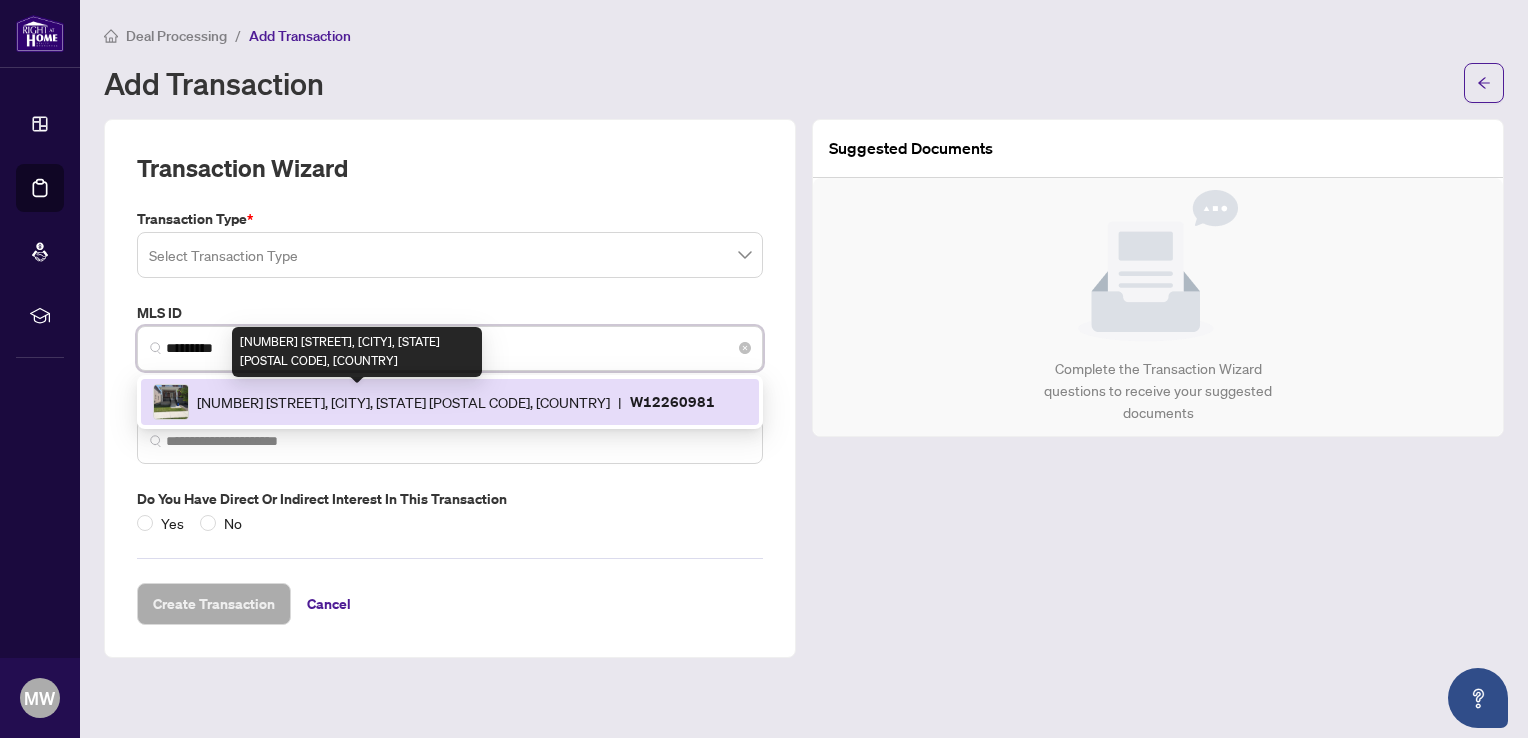 click on "[NUMBER] [STREET], [CITY], [STATE] [POSTAL CODE], [COUNTRY]" at bounding box center (403, 402) 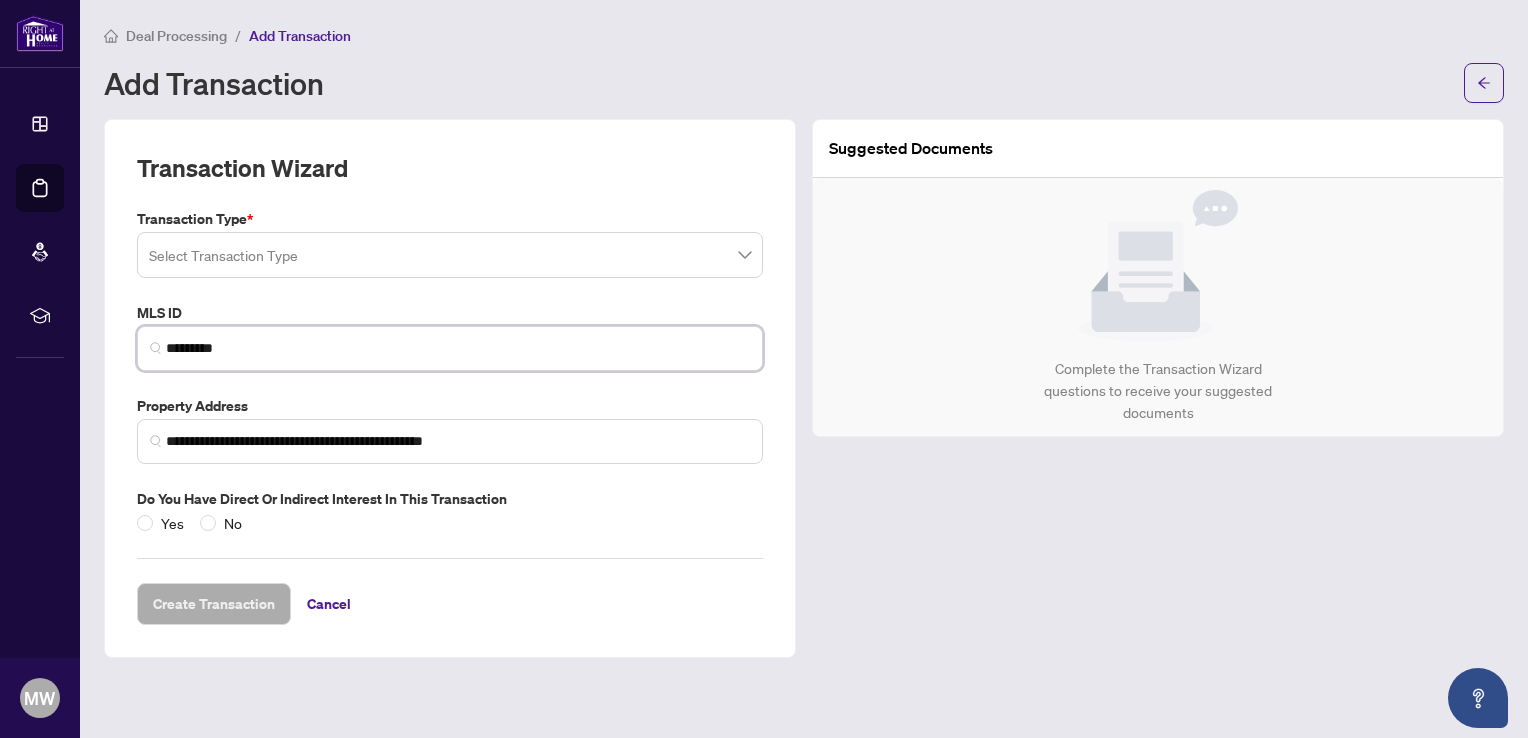 type on "*********" 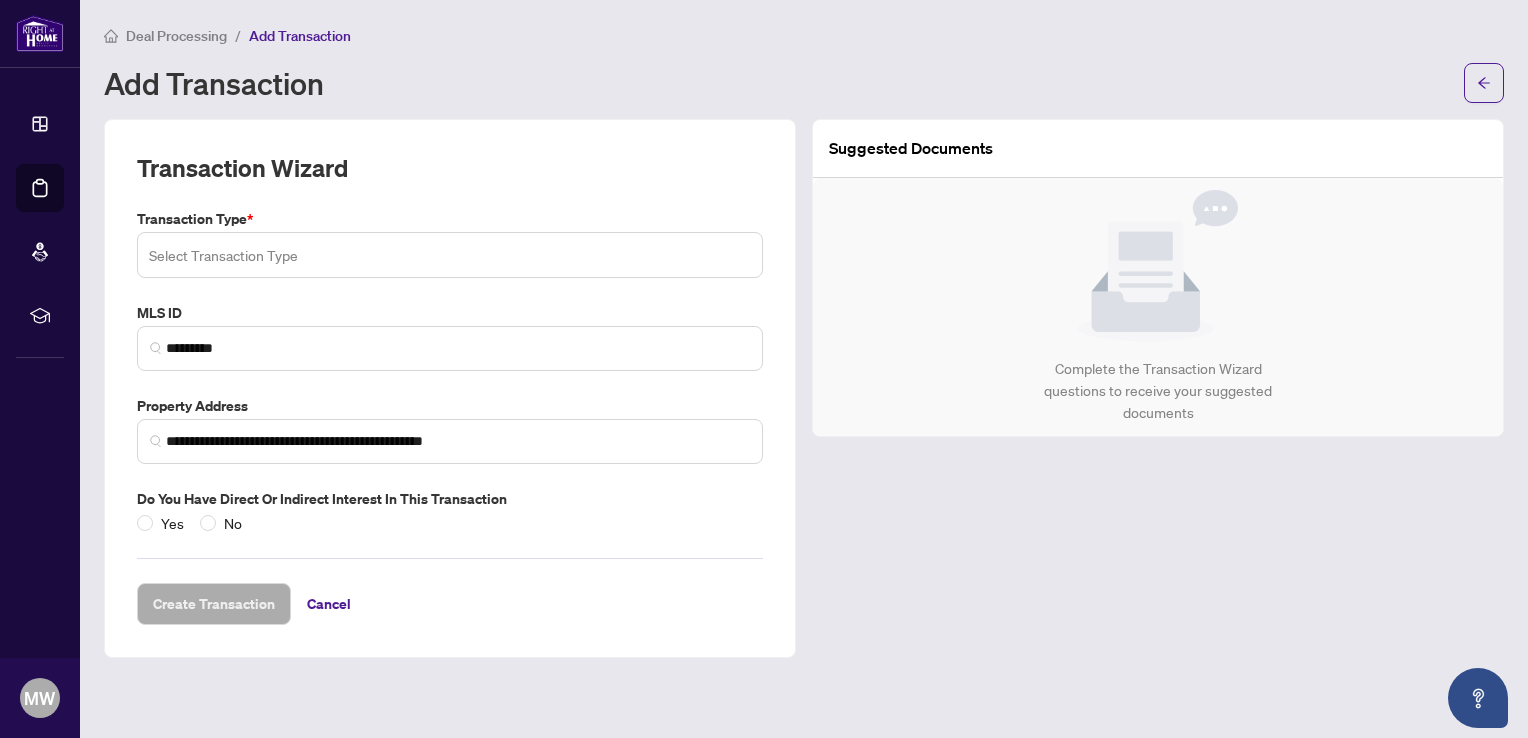 click at bounding box center [450, 255] 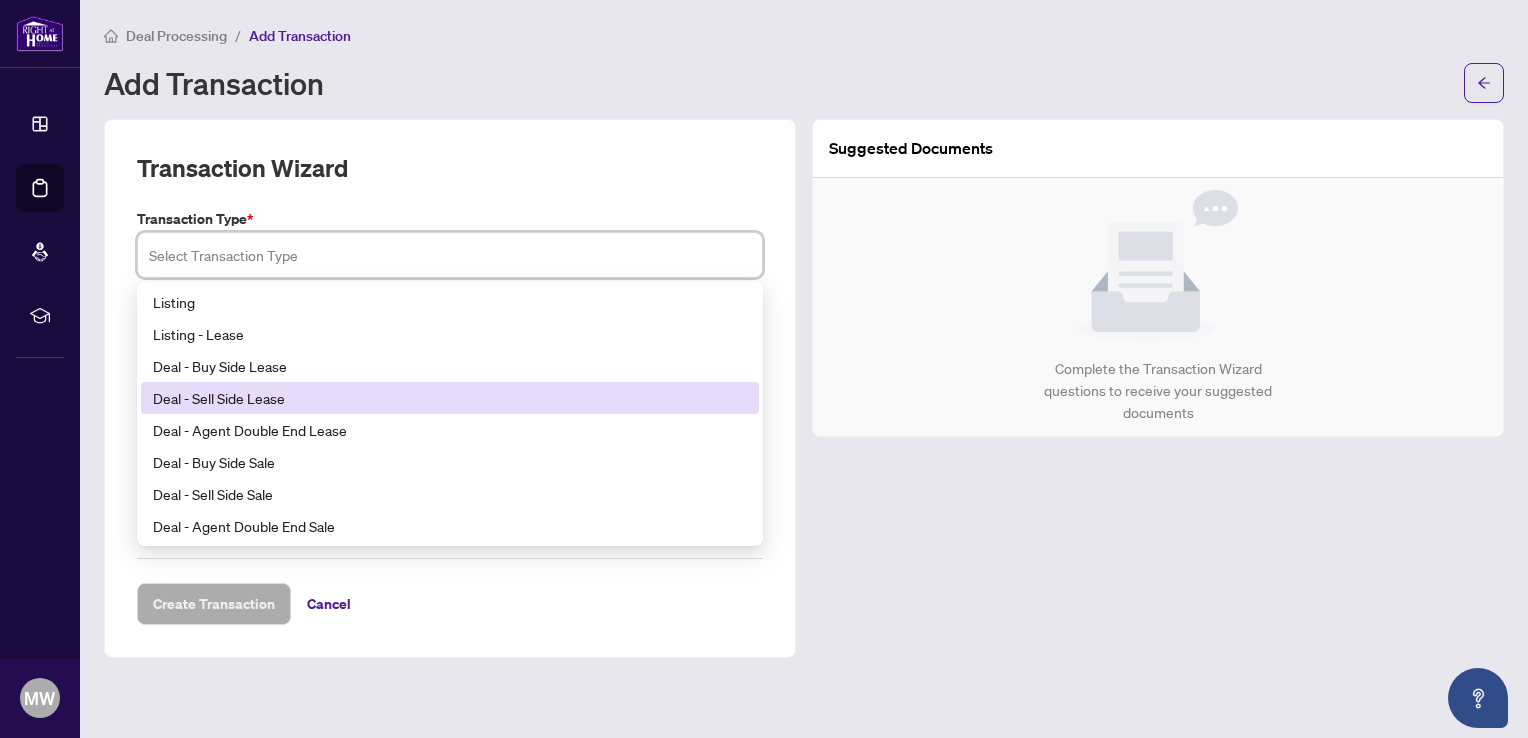 click on "Deal - Sell Side Lease" at bounding box center [450, 398] 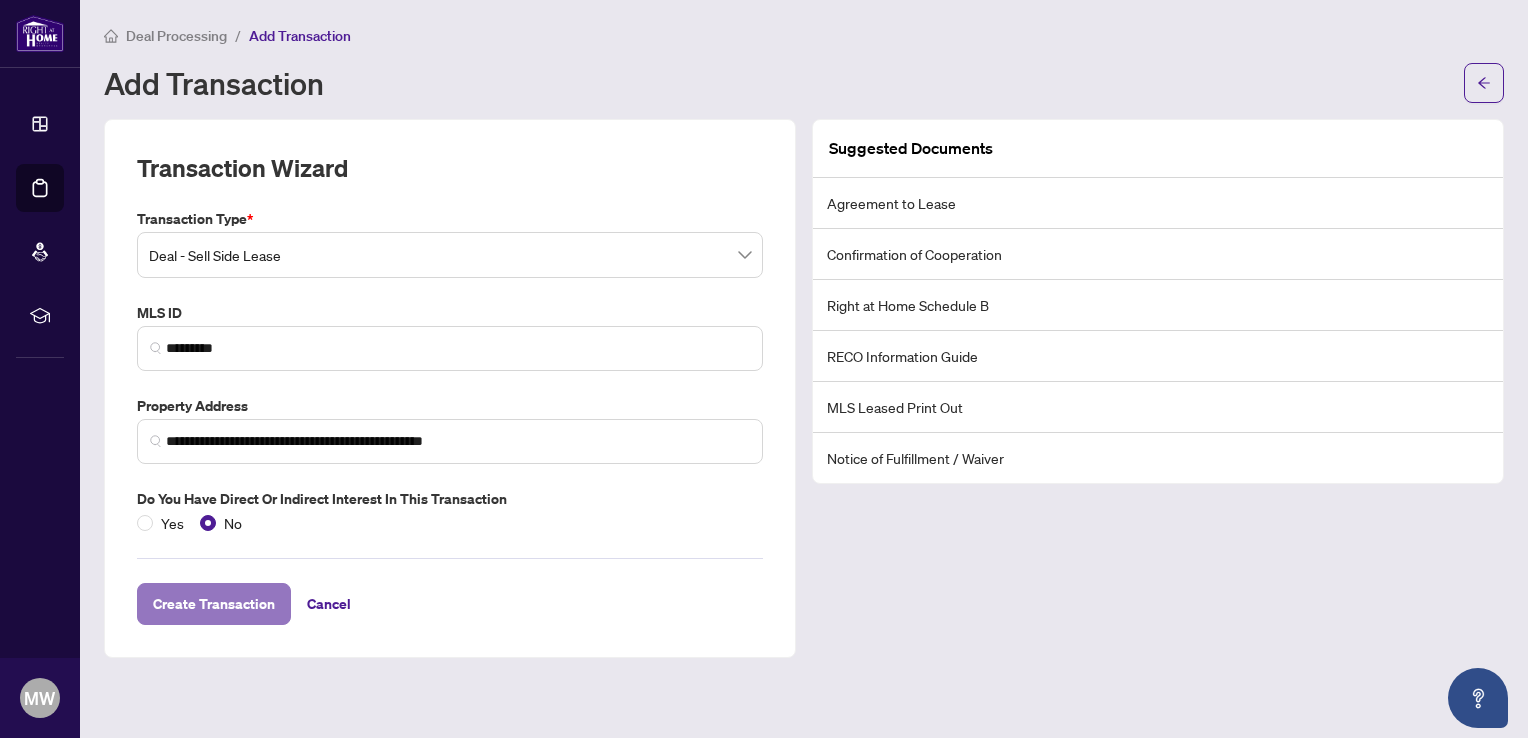 click on "Create Transaction" at bounding box center (214, 604) 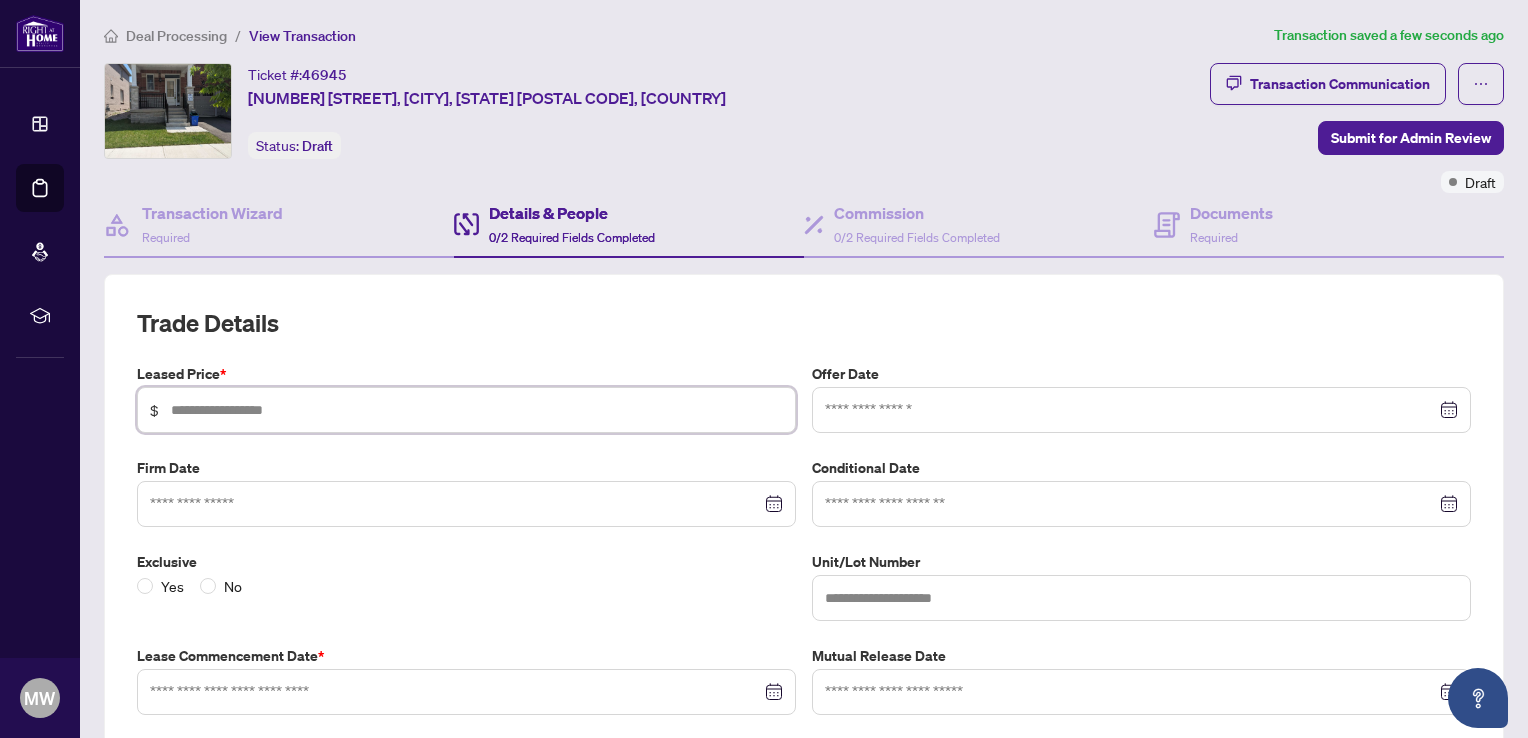 click at bounding box center (477, 410) 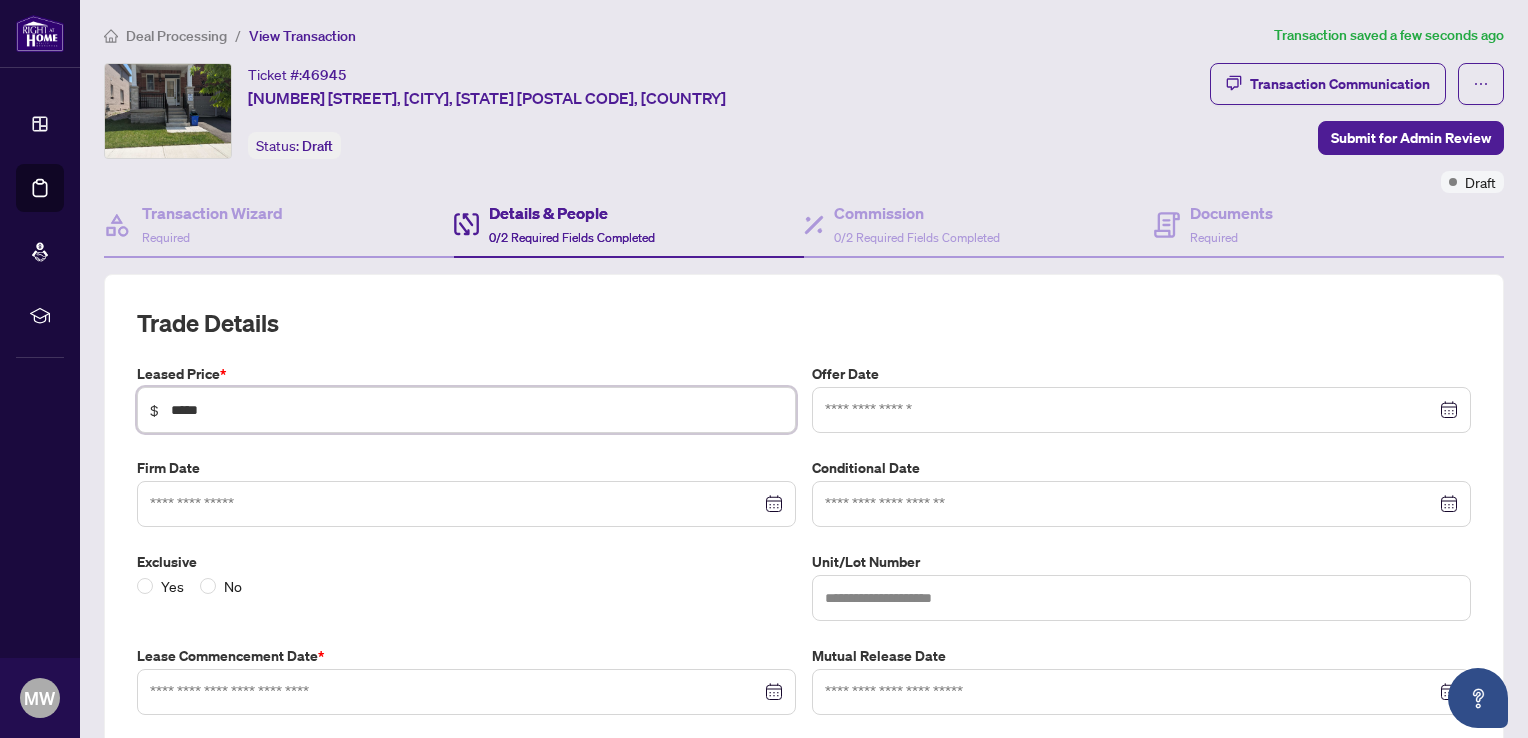type on "*****" 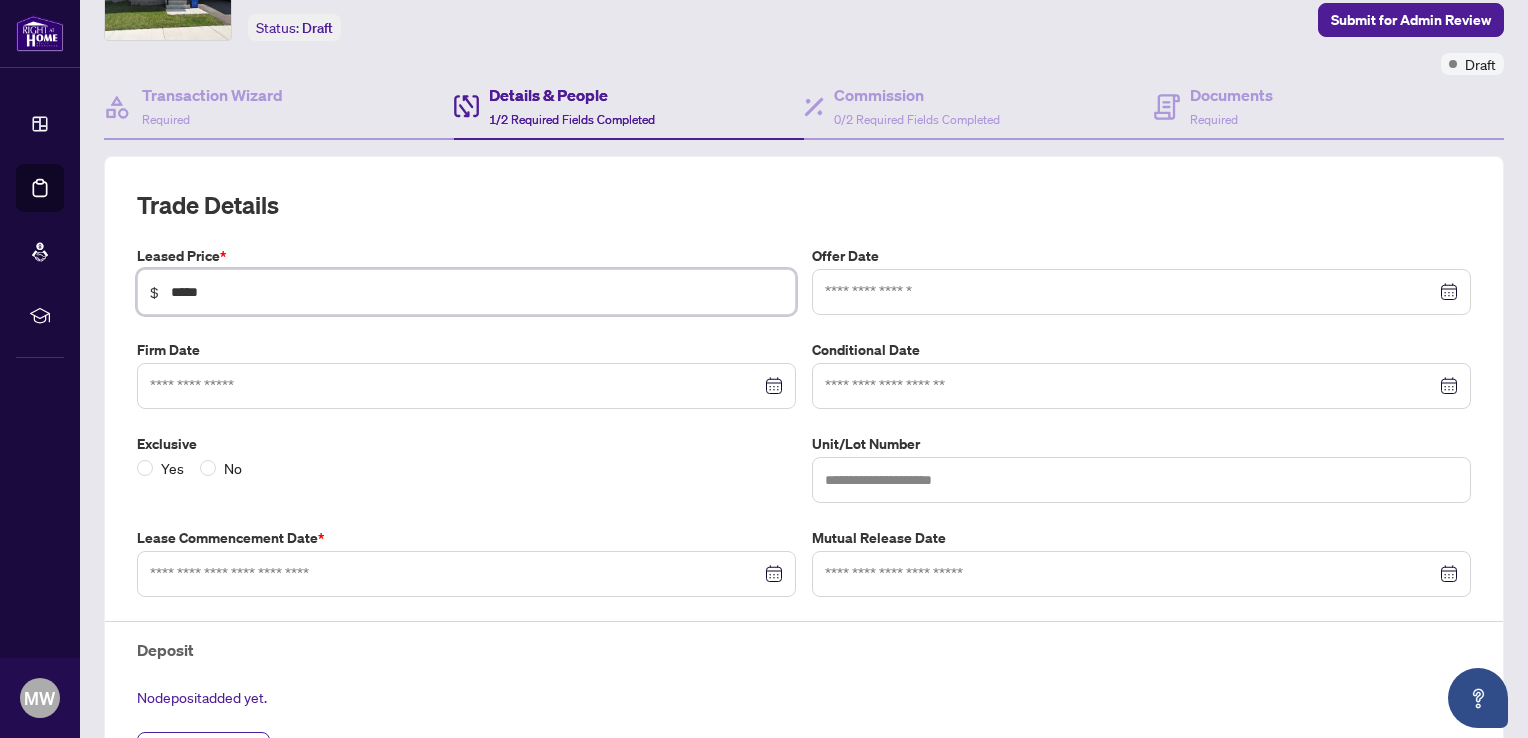 scroll, scrollTop: 124, scrollLeft: 0, axis: vertical 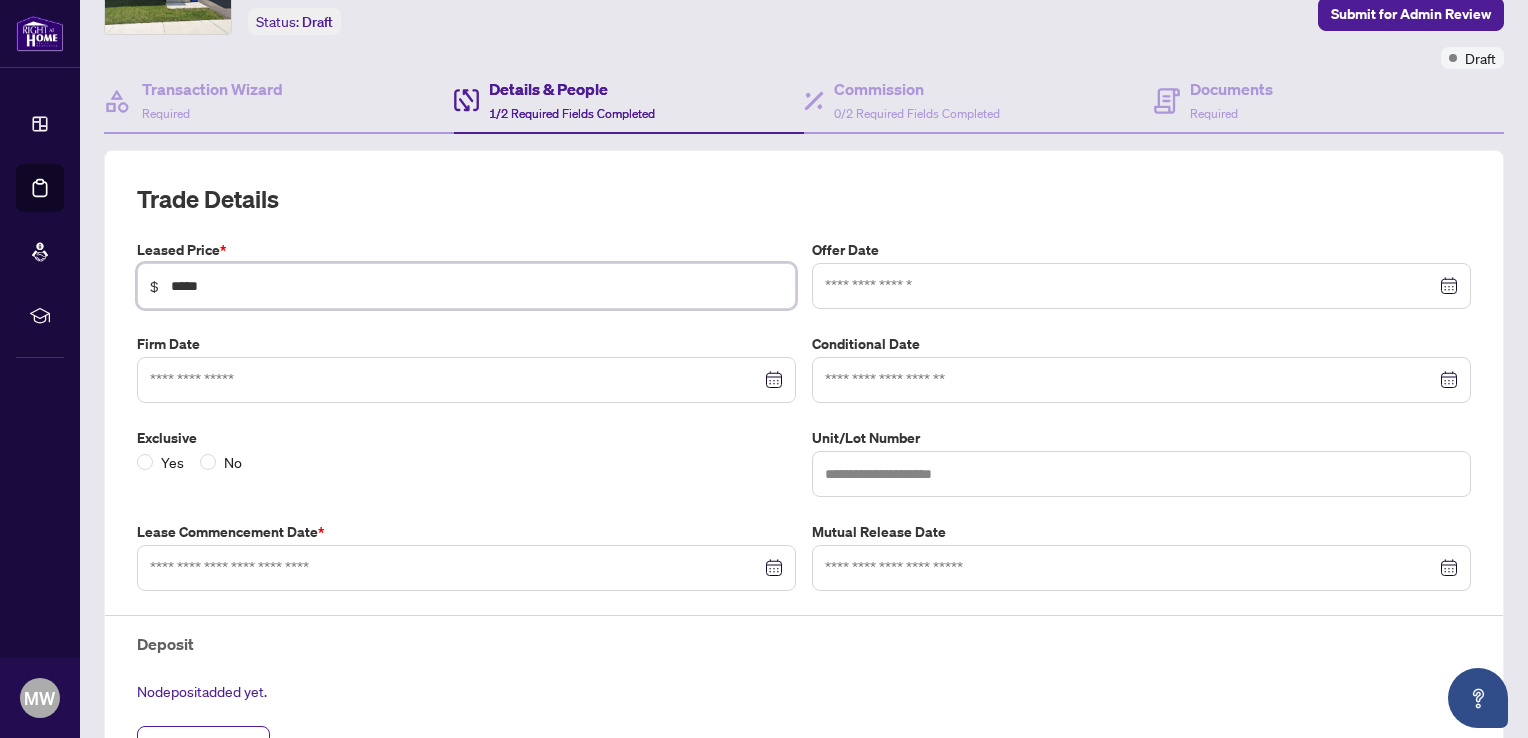 click at bounding box center (466, 568) 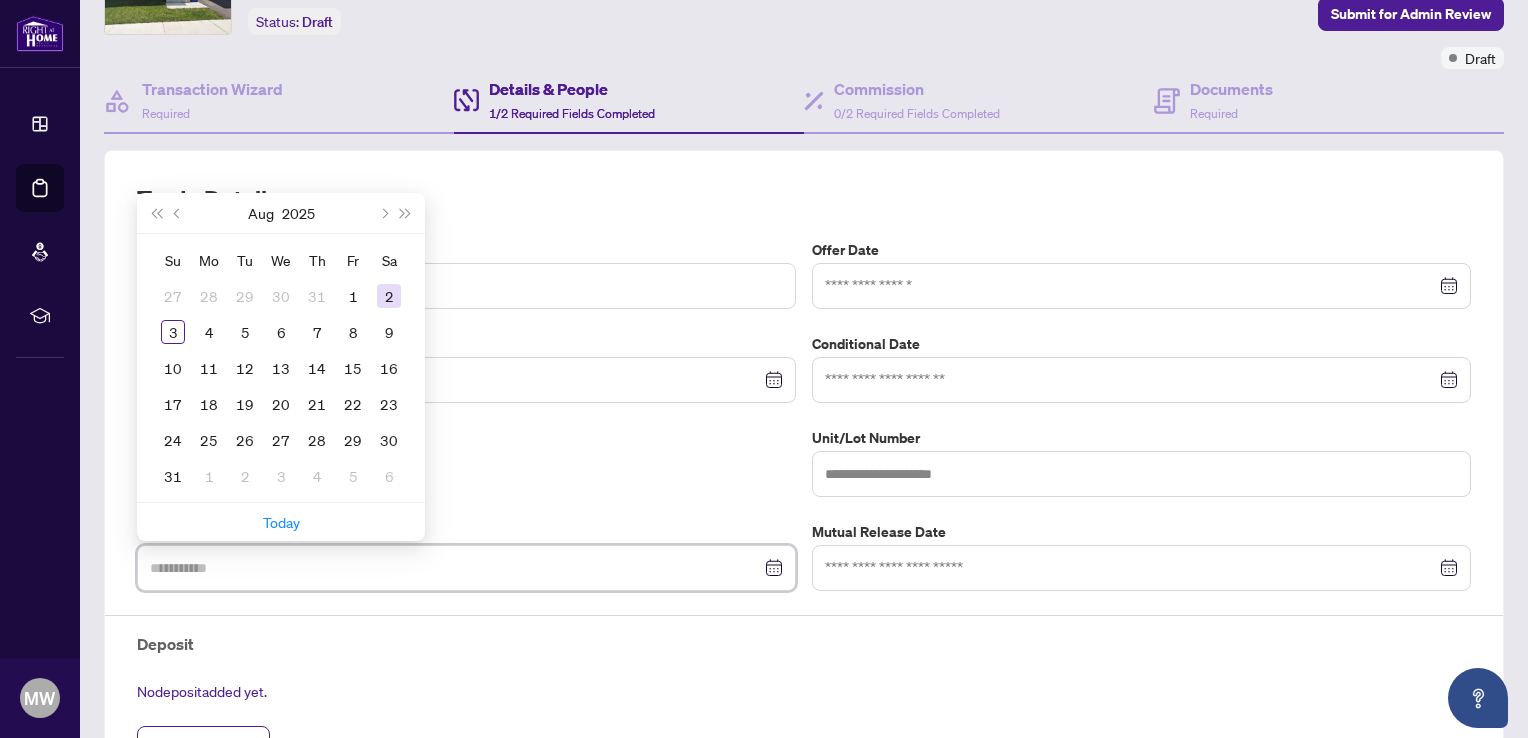 type on "**********" 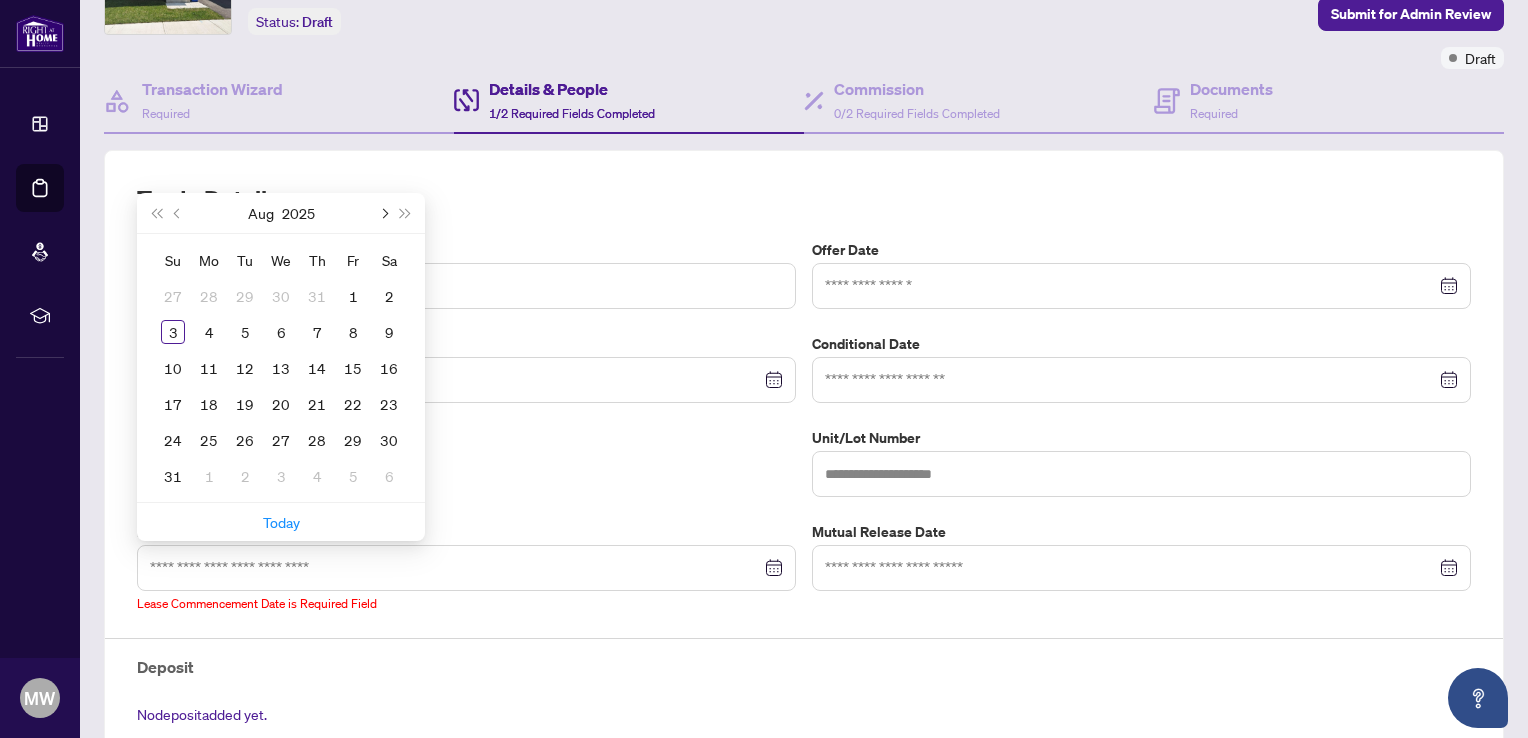 click at bounding box center (383, 213) 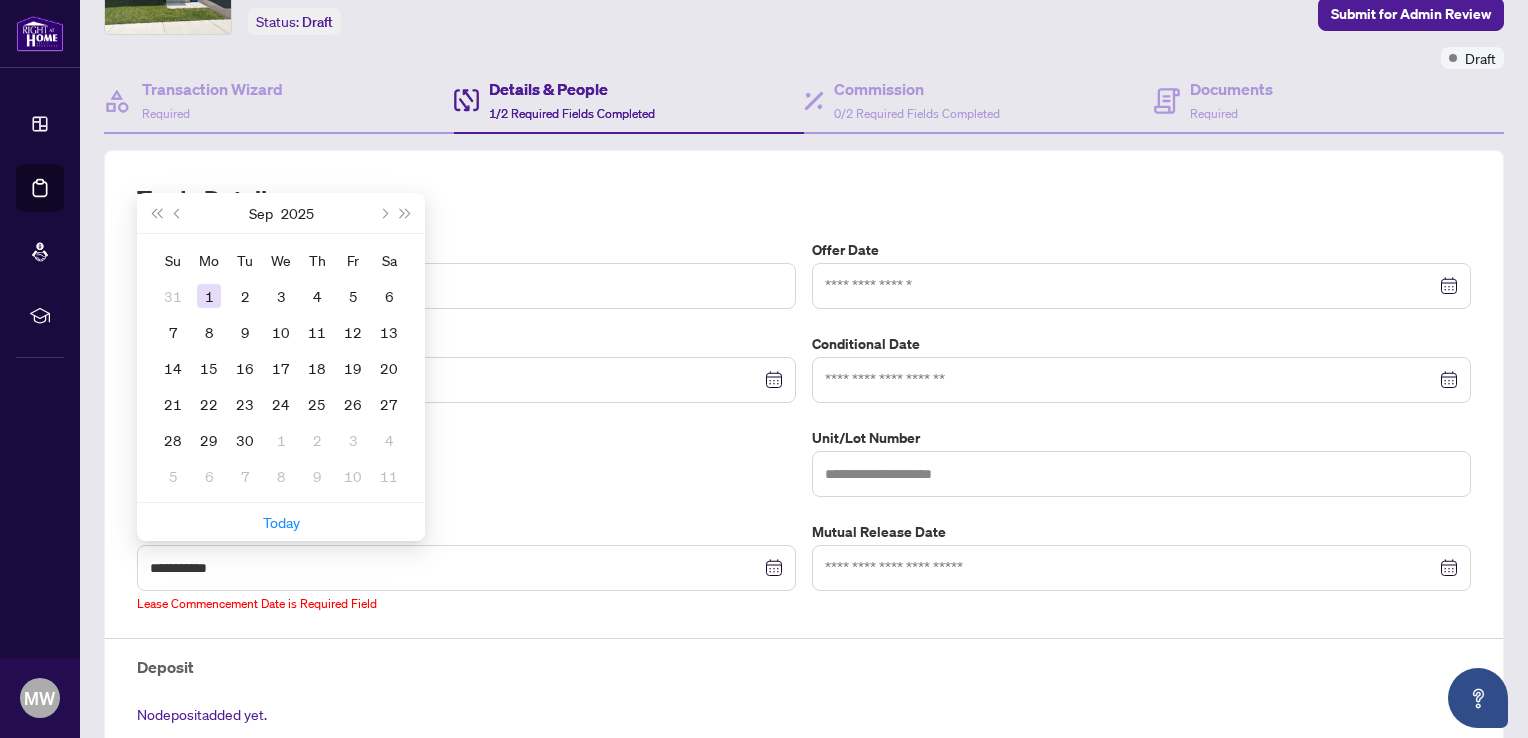 type on "**********" 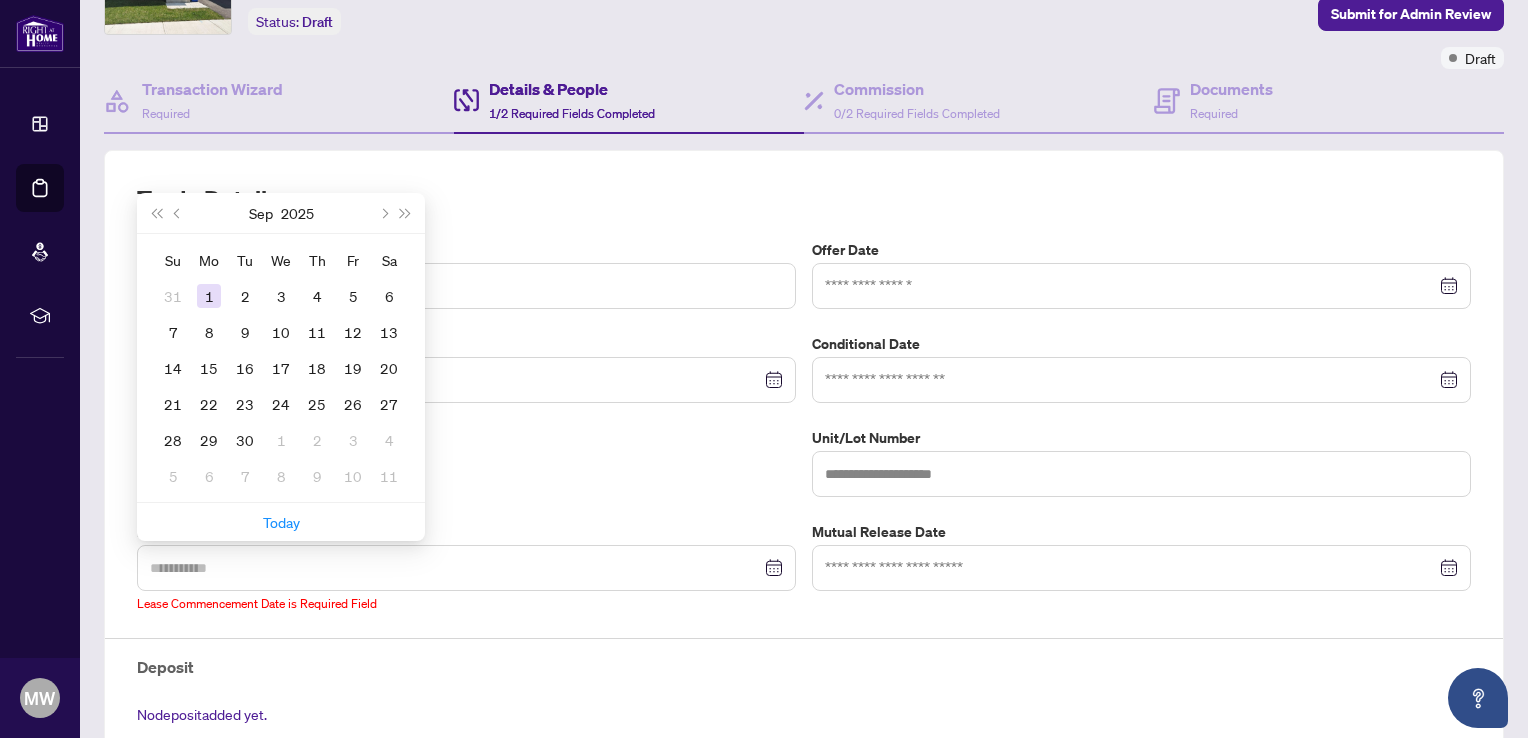 click on "1" at bounding box center (209, 296) 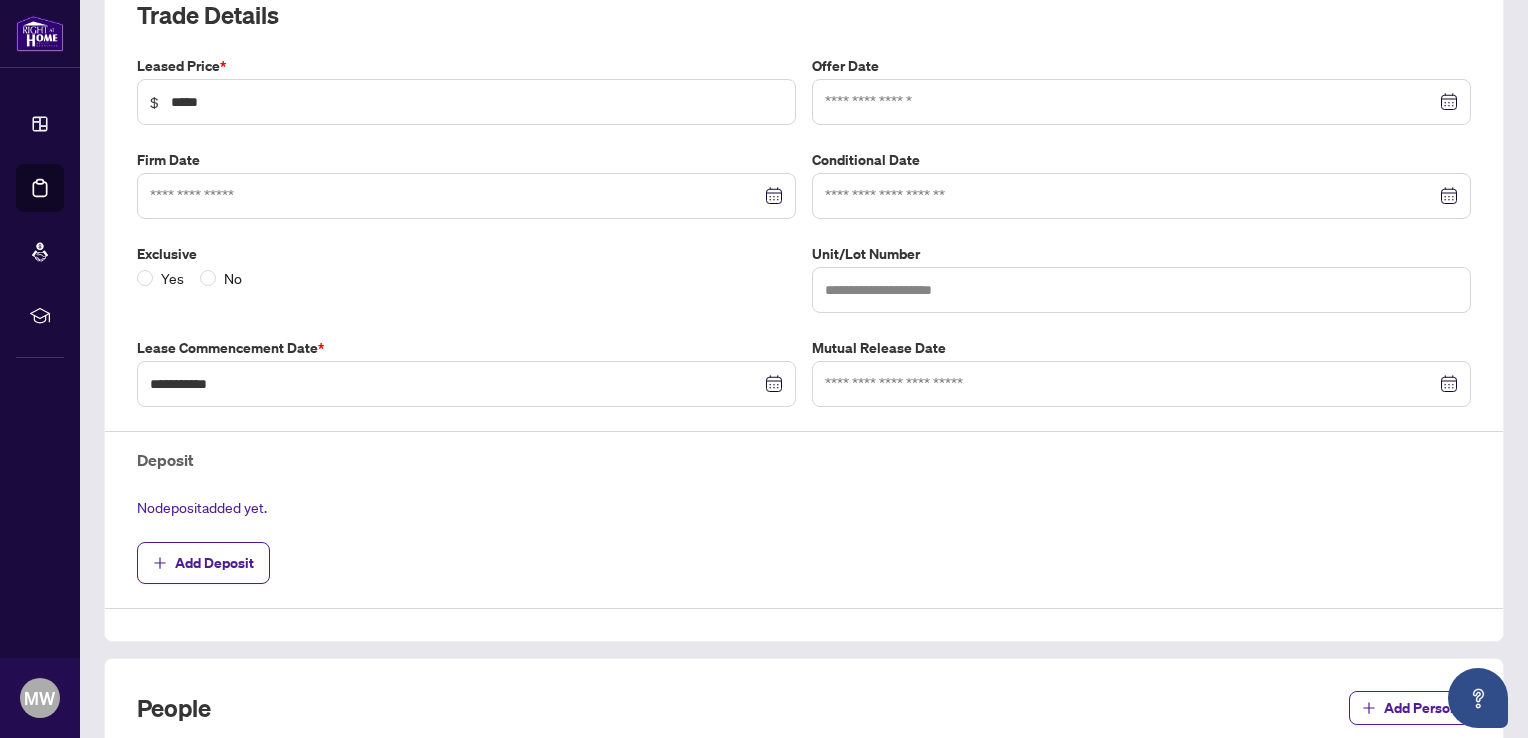 scroll, scrollTop: 324, scrollLeft: 0, axis: vertical 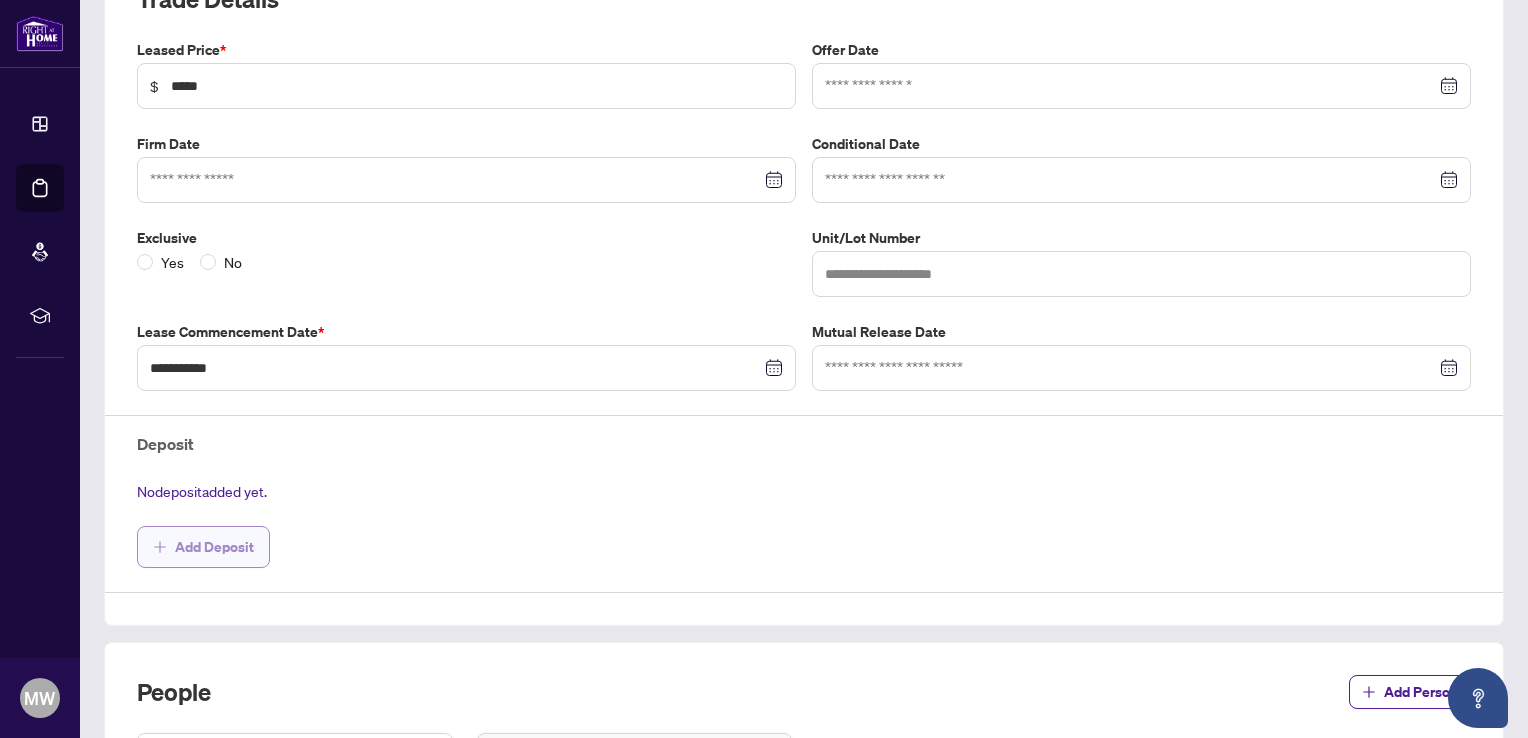 click on "Add Deposit" at bounding box center (214, 547) 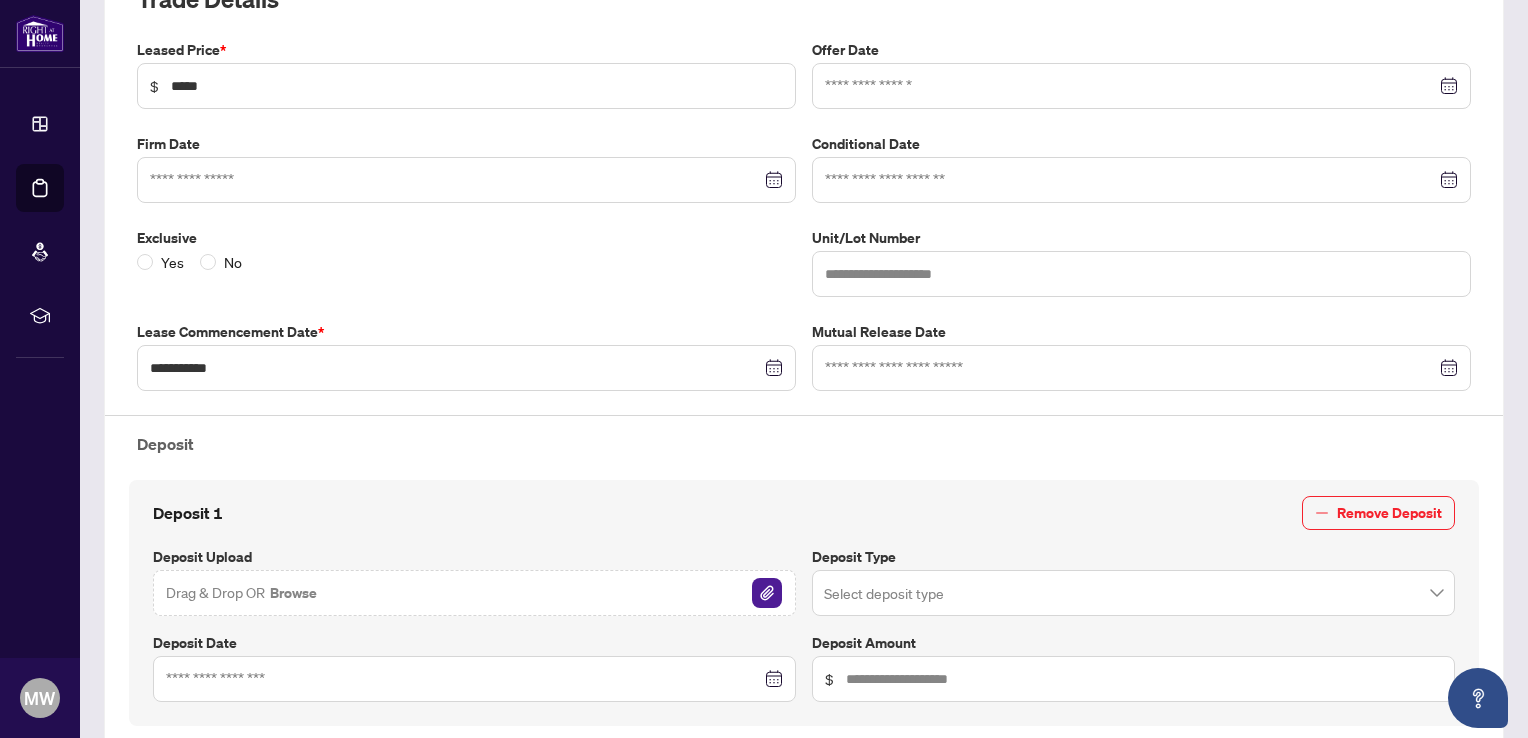 click on "Drag & Drop OR   Browse" at bounding box center (474, 593) 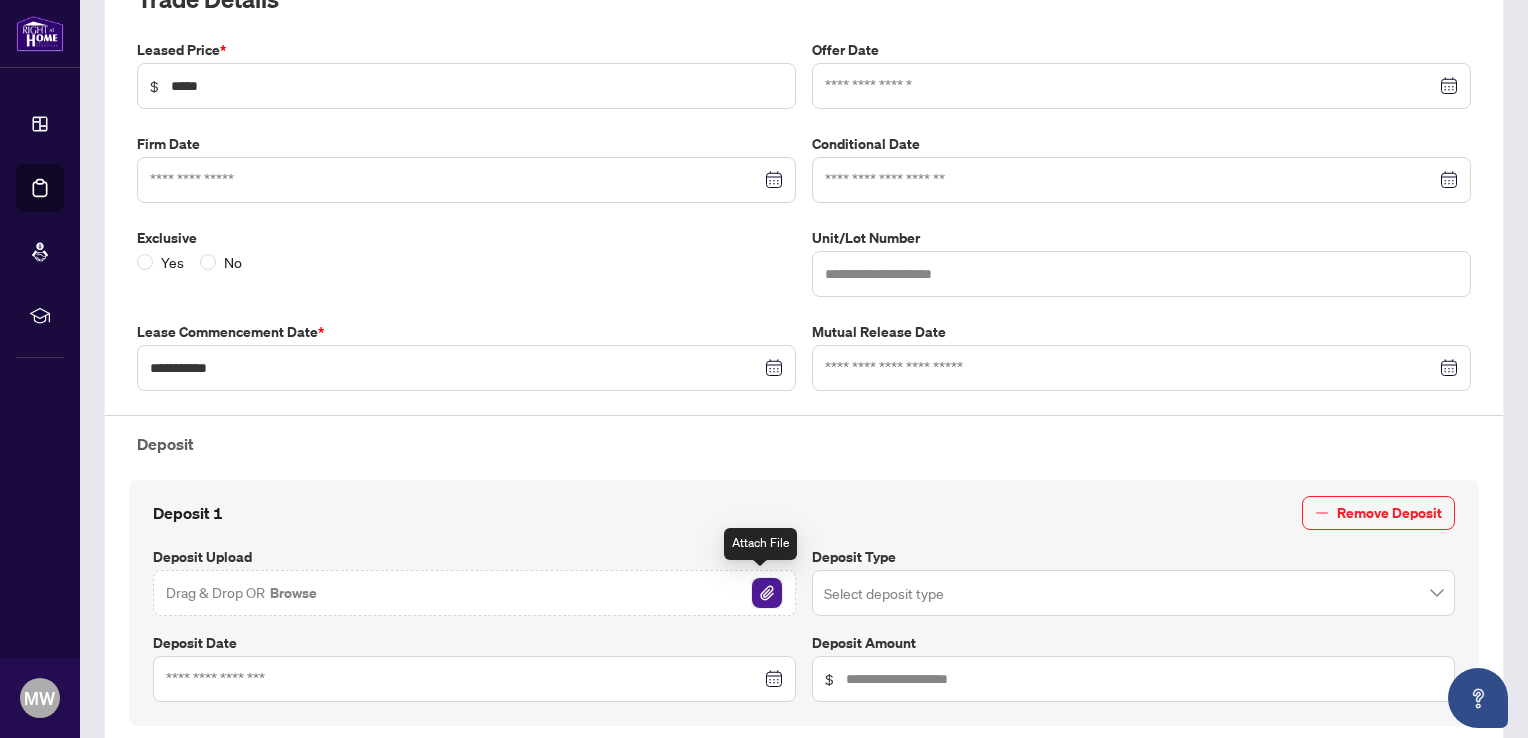 click at bounding box center [767, 593] 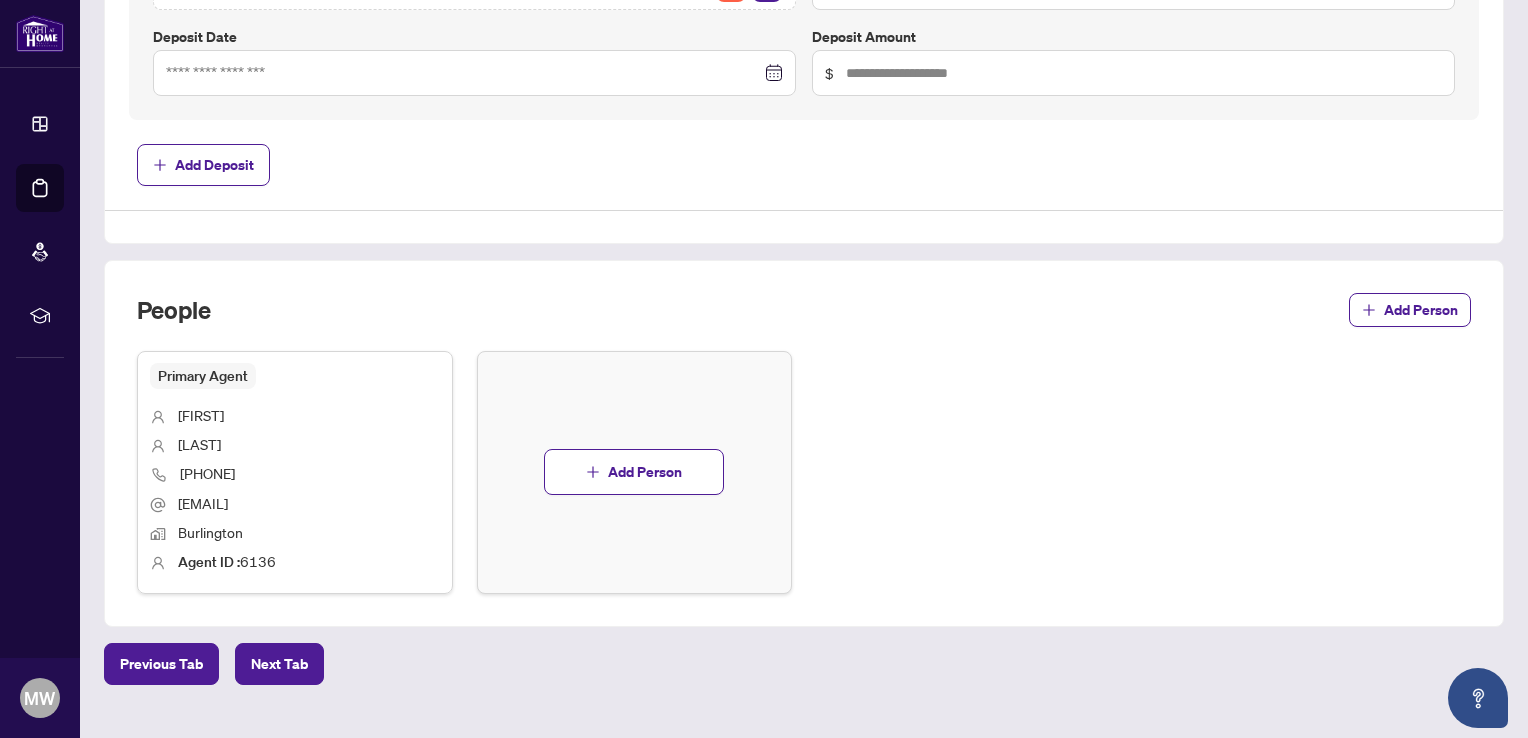 scroll, scrollTop: 962, scrollLeft: 0, axis: vertical 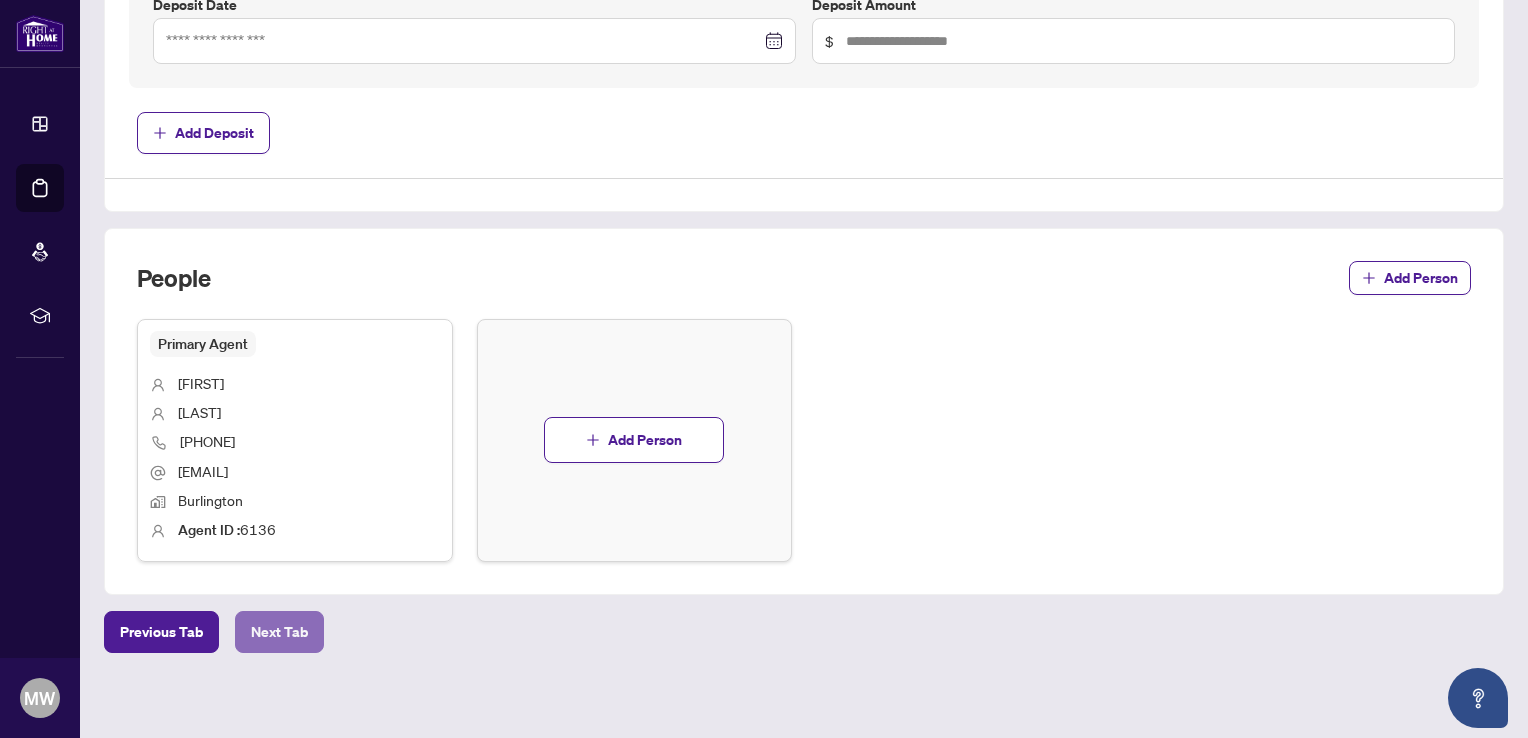 click on "Next Tab" at bounding box center (279, 632) 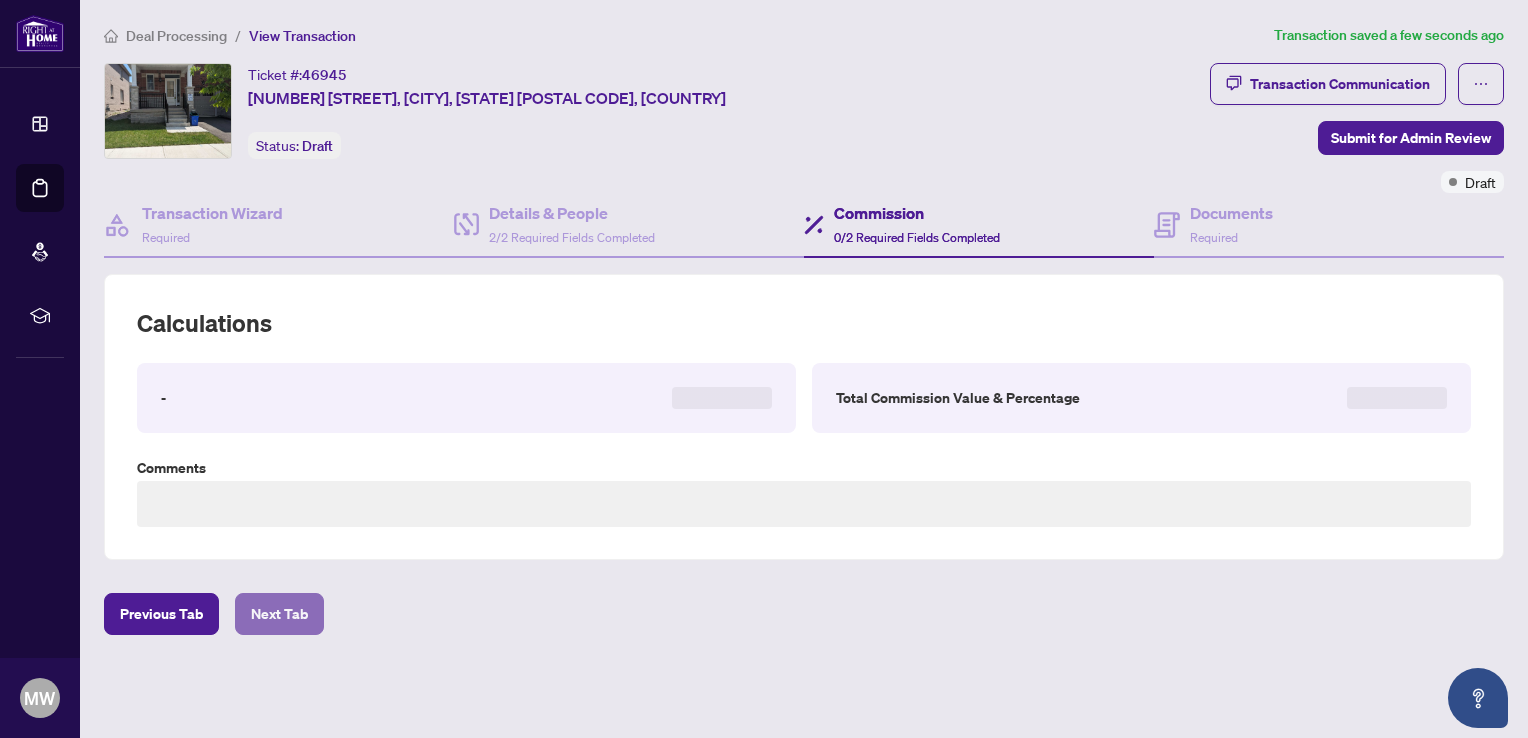 scroll, scrollTop: 0, scrollLeft: 0, axis: both 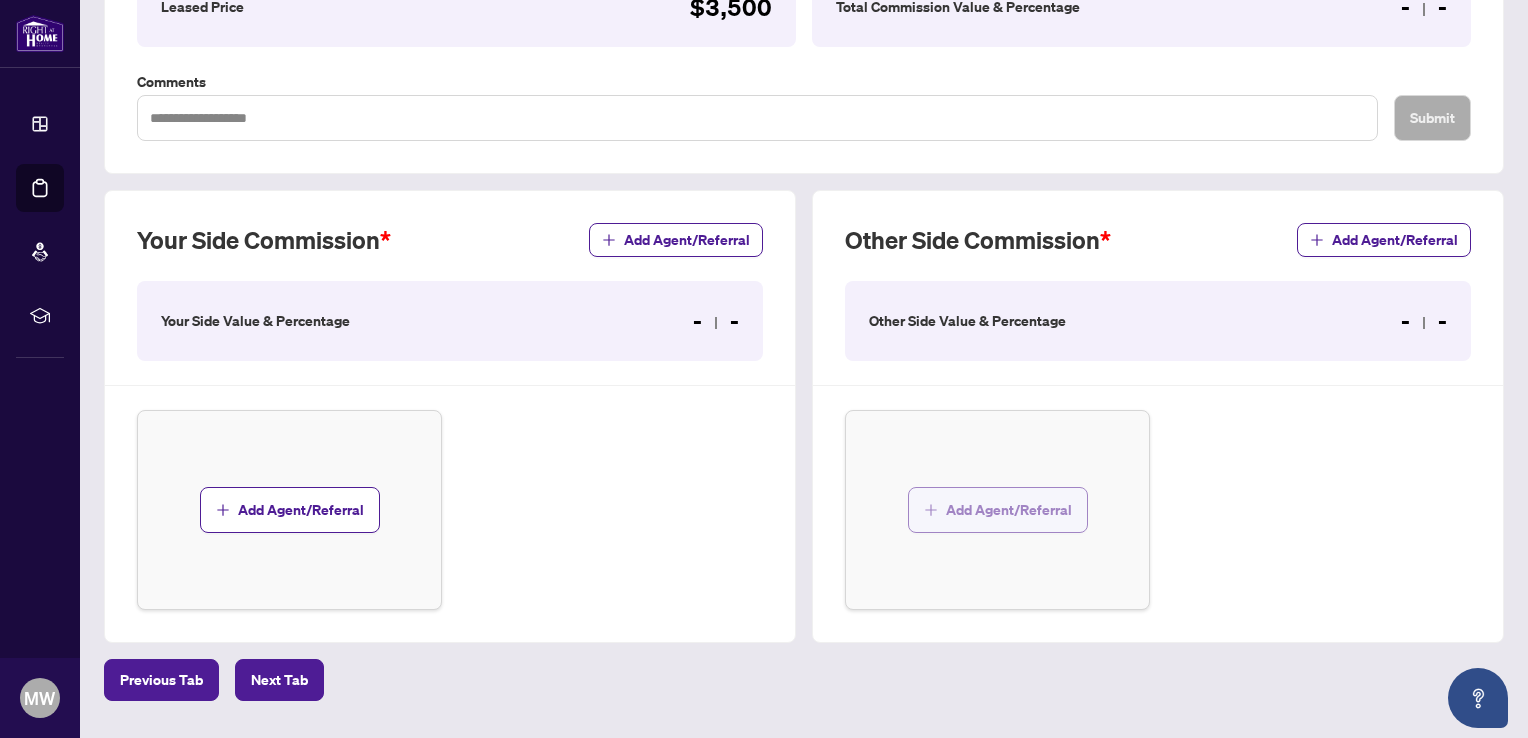 click on "Add Agent/Referral" at bounding box center (1009, 510) 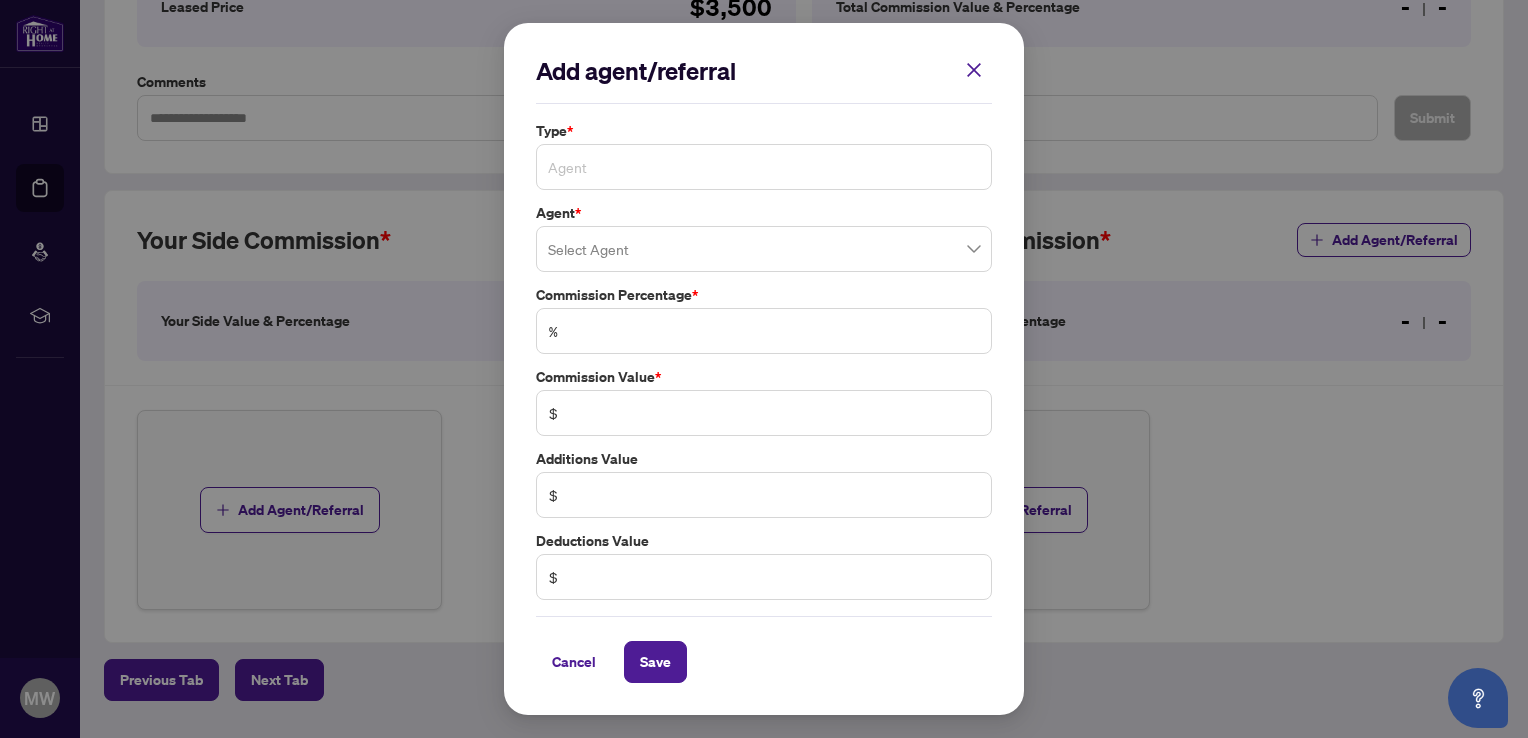 click on "Agent" at bounding box center (764, 167) 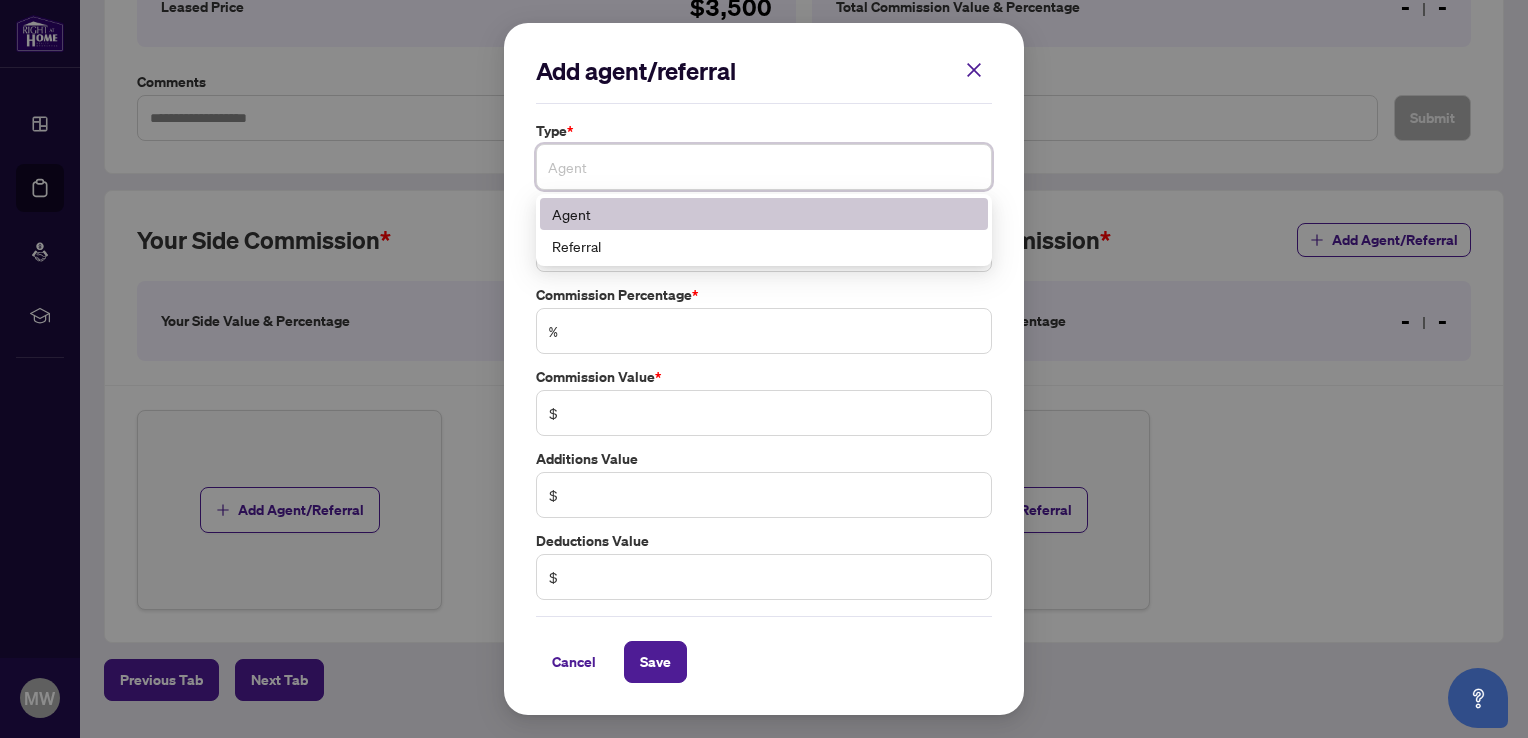 click on "Agent" at bounding box center (764, 214) 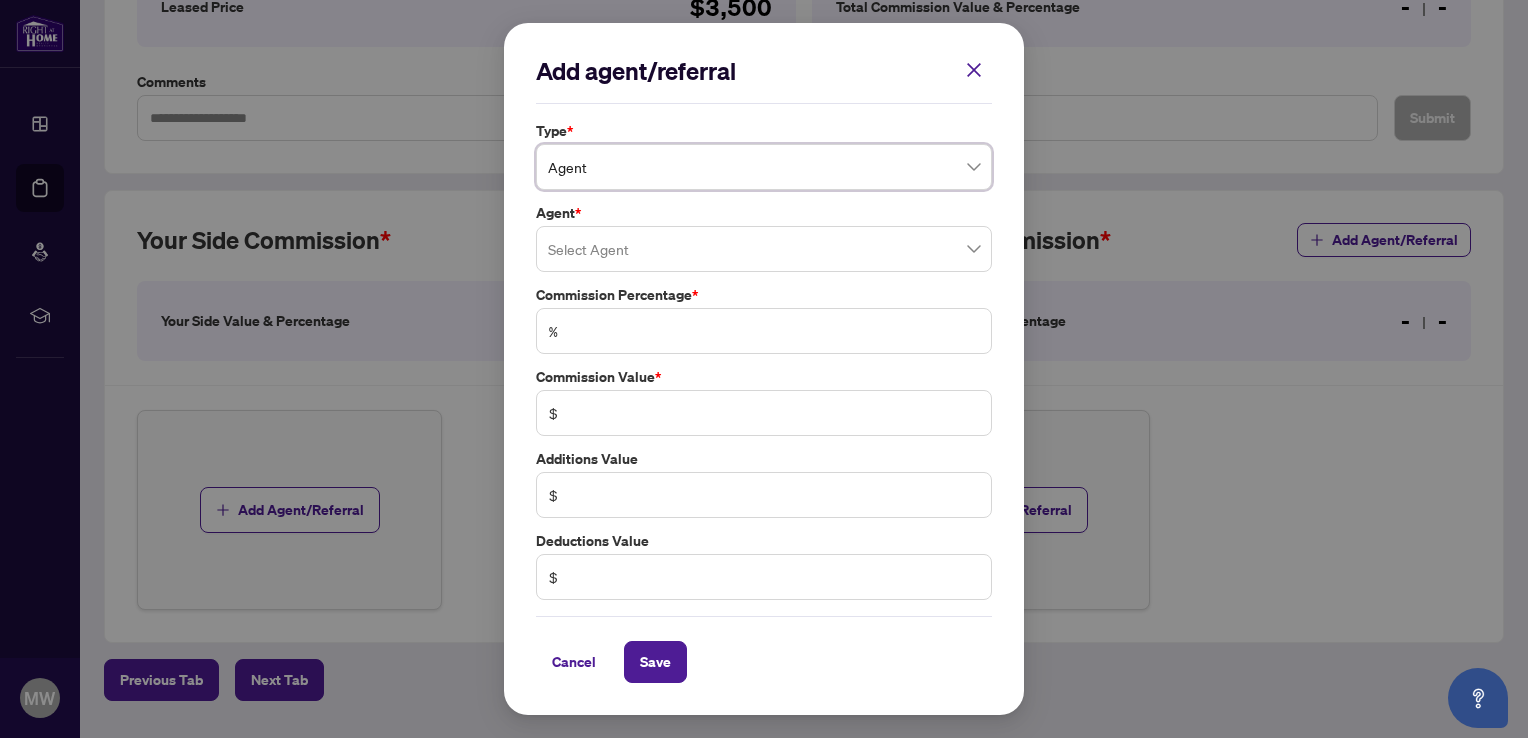 click at bounding box center (764, 249) 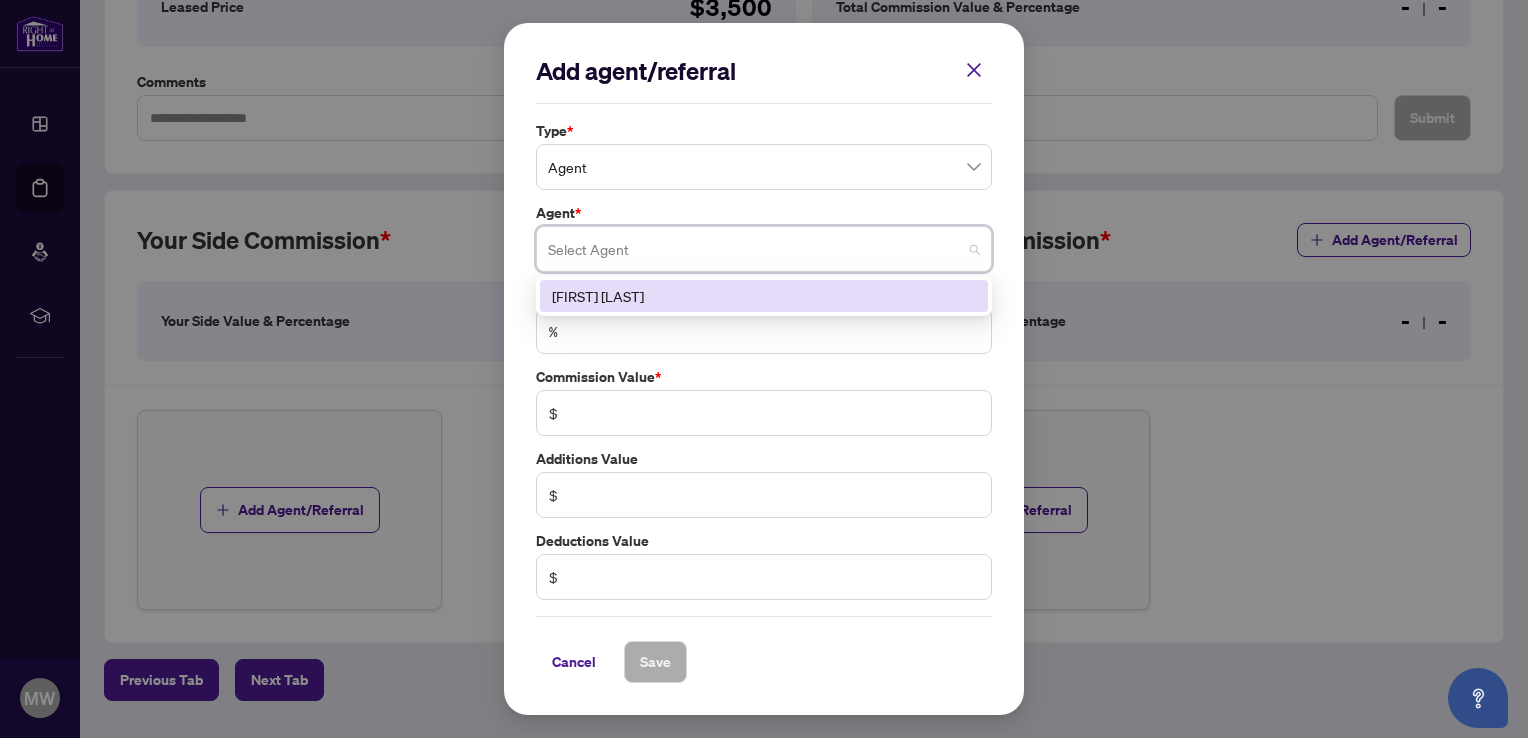 click on "Type *" at bounding box center [764, 131] 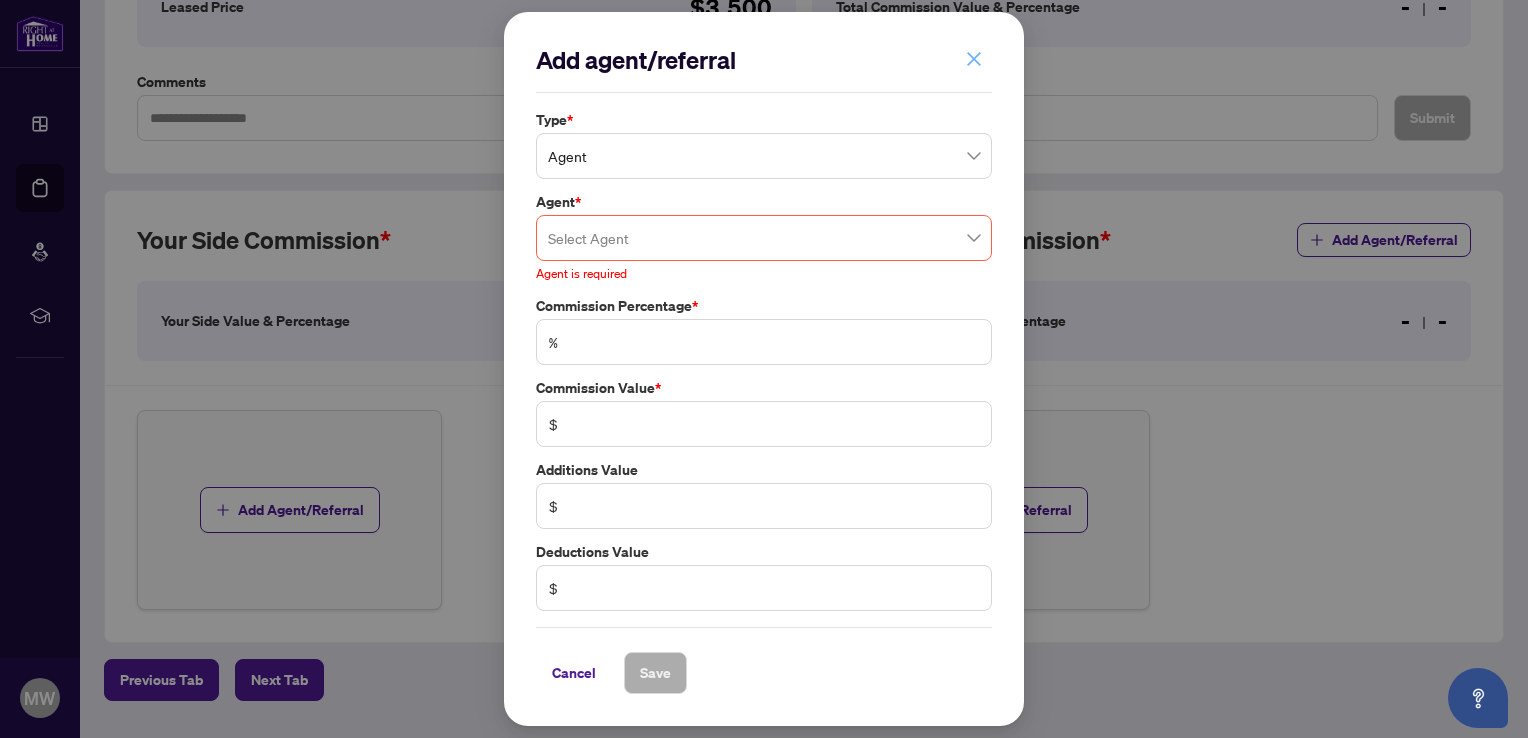 click 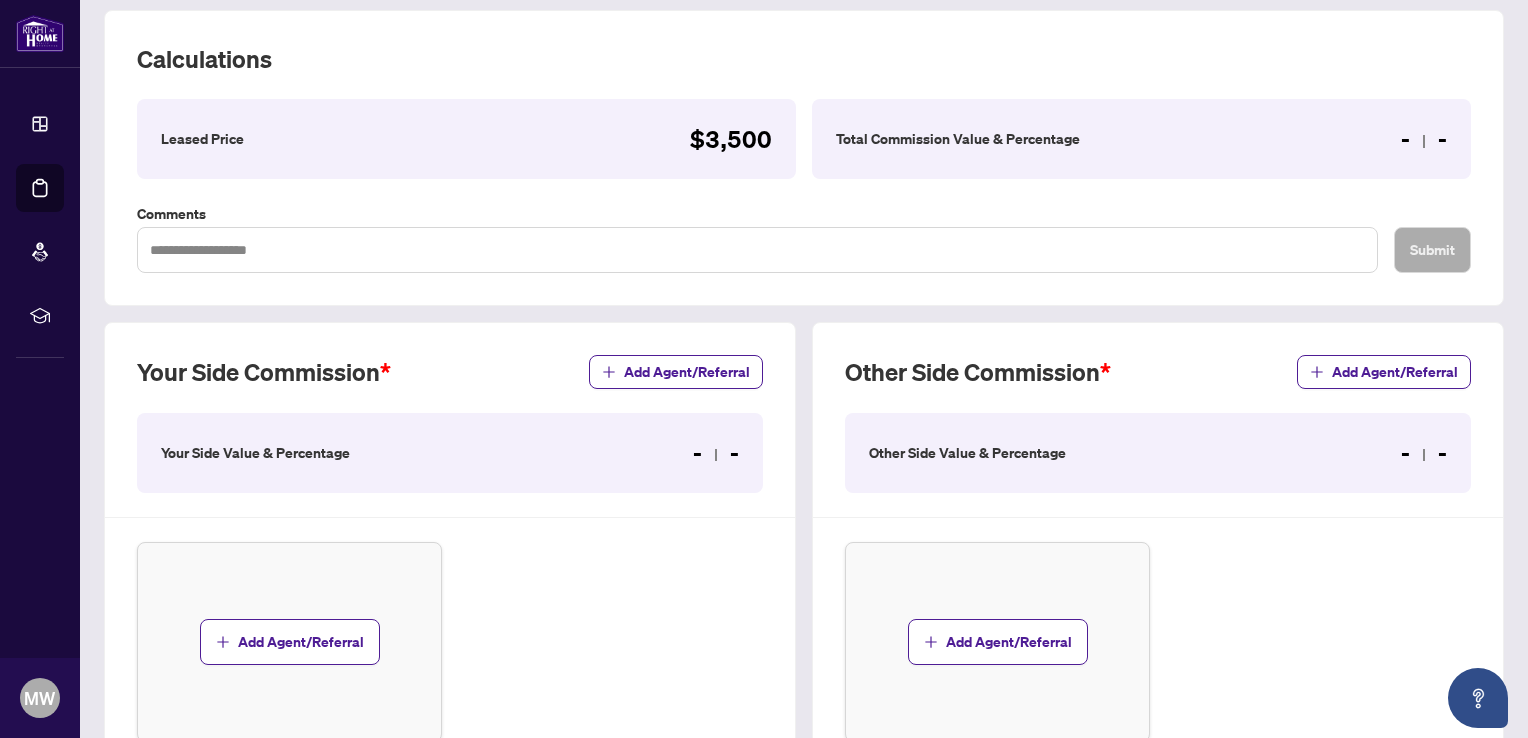 scroll, scrollTop: 283, scrollLeft: 0, axis: vertical 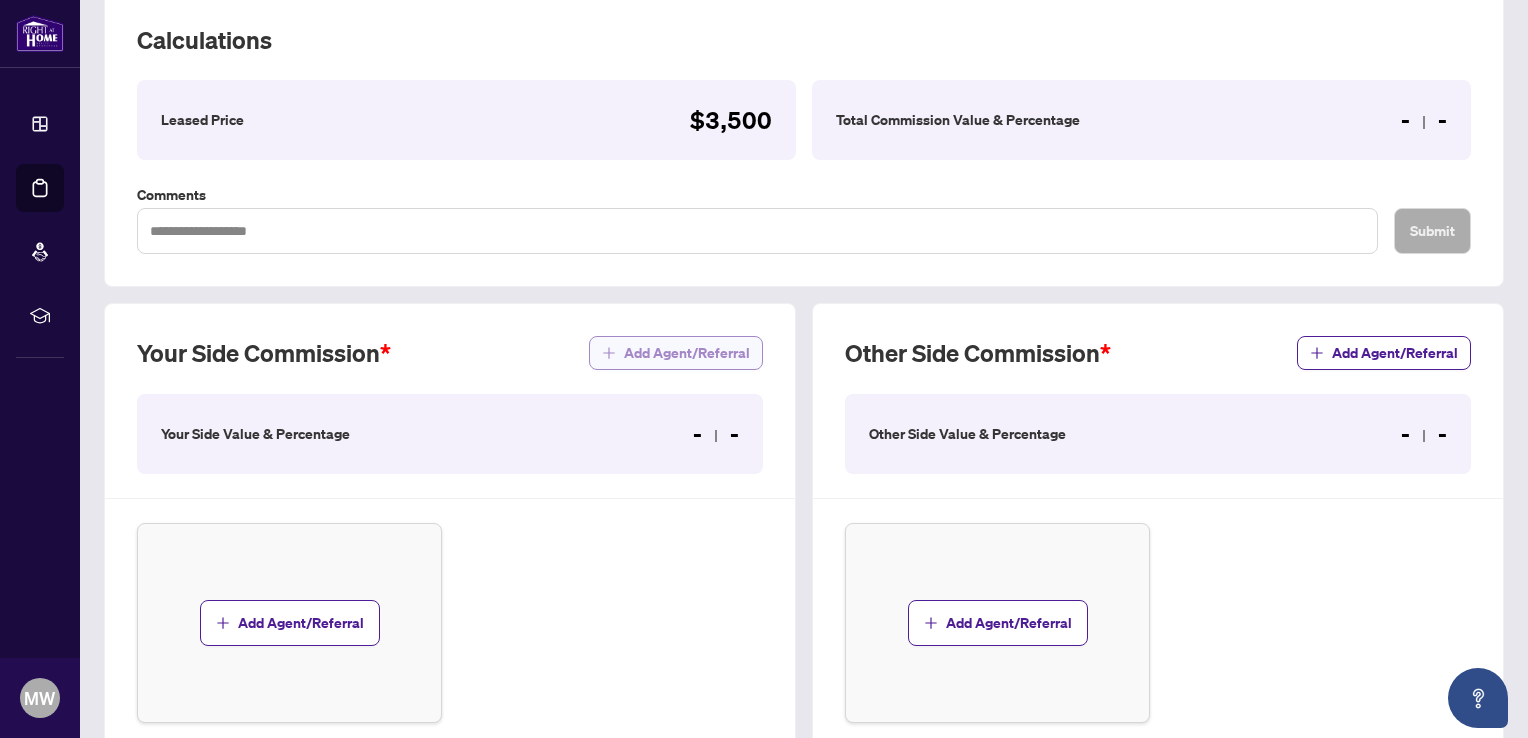 click on "Add Agent/Referral" at bounding box center (687, 353) 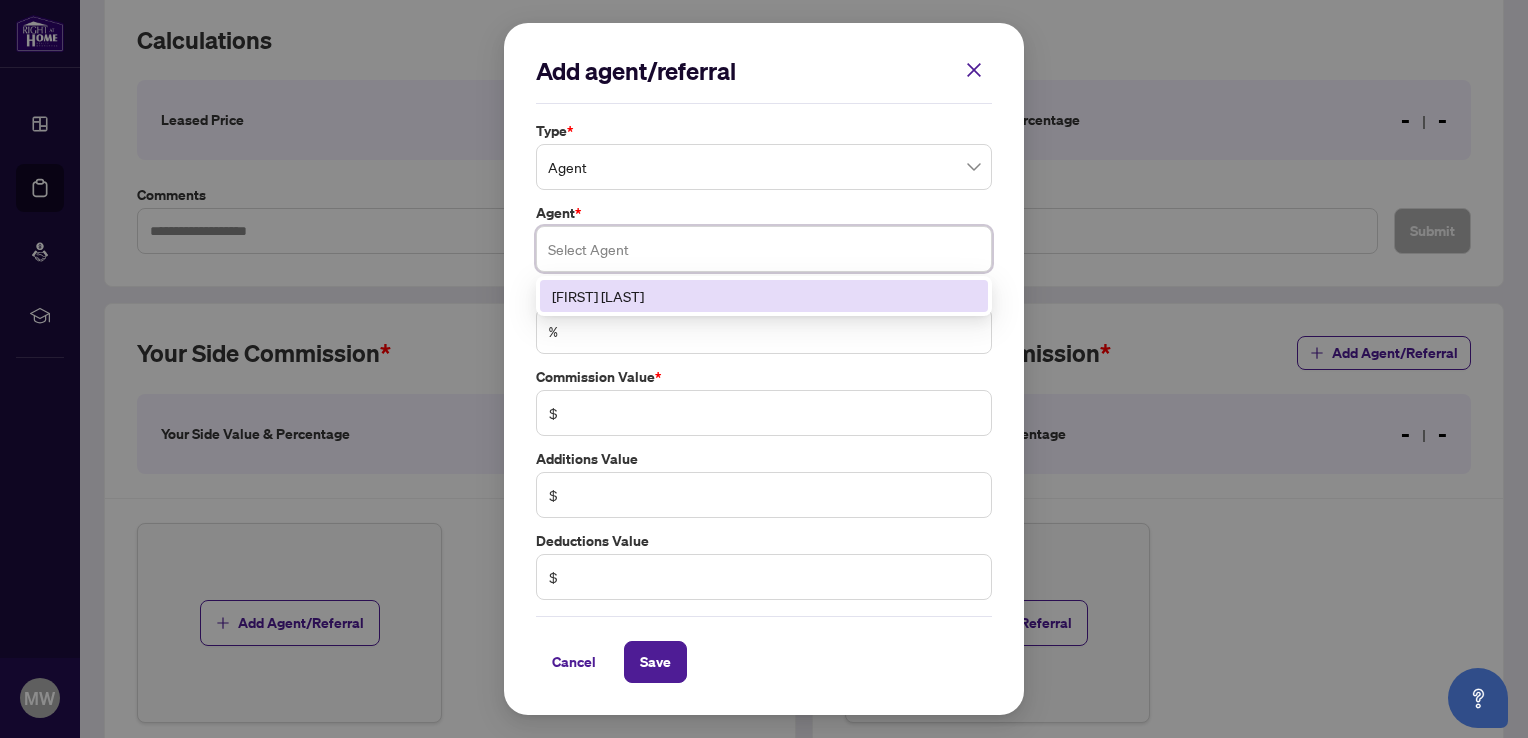 click at bounding box center (764, 249) 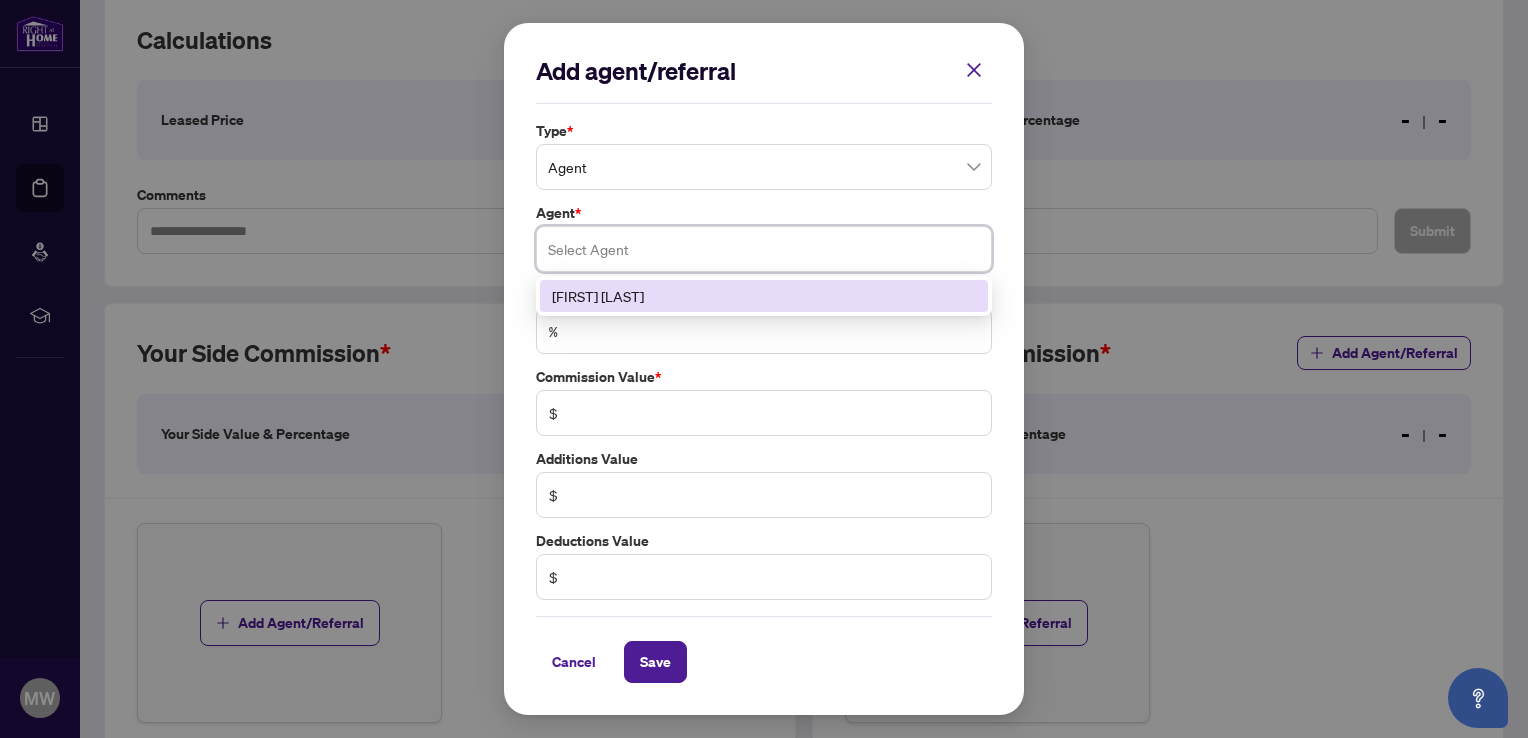 click on "[FIRST] [LAST]" at bounding box center [764, 296] 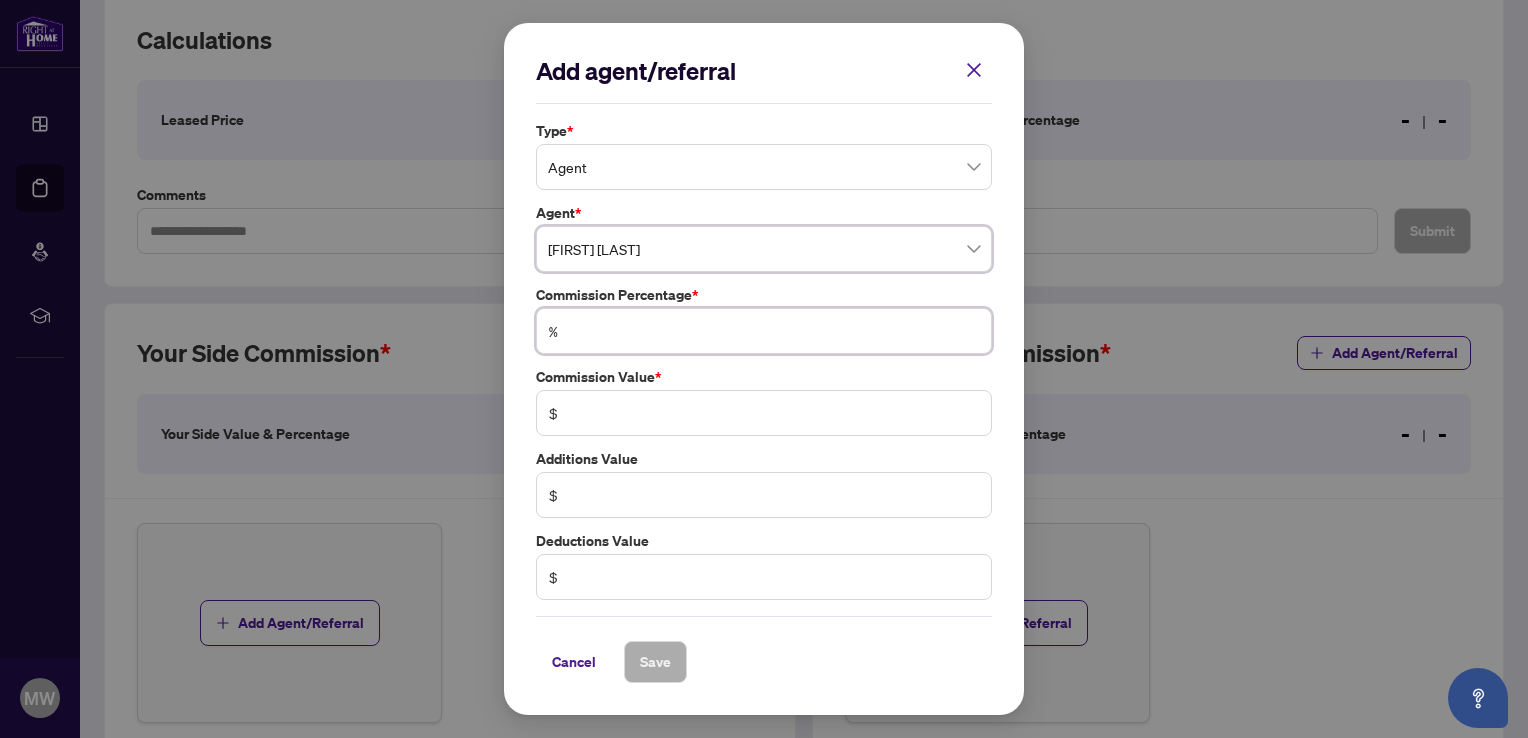 click at bounding box center (774, 331) 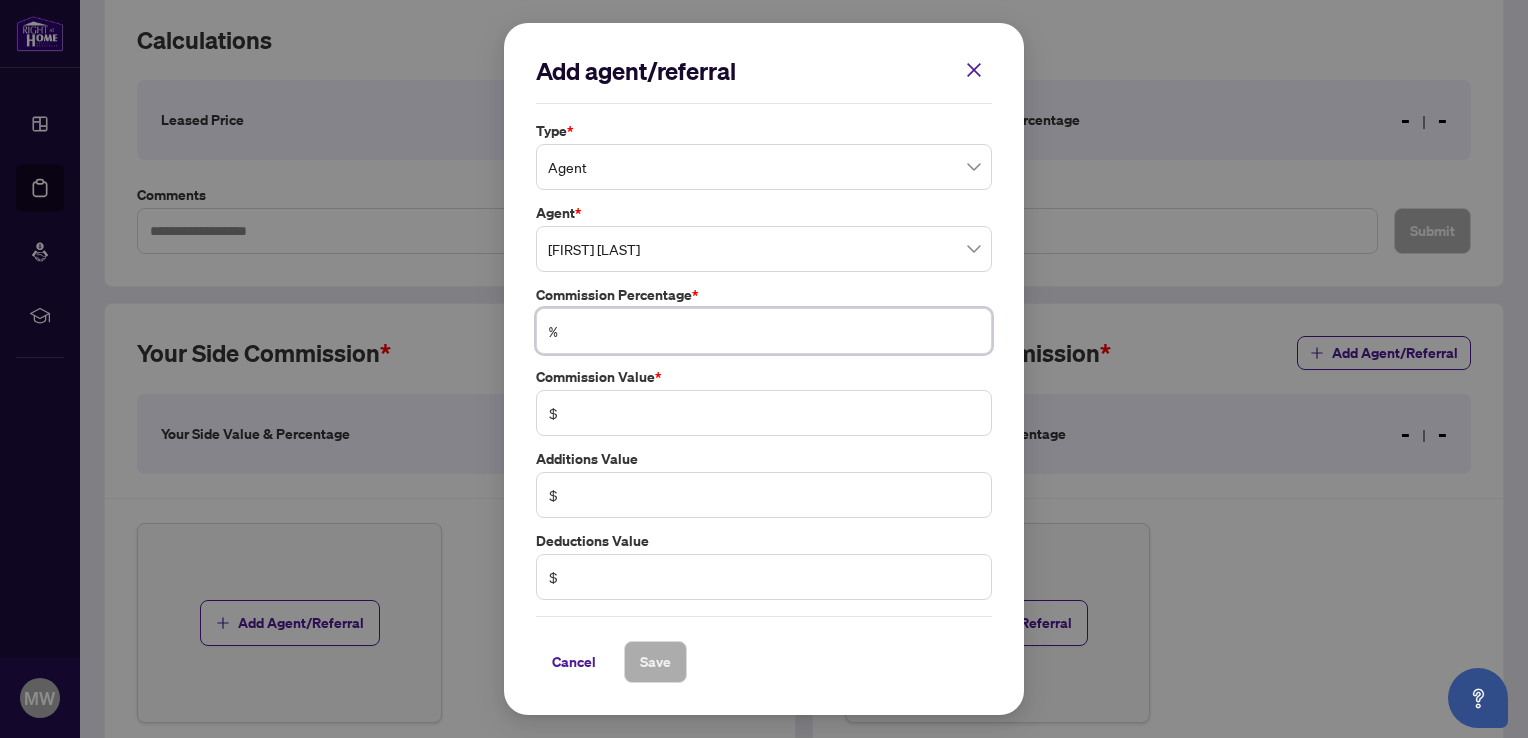 type on "*" 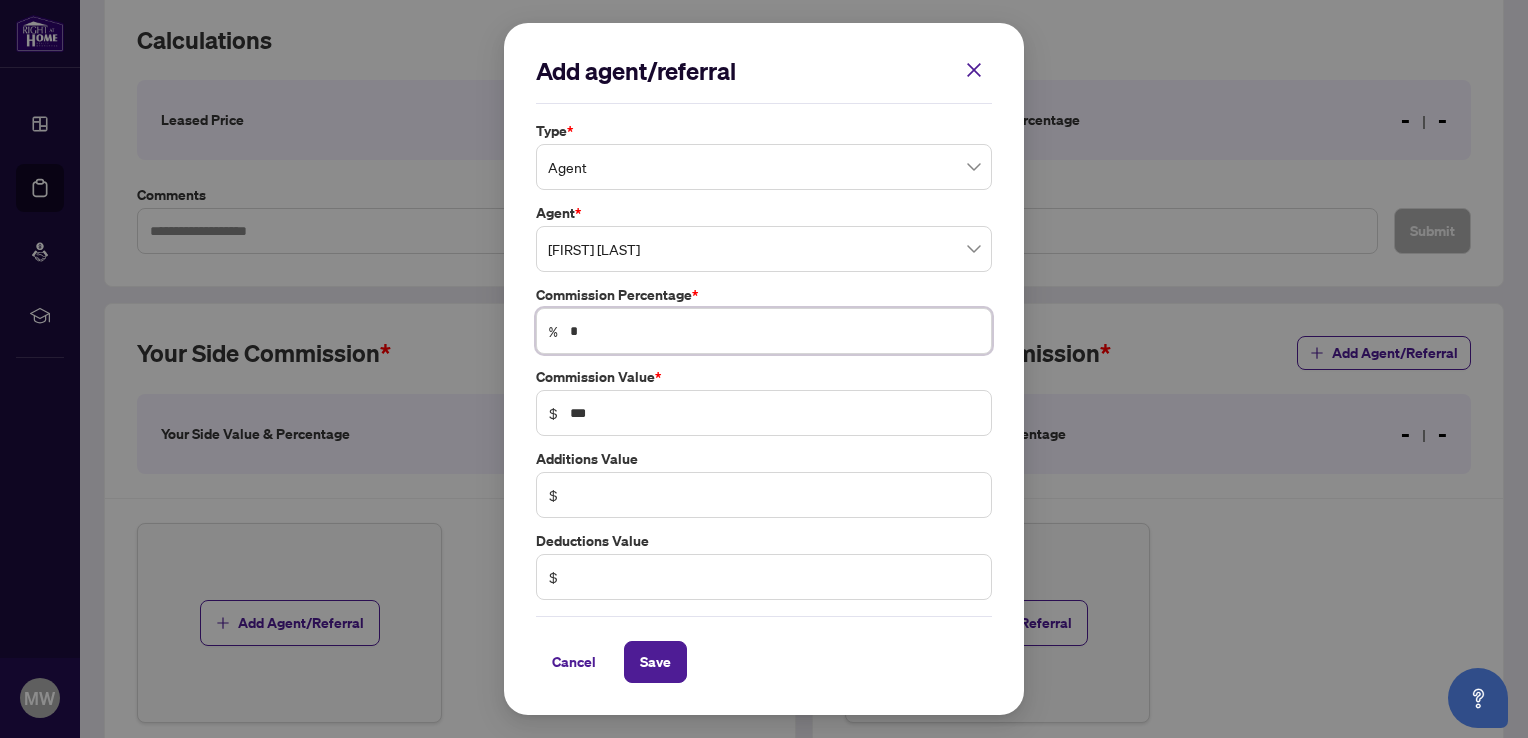 type on "**" 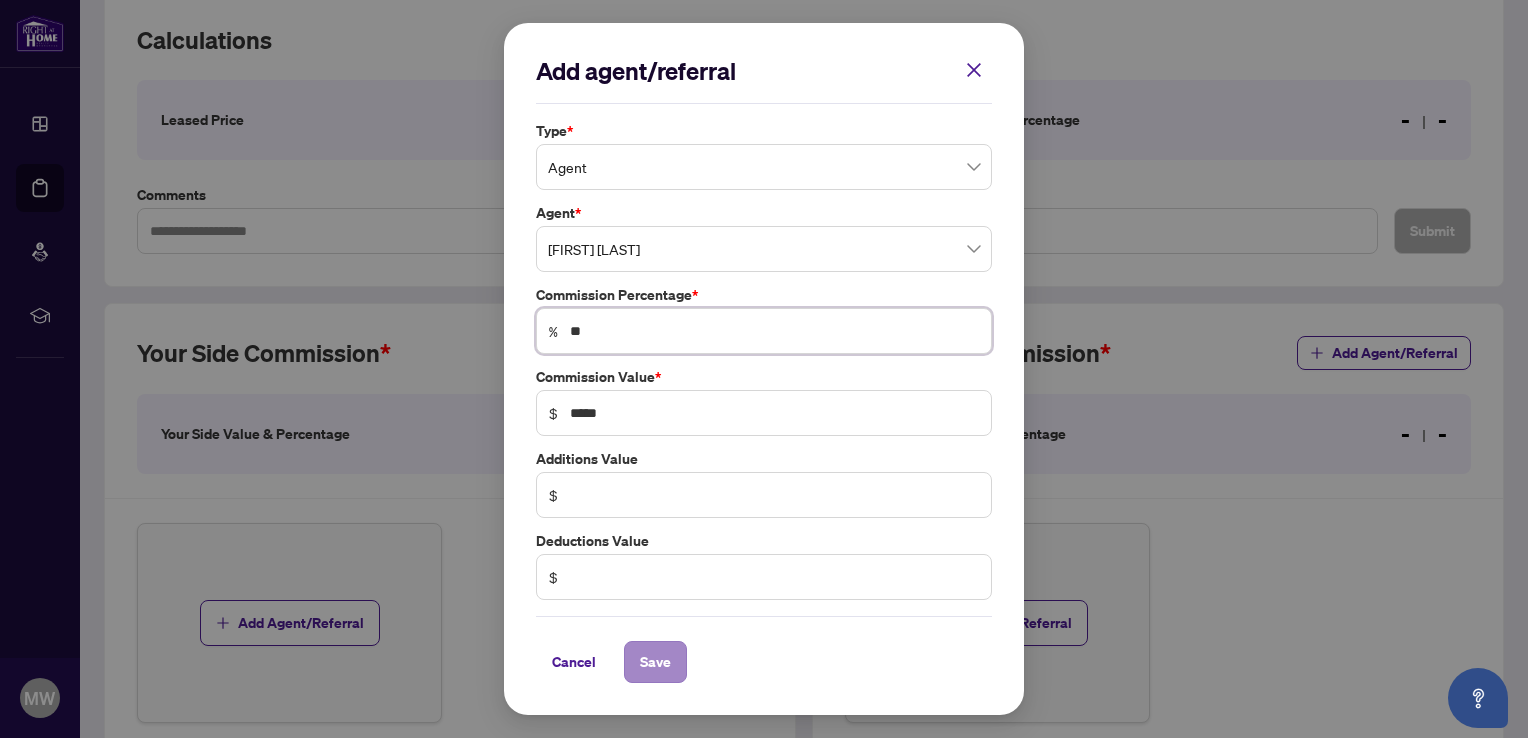 type on "**" 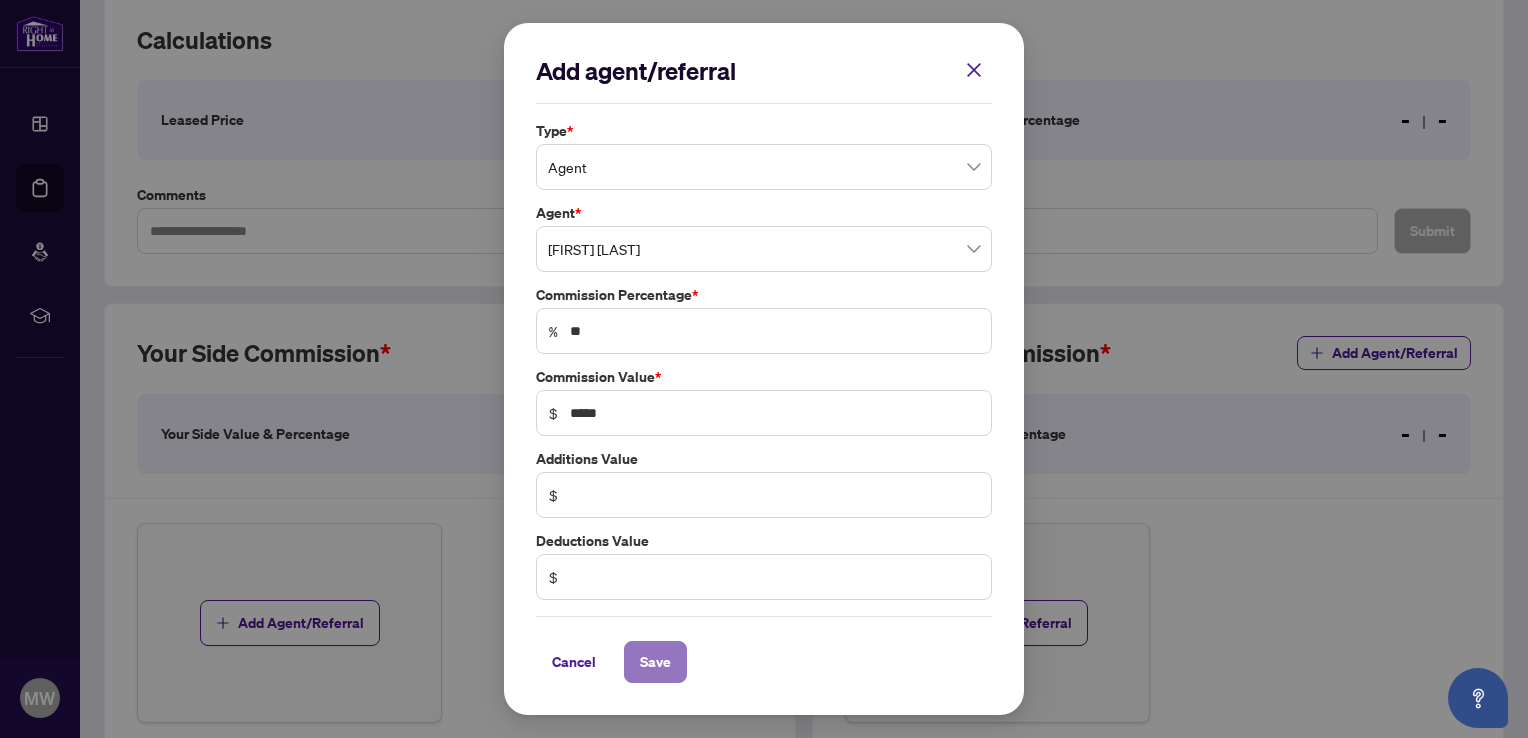 click on "Save" at bounding box center [655, 662] 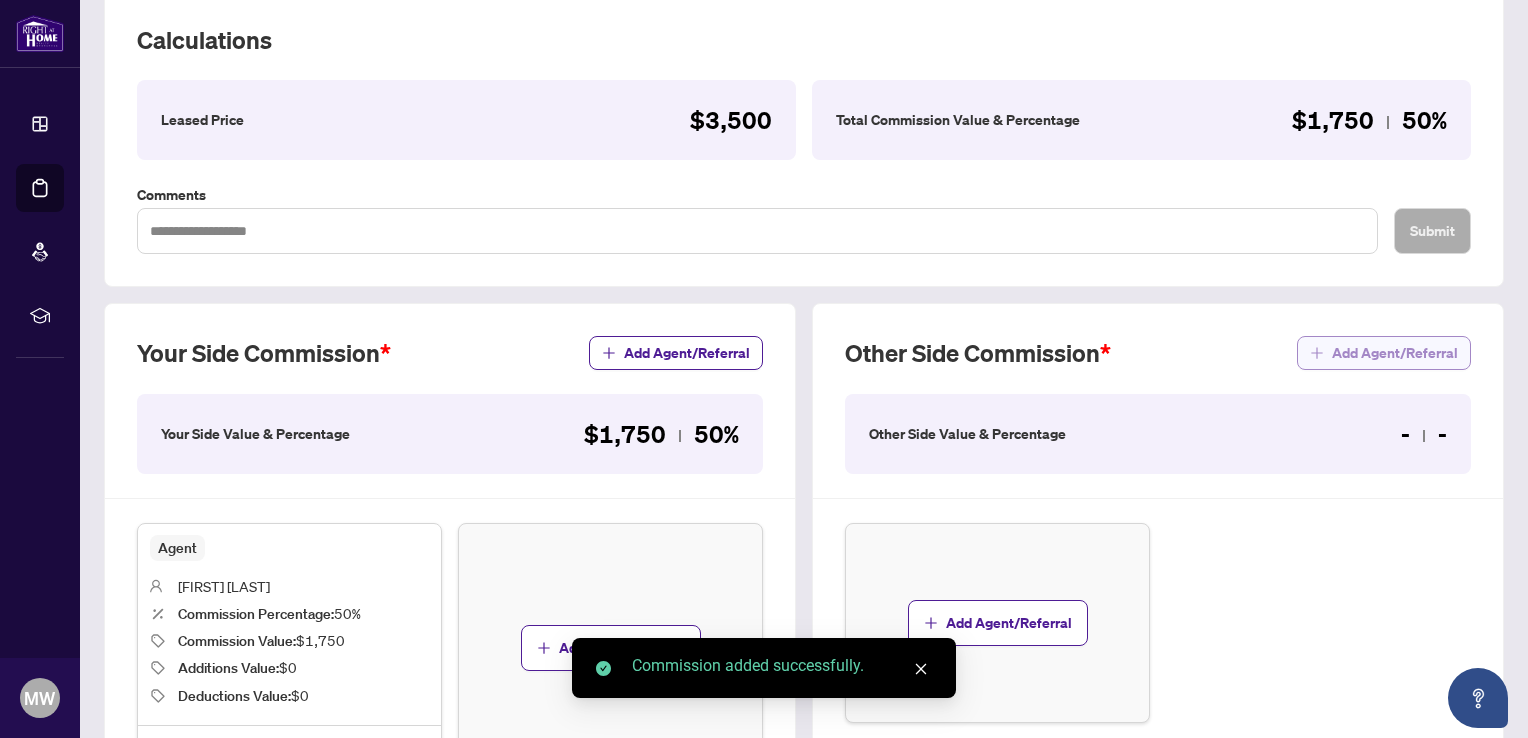 click on "Add Agent/Referral" at bounding box center (1395, 353) 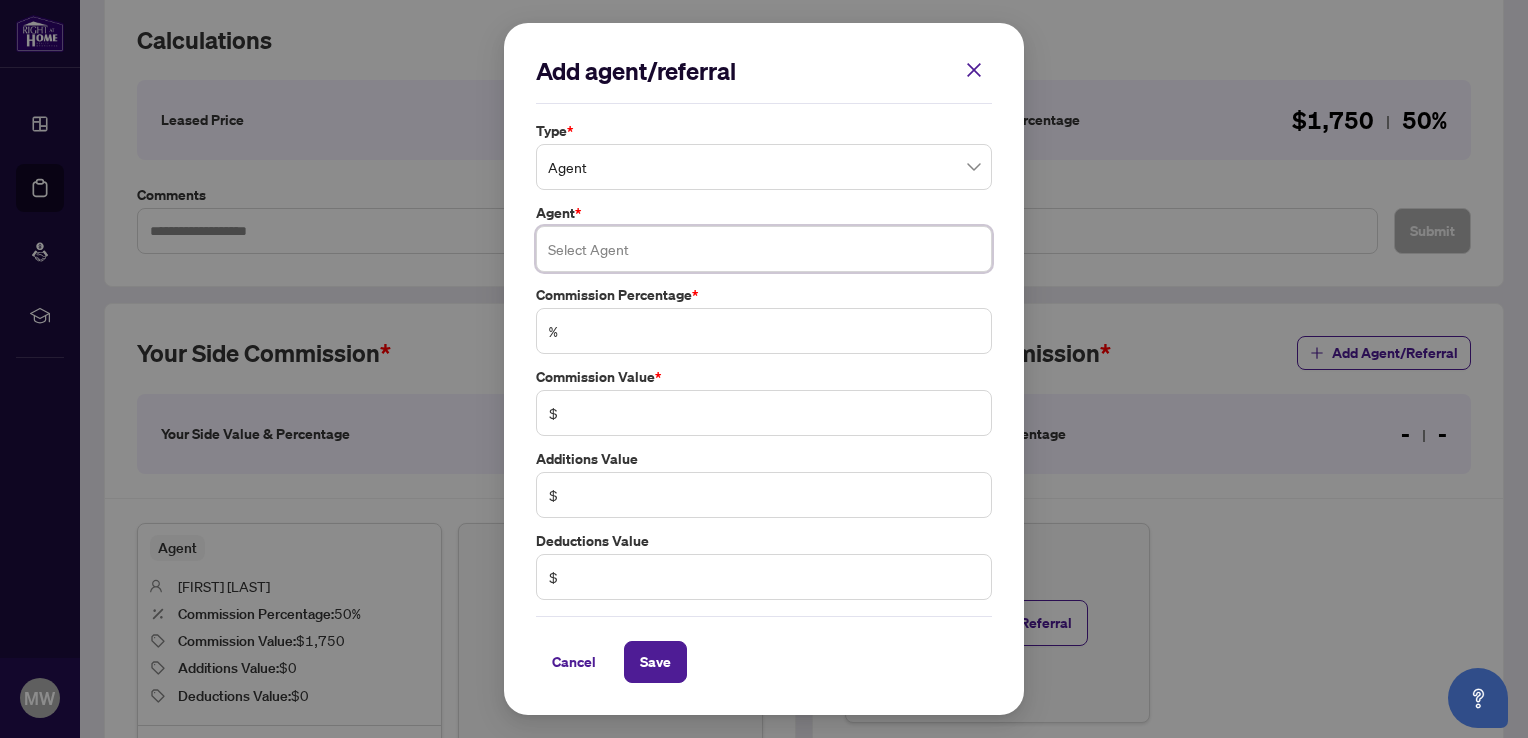 click at bounding box center [764, 249] 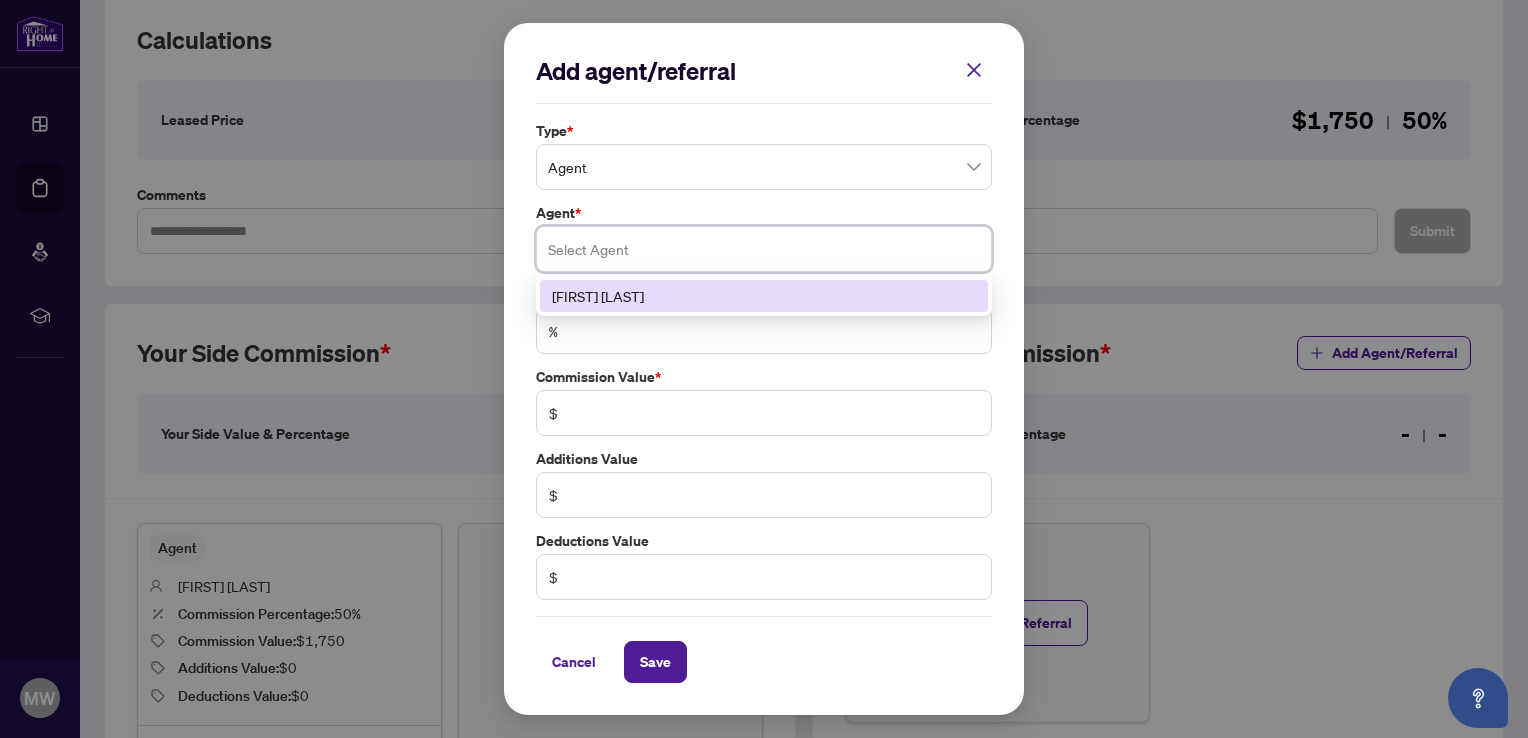 click at bounding box center (764, 249) 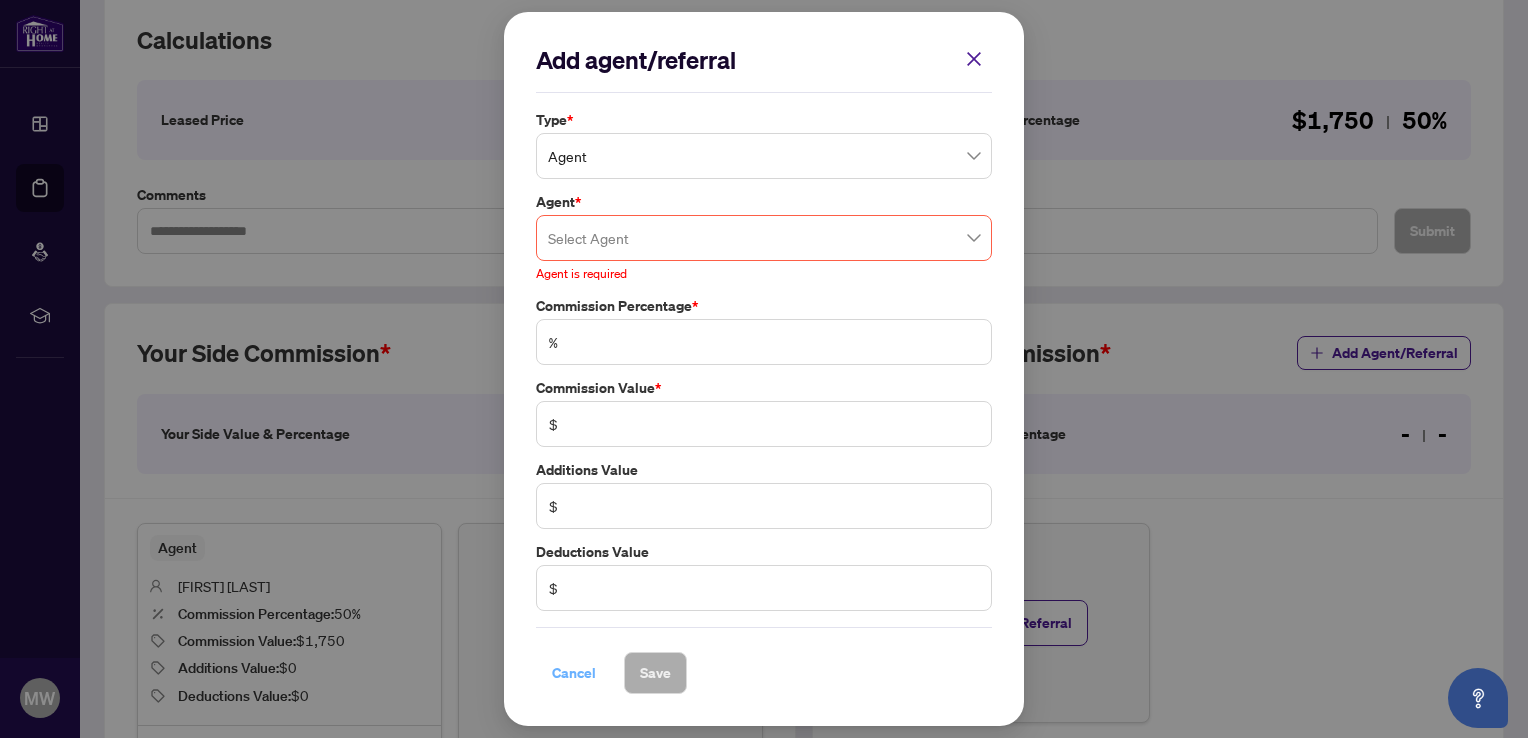 click on "Cancel" at bounding box center (574, 673) 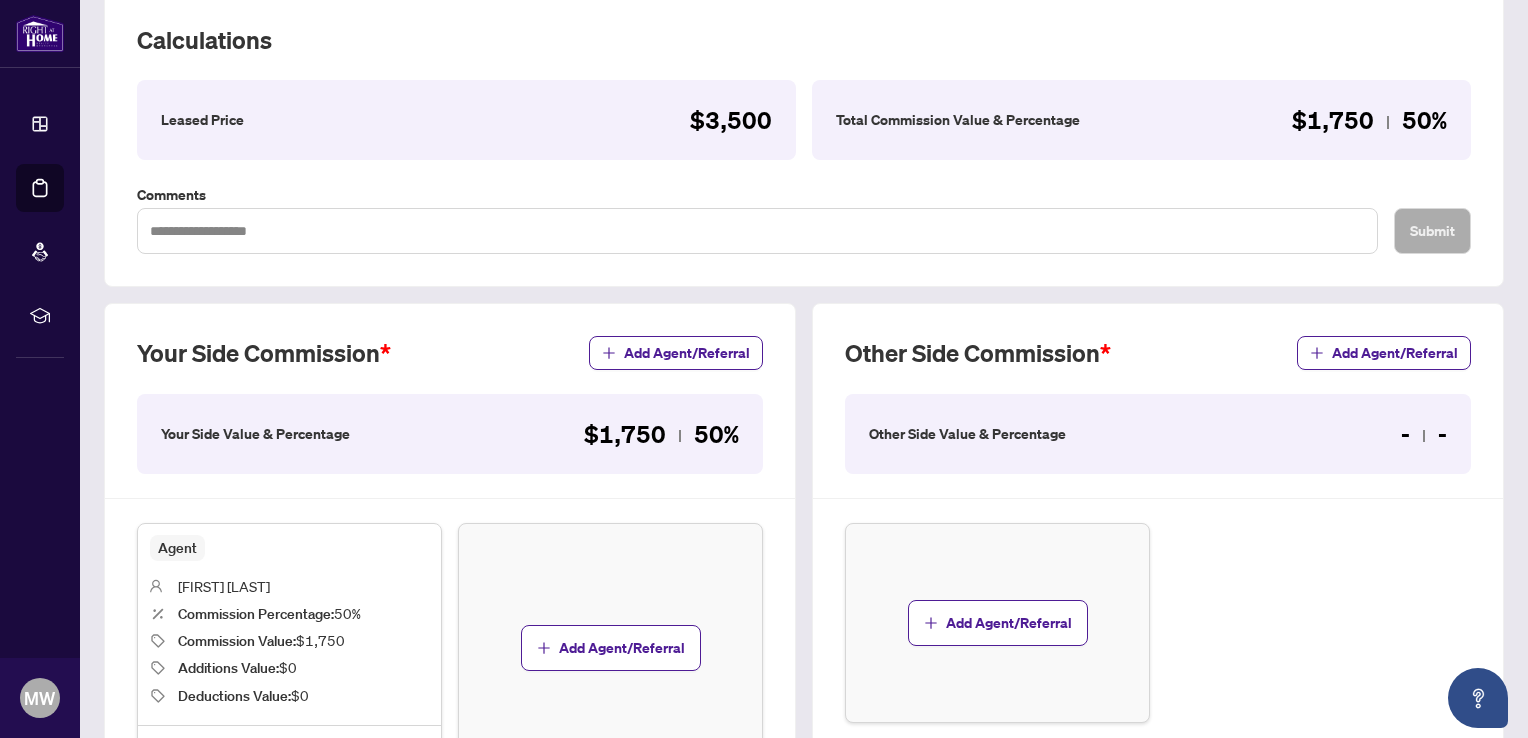 scroll, scrollTop: 492, scrollLeft: 0, axis: vertical 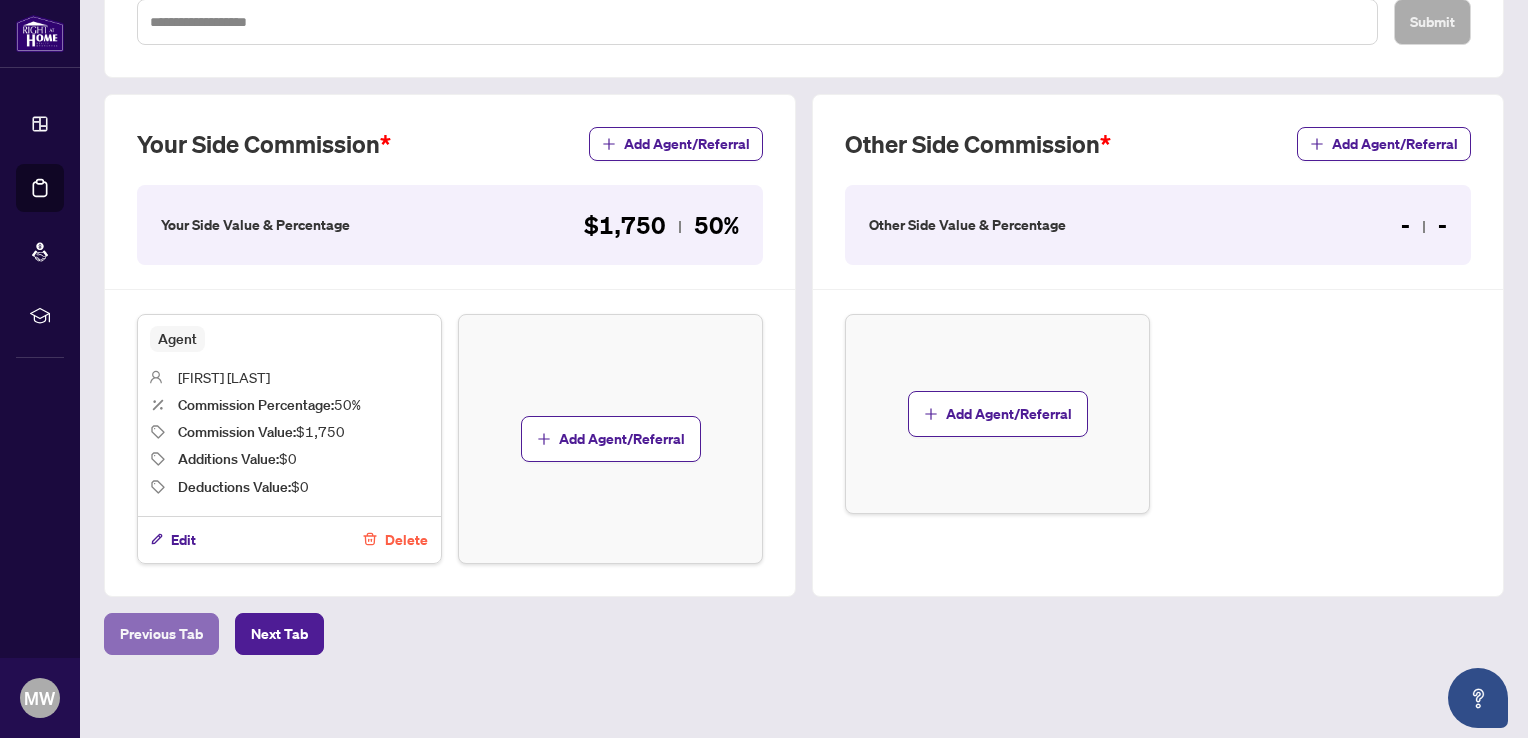 click on "Previous Tab" at bounding box center [161, 634] 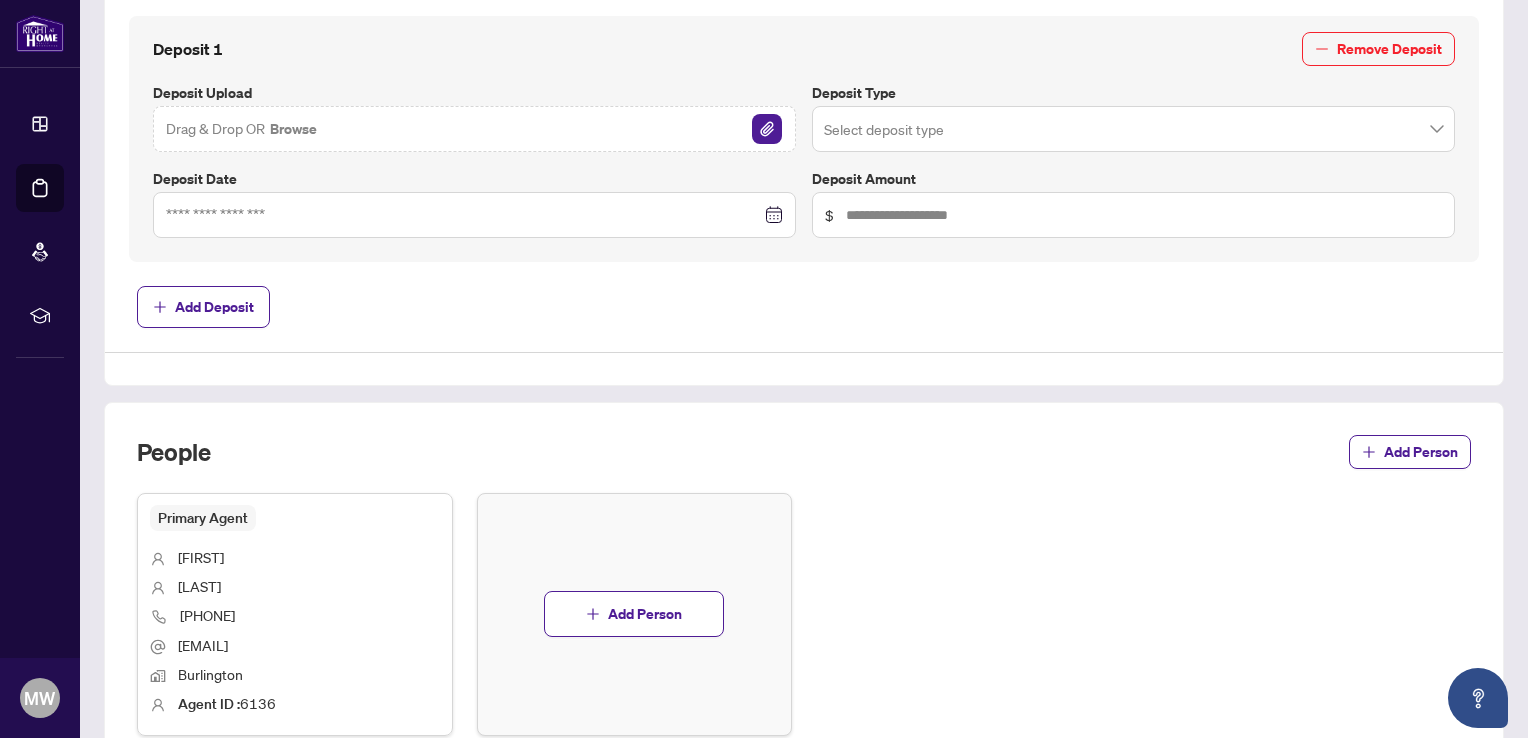 scroll, scrollTop: 845, scrollLeft: 0, axis: vertical 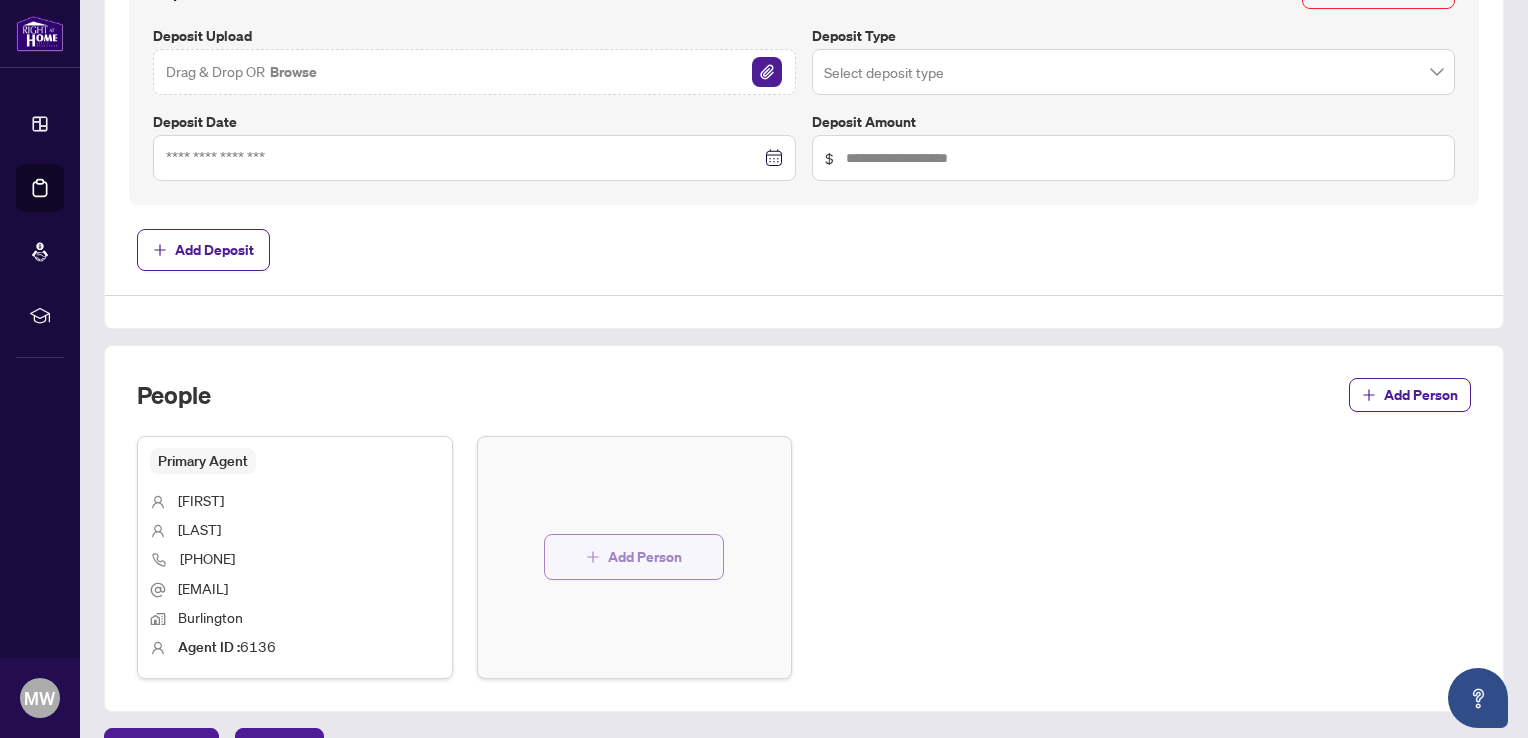 click on "Add Person" at bounding box center (645, 557) 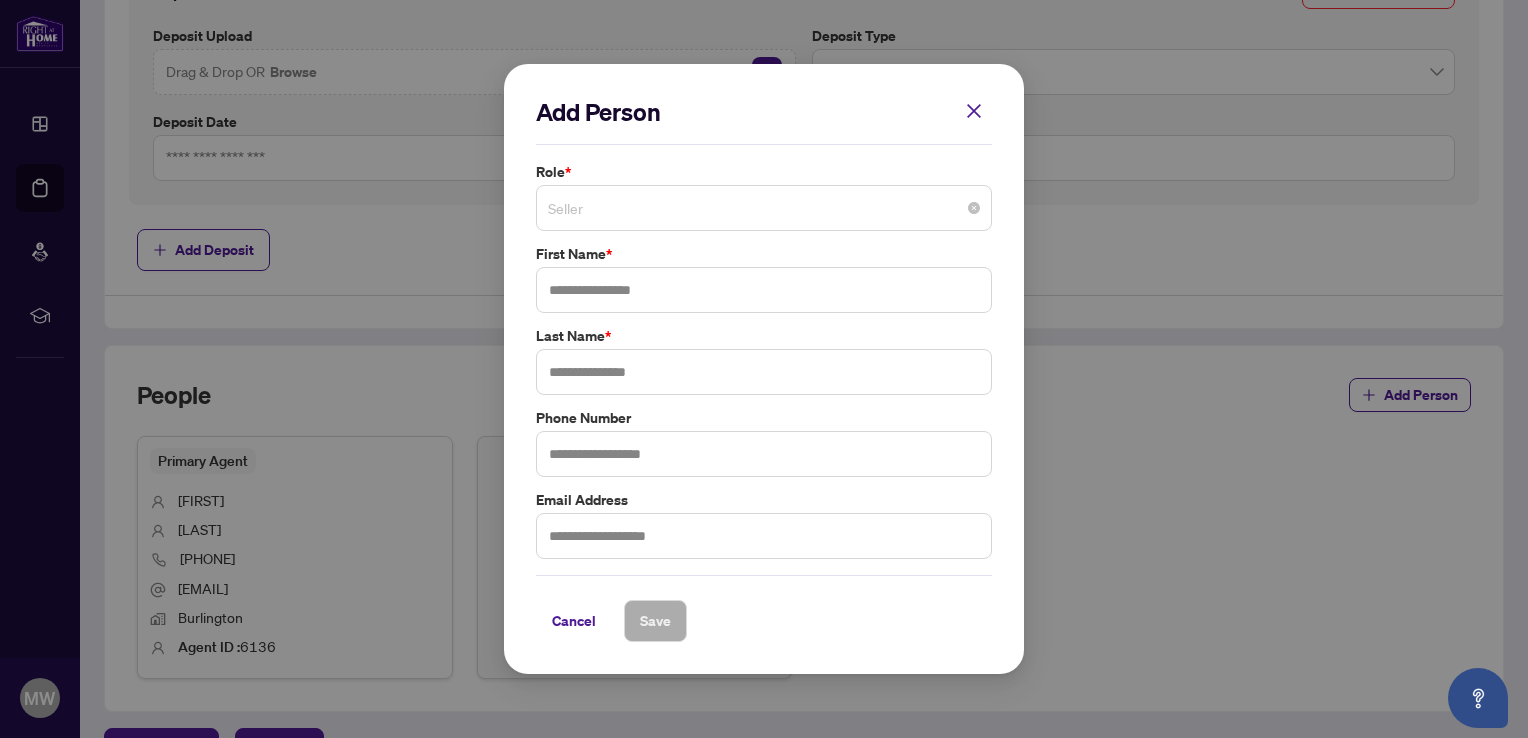 click on "Seller" at bounding box center (764, 208) 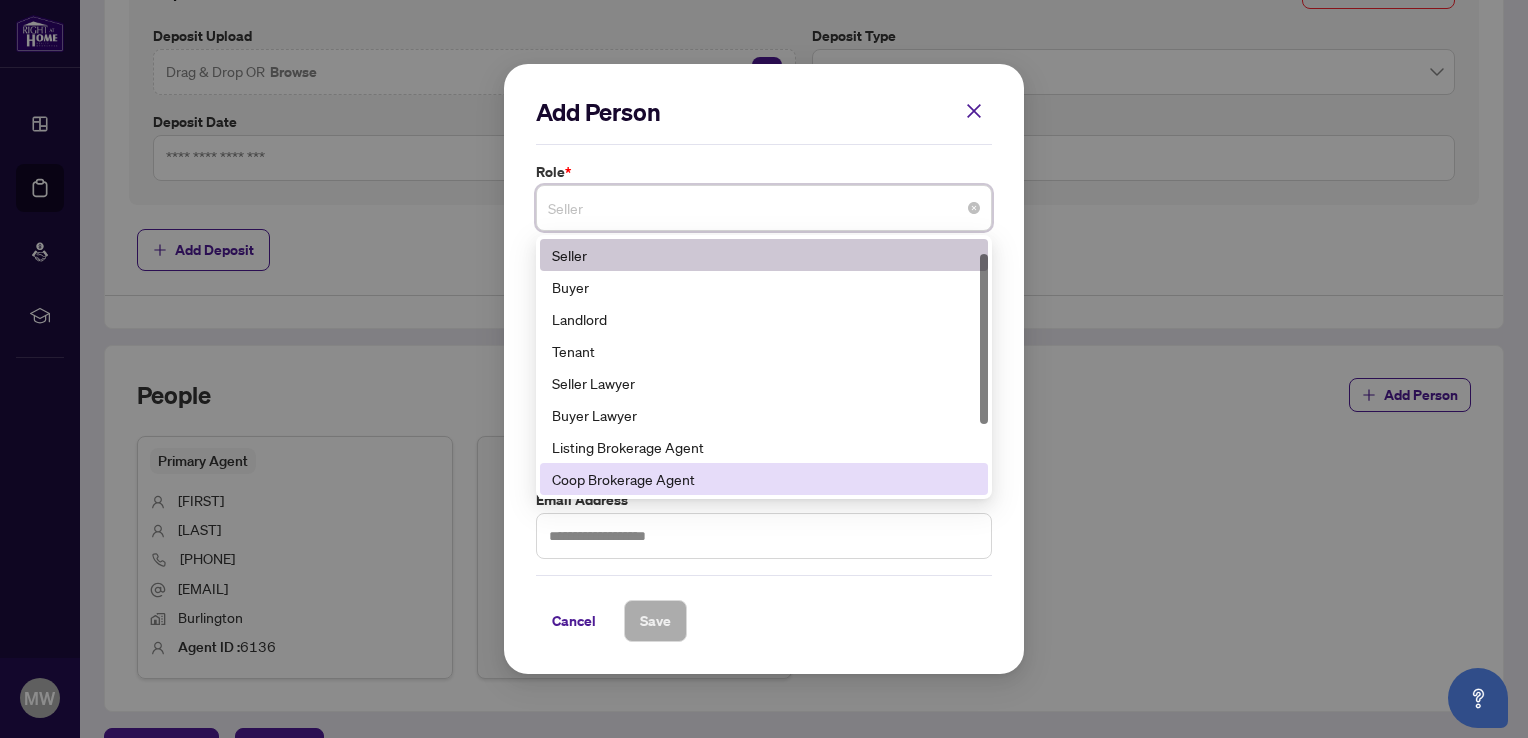 scroll, scrollTop: 128, scrollLeft: 0, axis: vertical 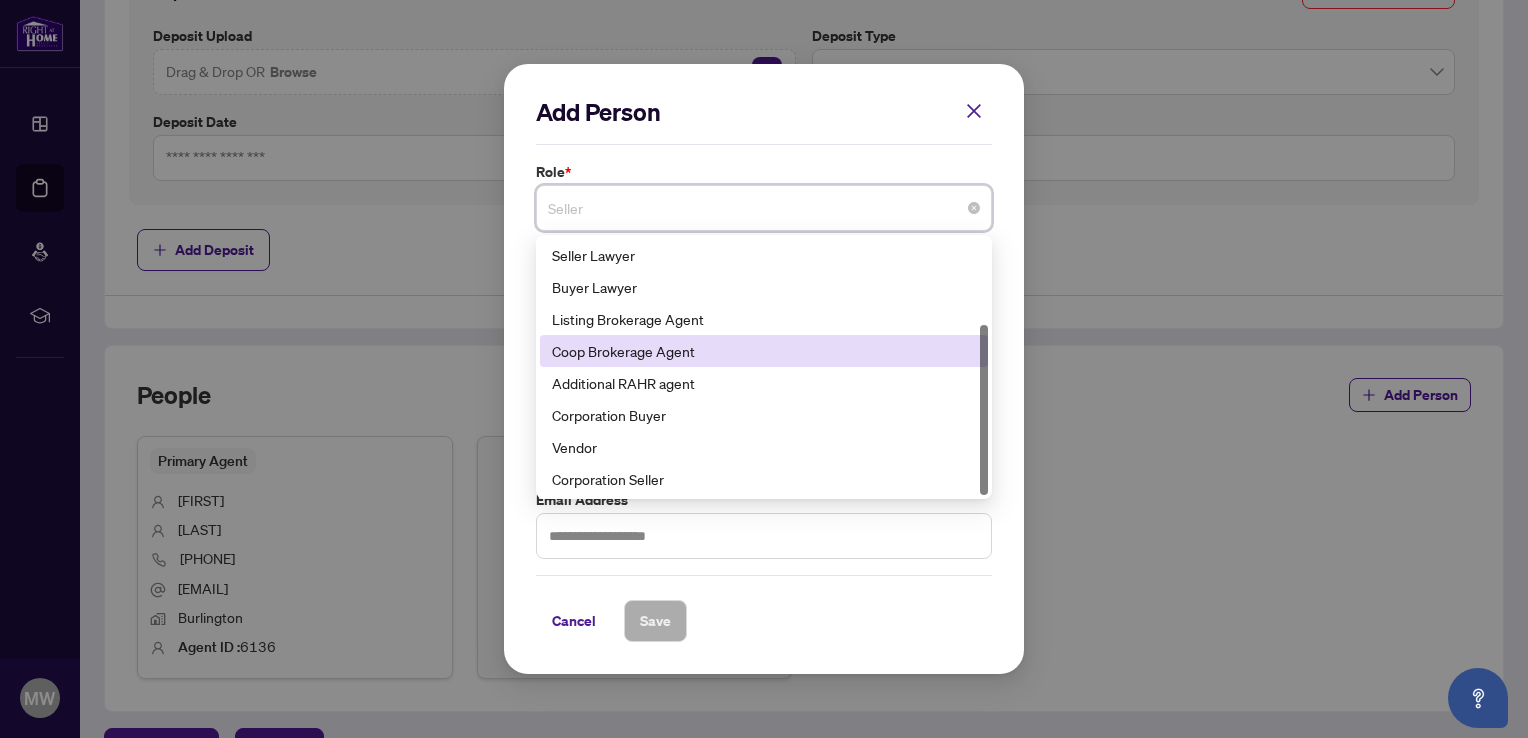 click on "Coop Brokerage Agent" at bounding box center (764, 351) 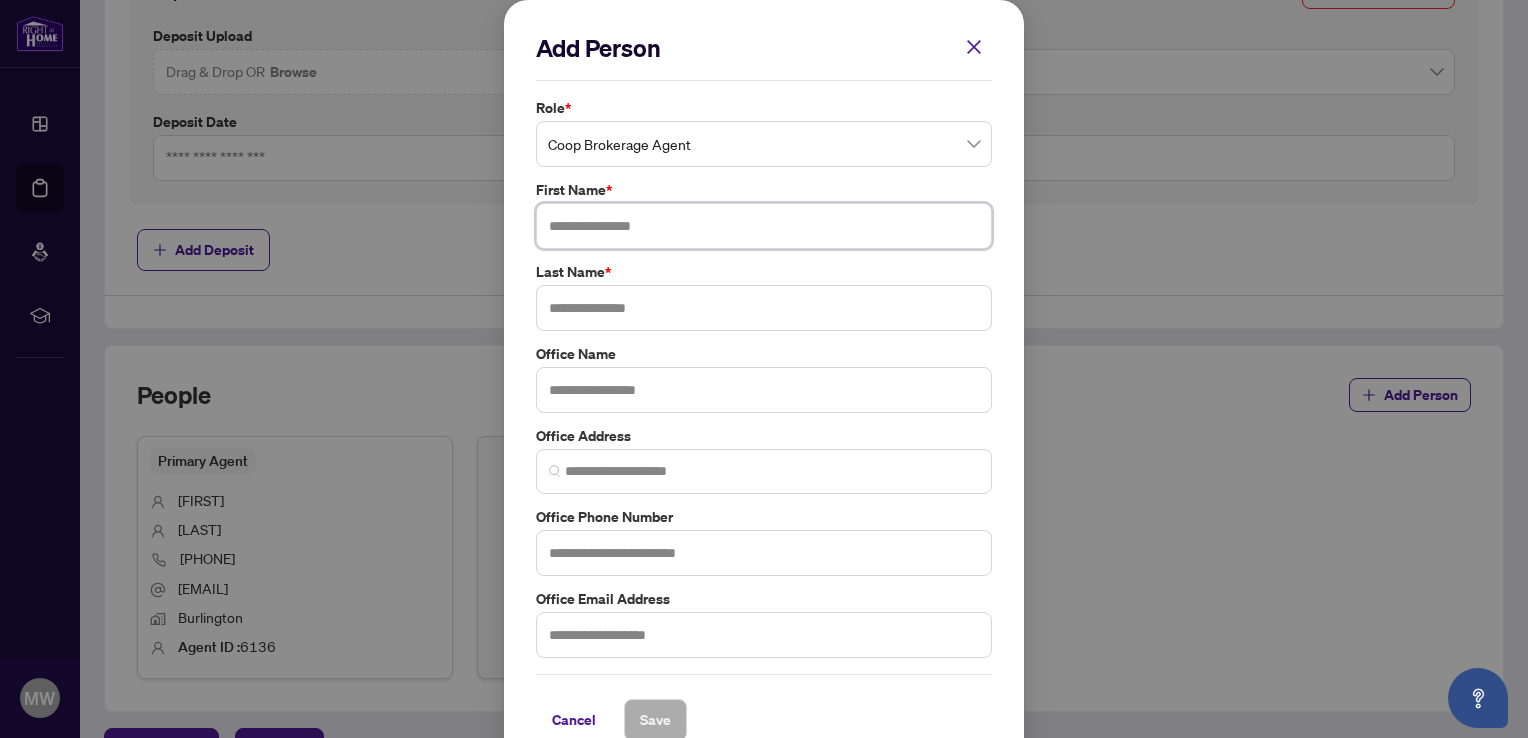click at bounding box center (764, 226) 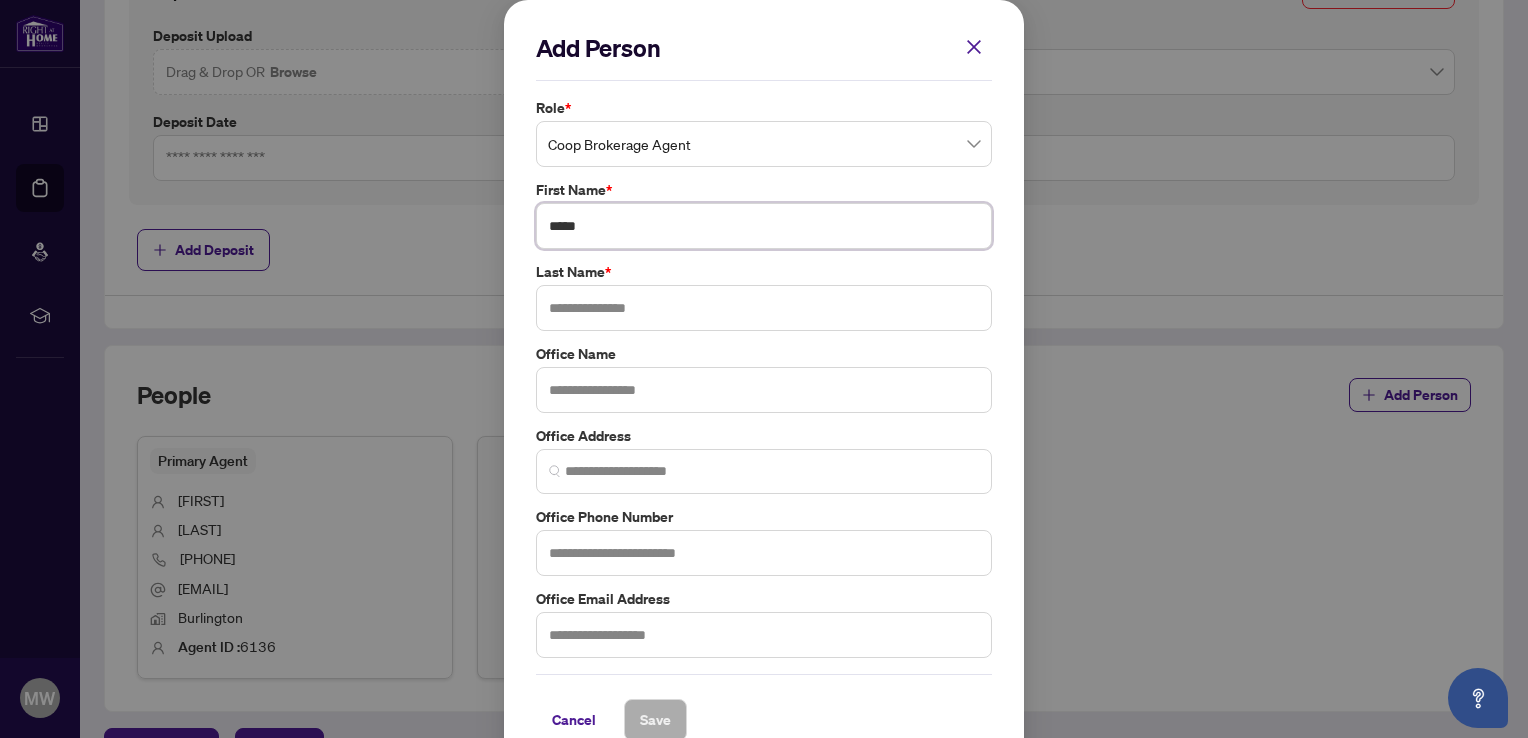 type on "*****" 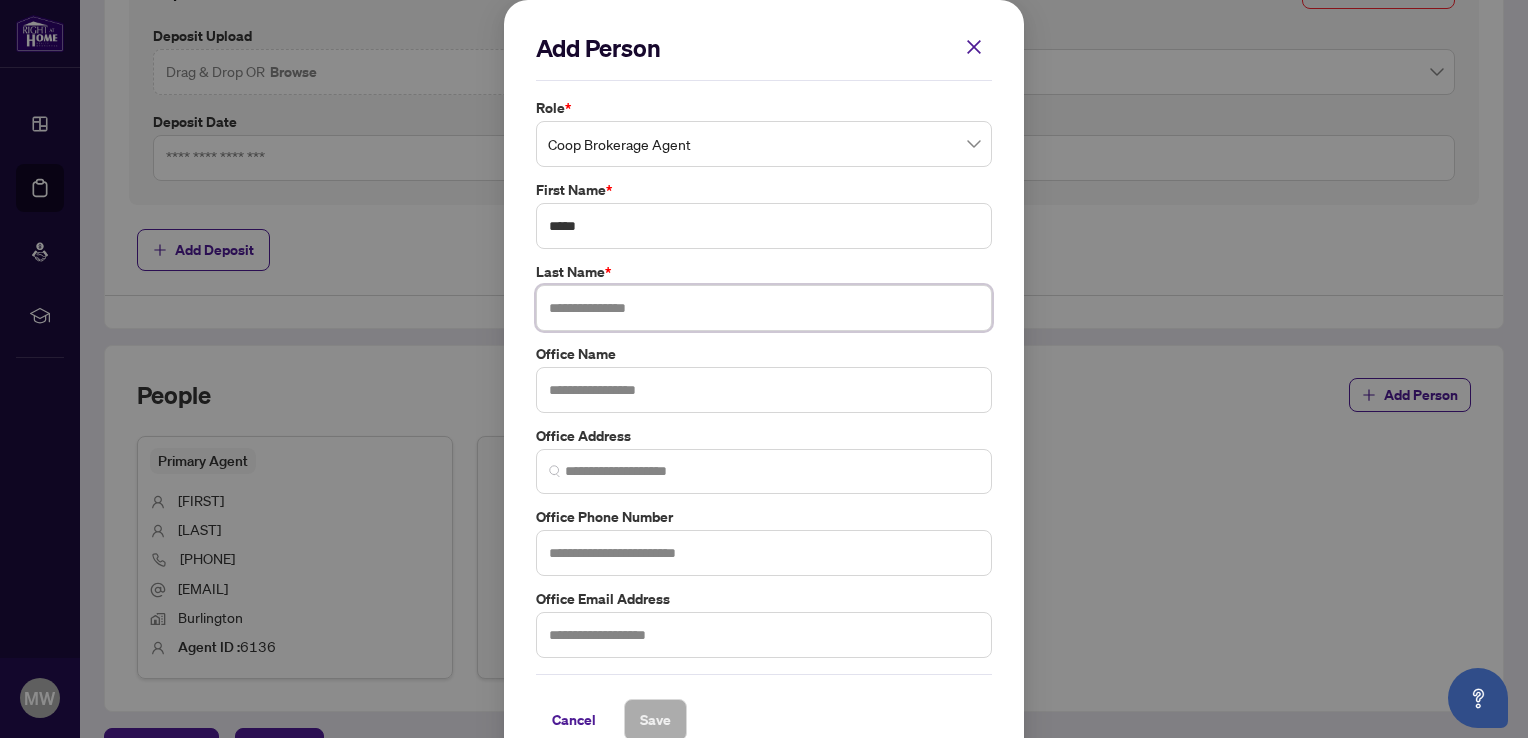 click at bounding box center [764, 308] 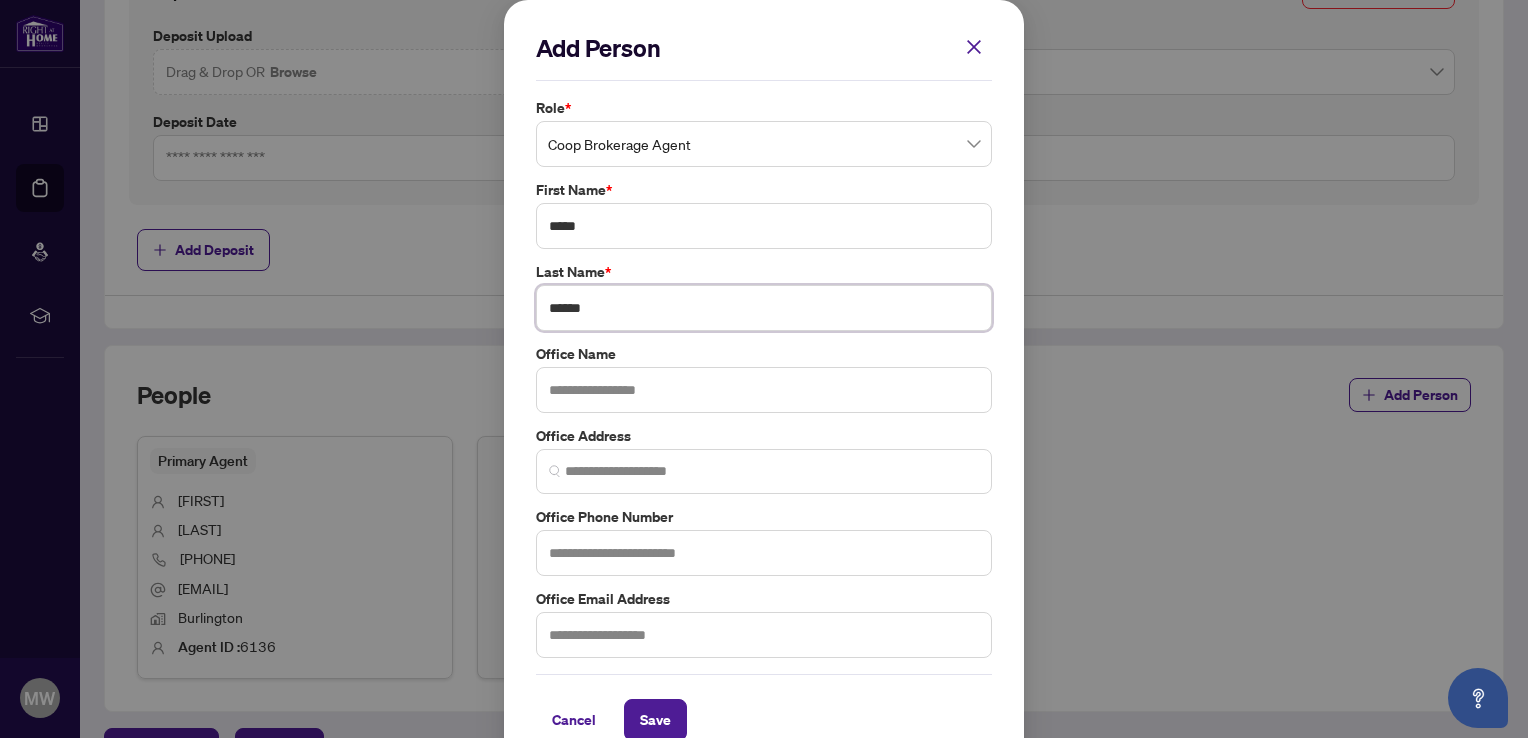 type on "******" 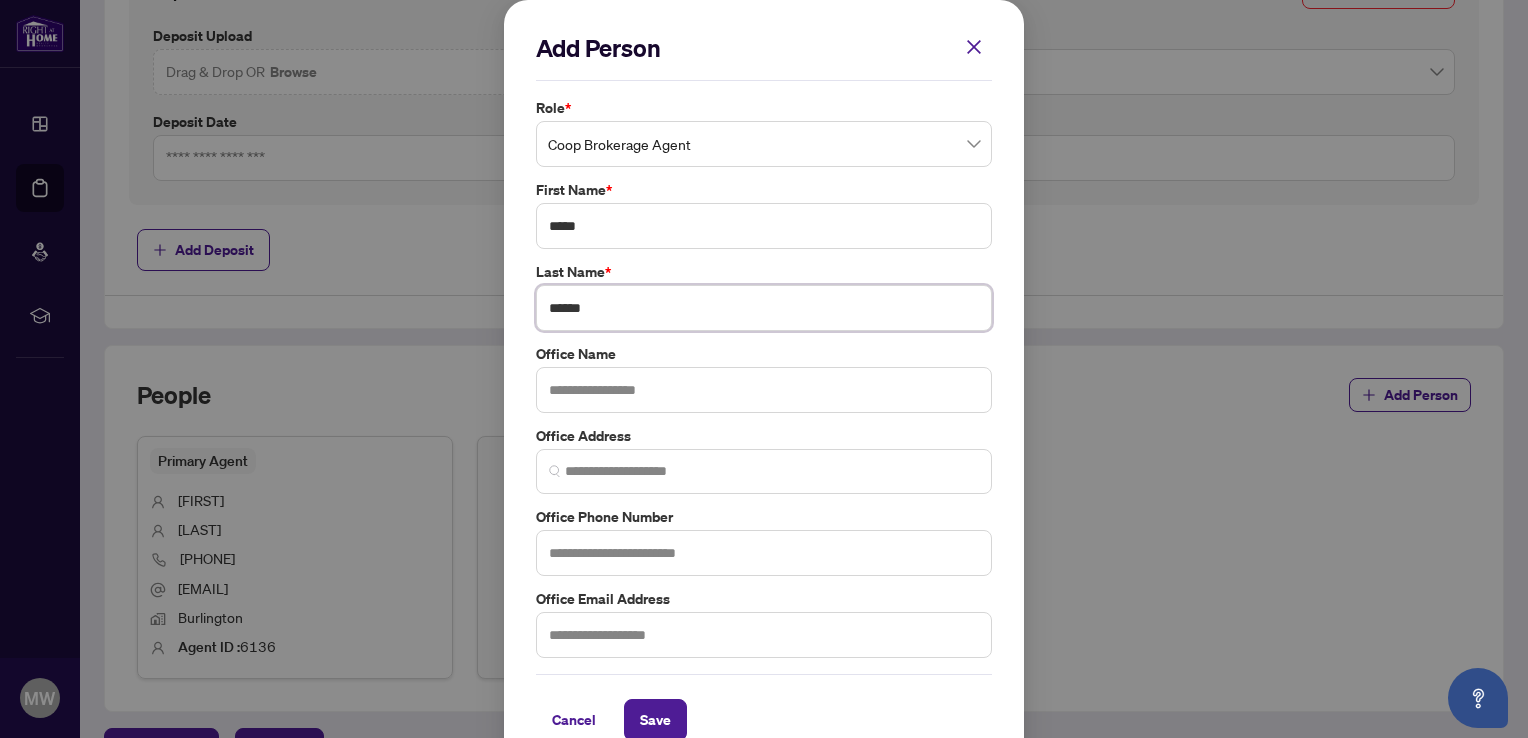 scroll, scrollTop: 31, scrollLeft: 0, axis: vertical 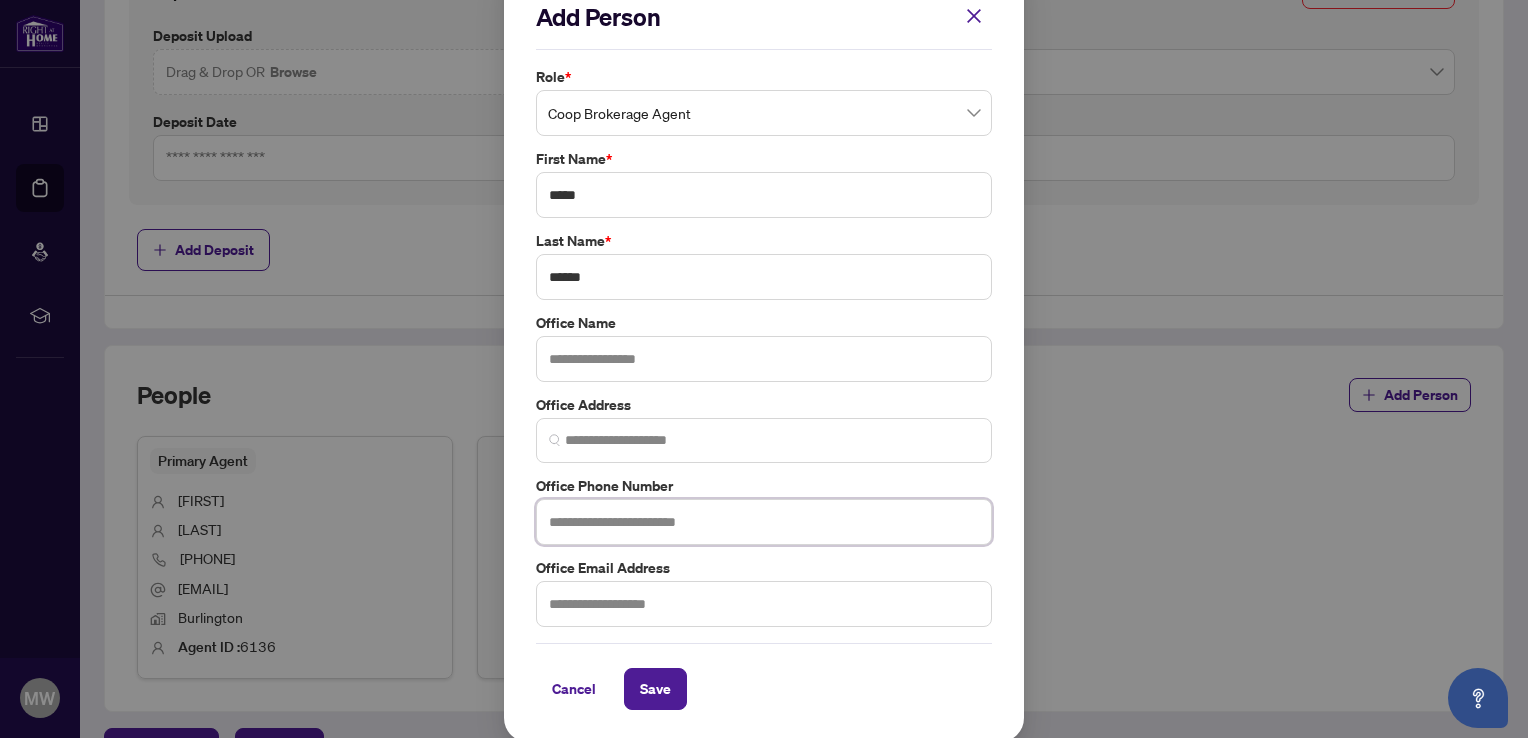 click at bounding box center [764, 522] 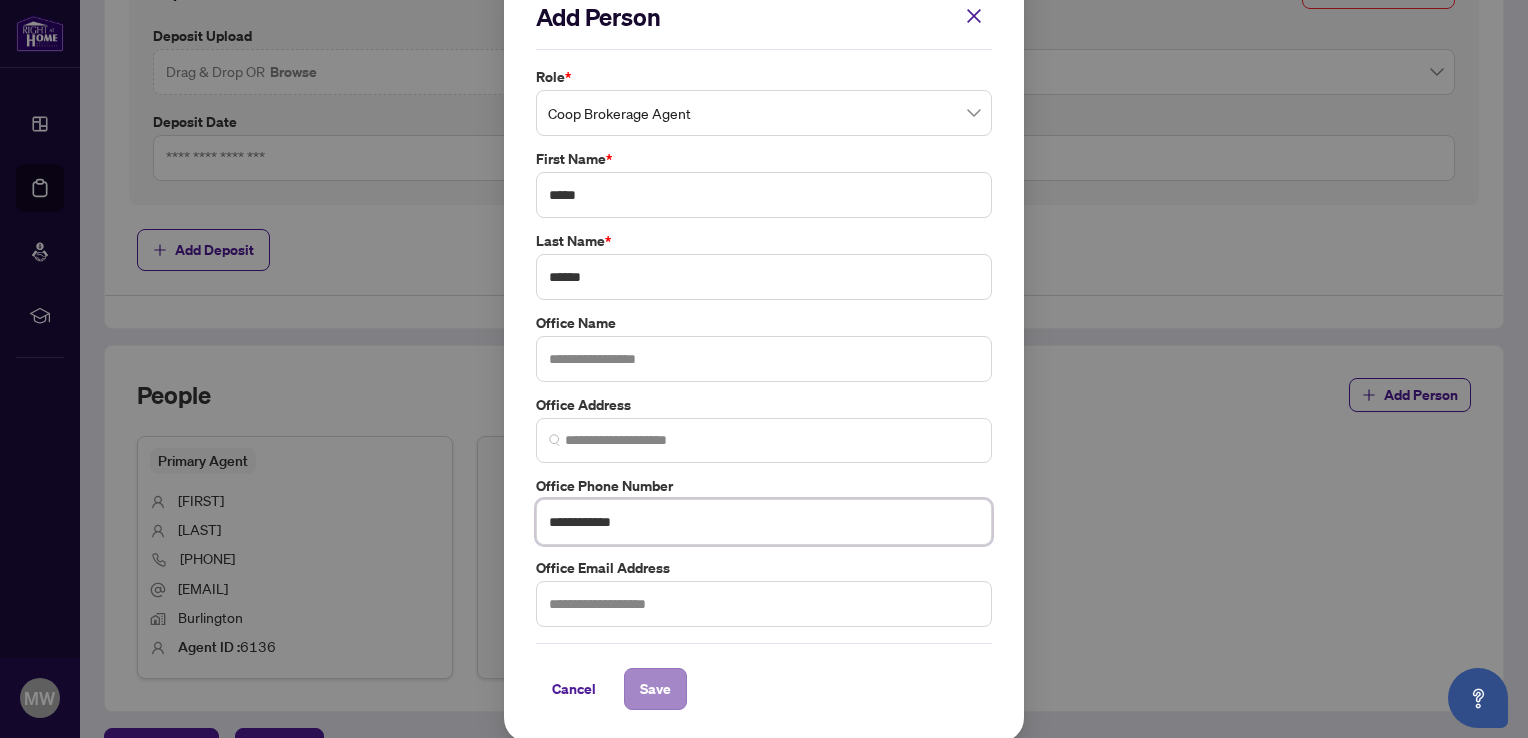 type on "**********" 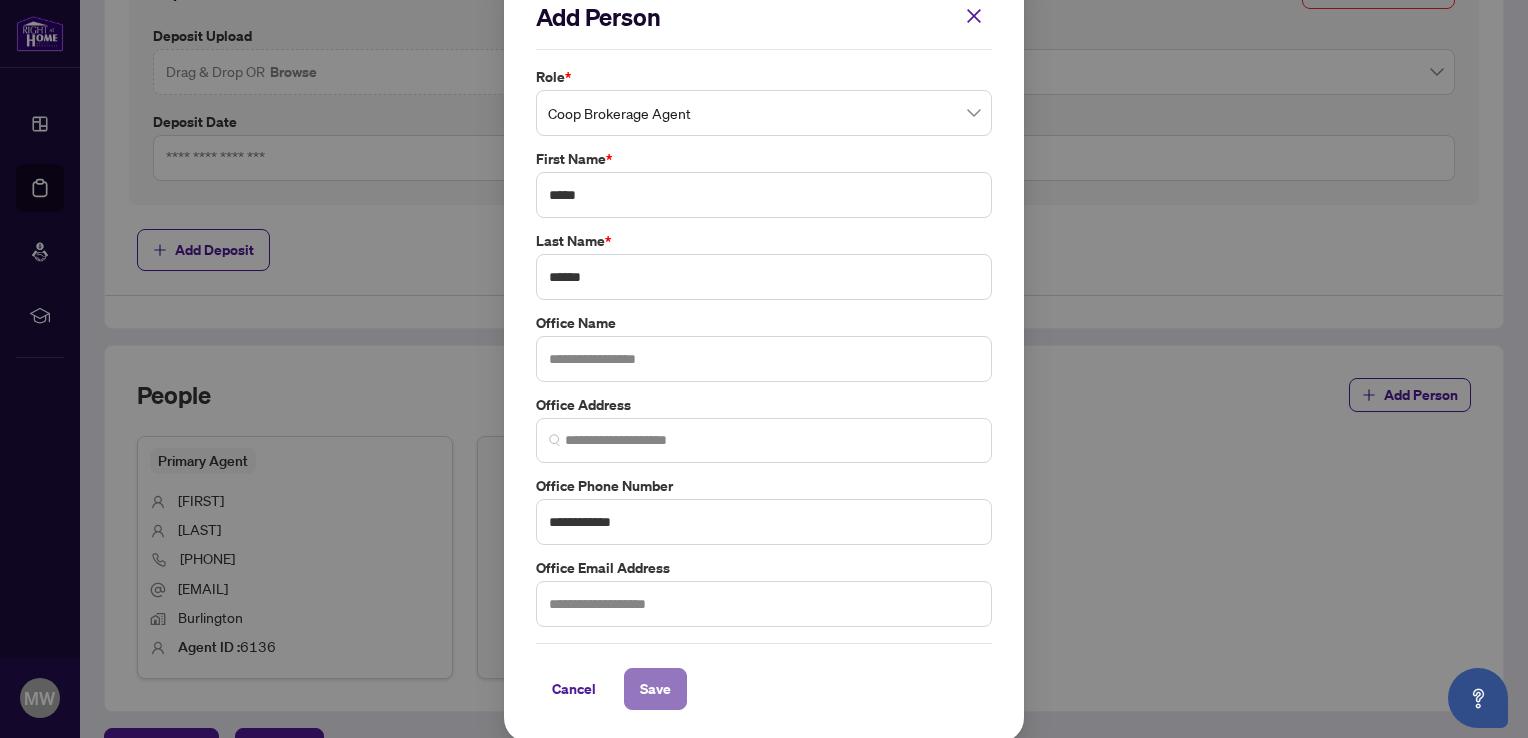 click on "Save" at bounding box center [655, 689] 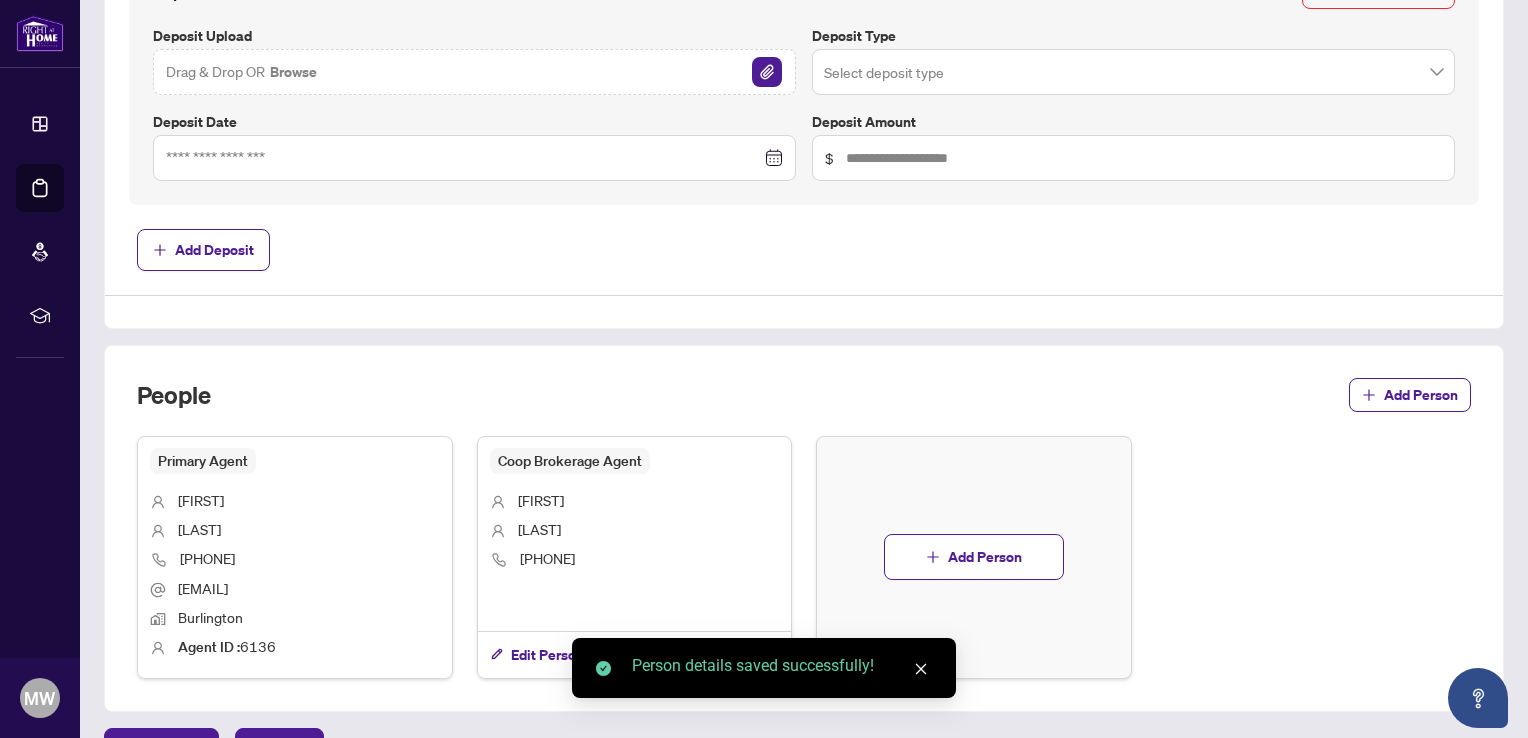 scroll, scrollTop: 962, scrollLeft: 0, axis: vertical 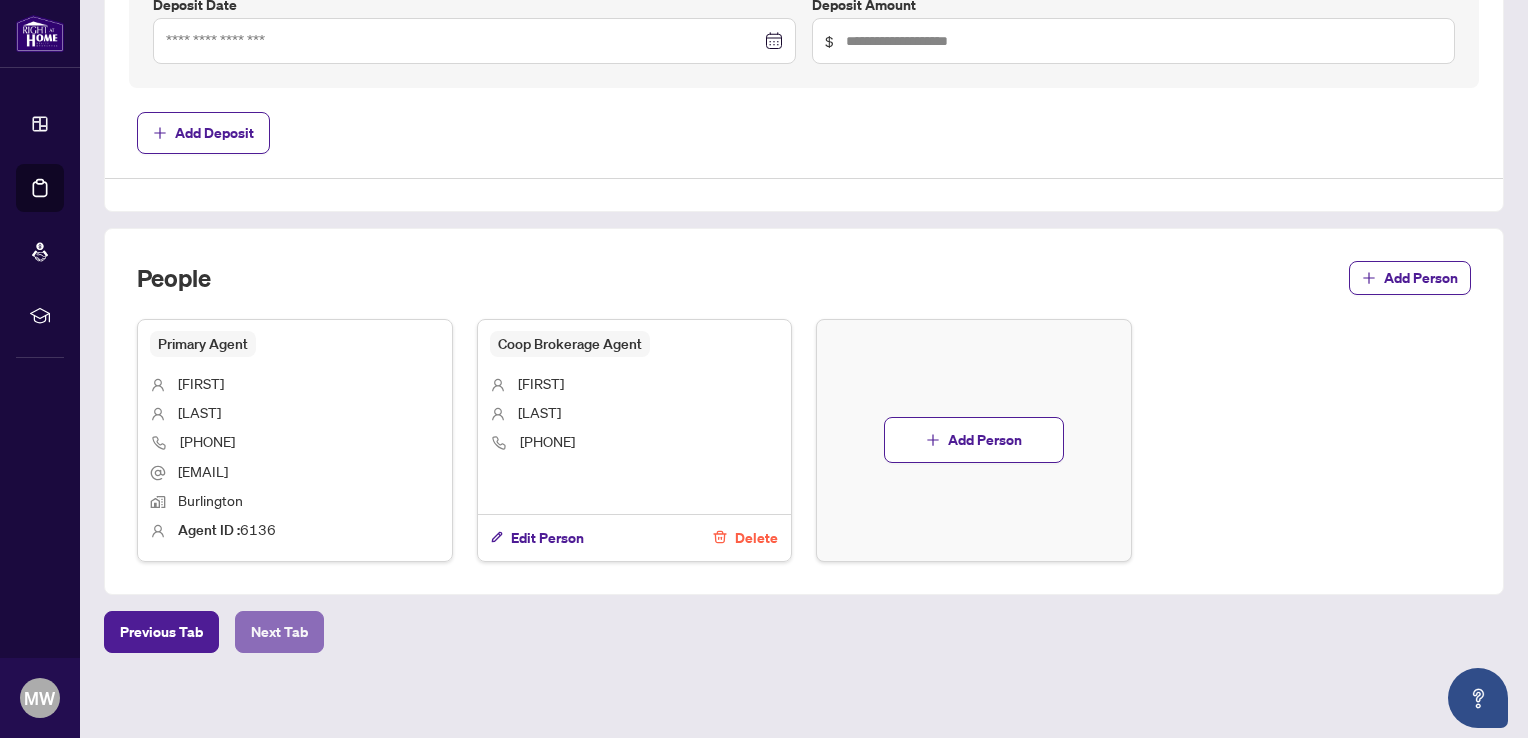 click on "Next Tab" at bounding box center [279, 632] 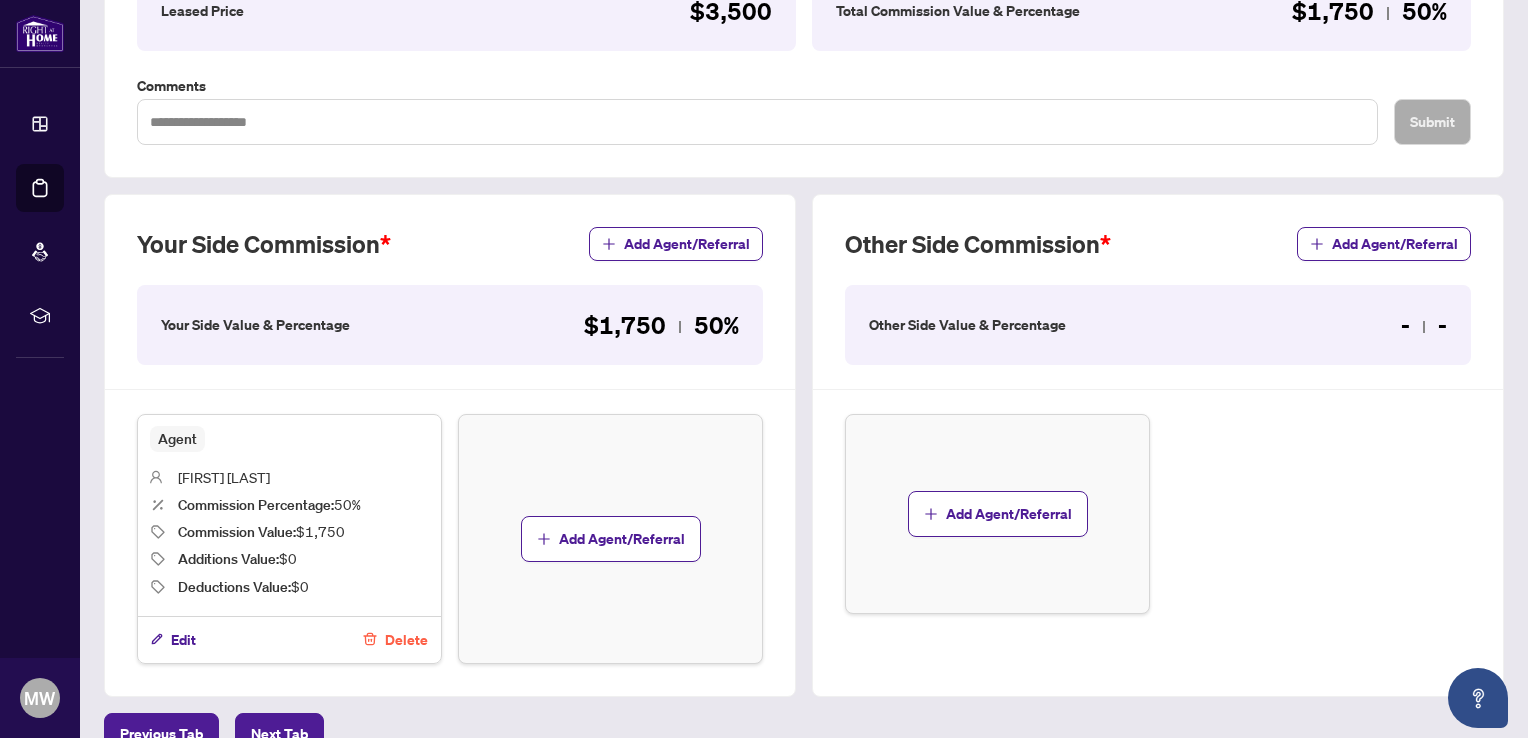 scroll, scrollTop: 396, scrollLeft: 0, axis: vertical 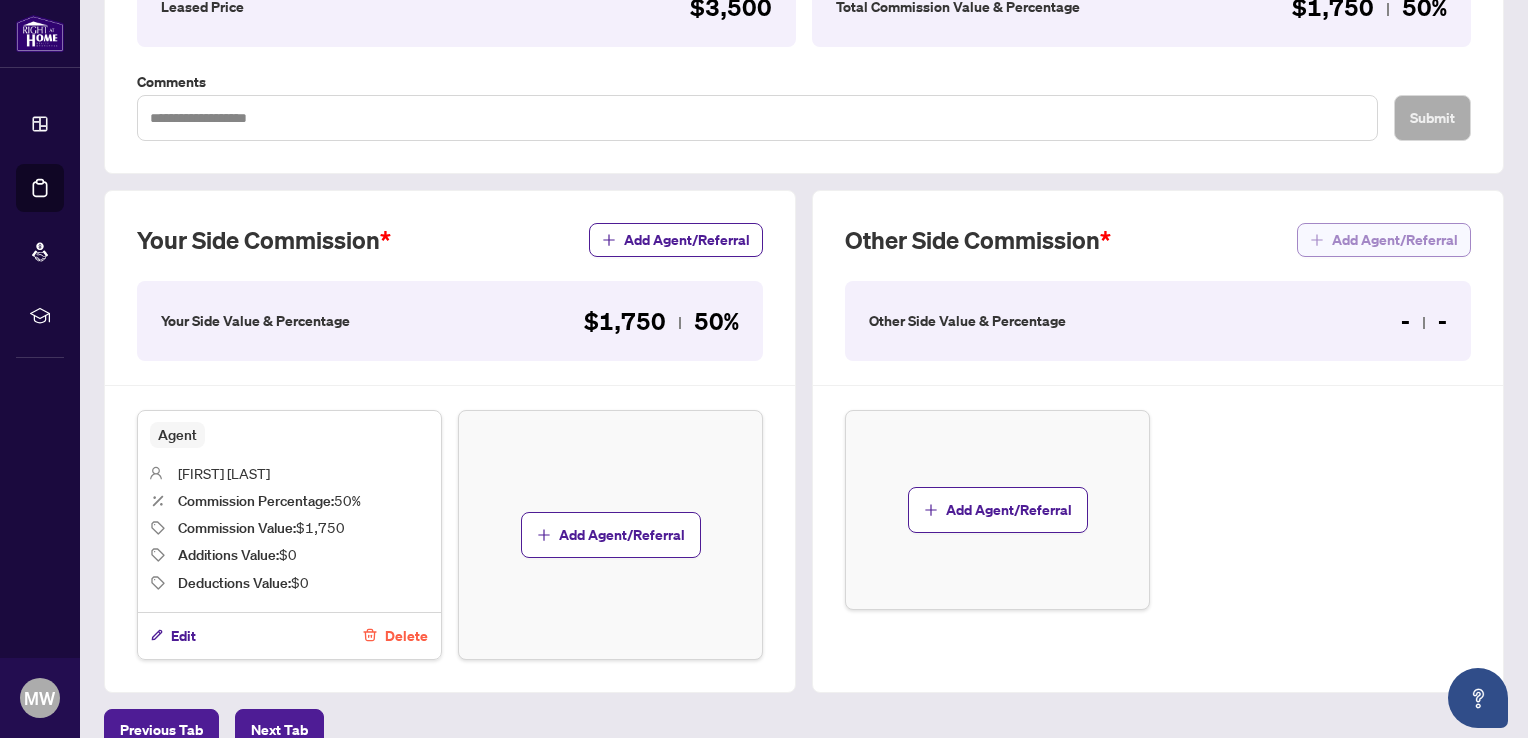 click on "Add Agent/Referral" at bounding box center (1395, 240) 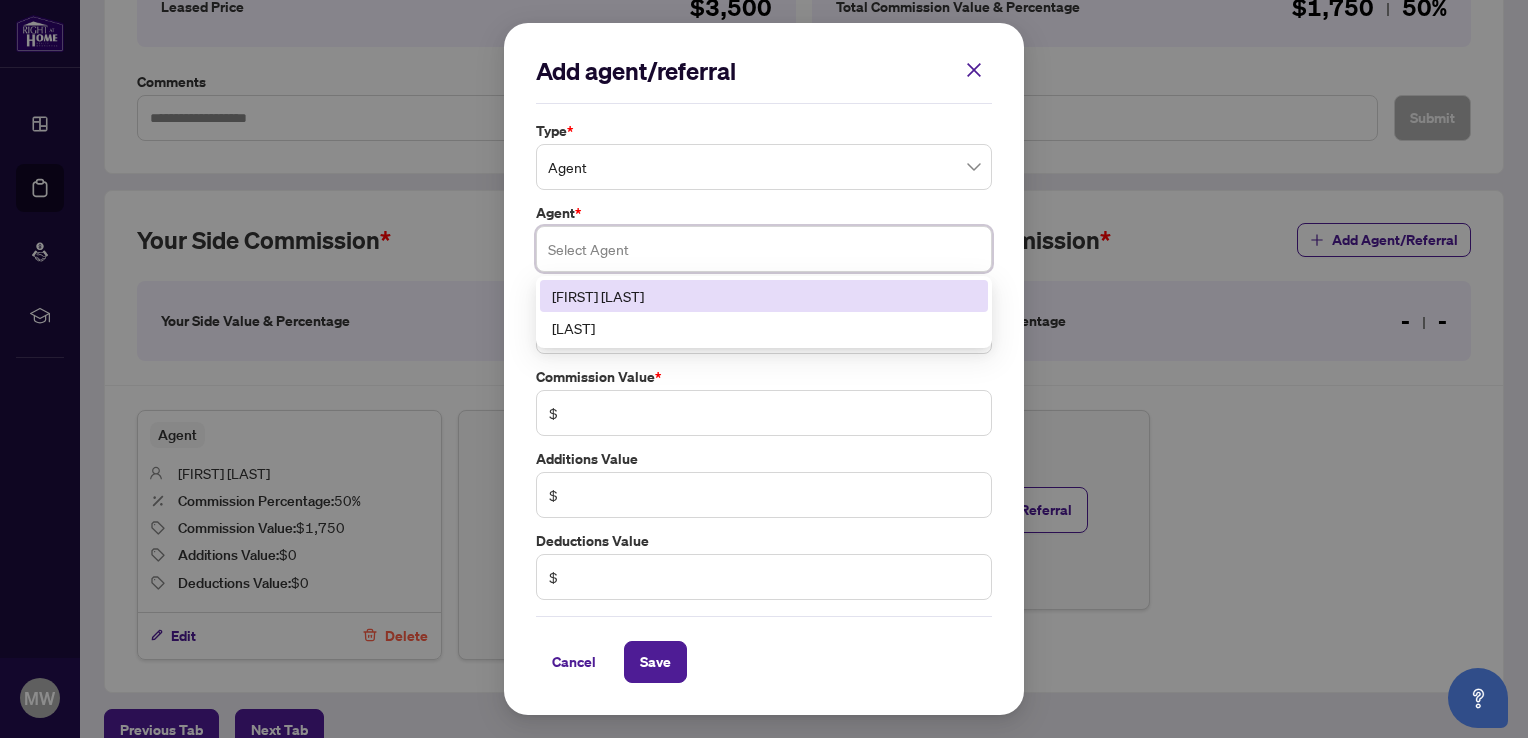 click at bounding box center [764, 249] 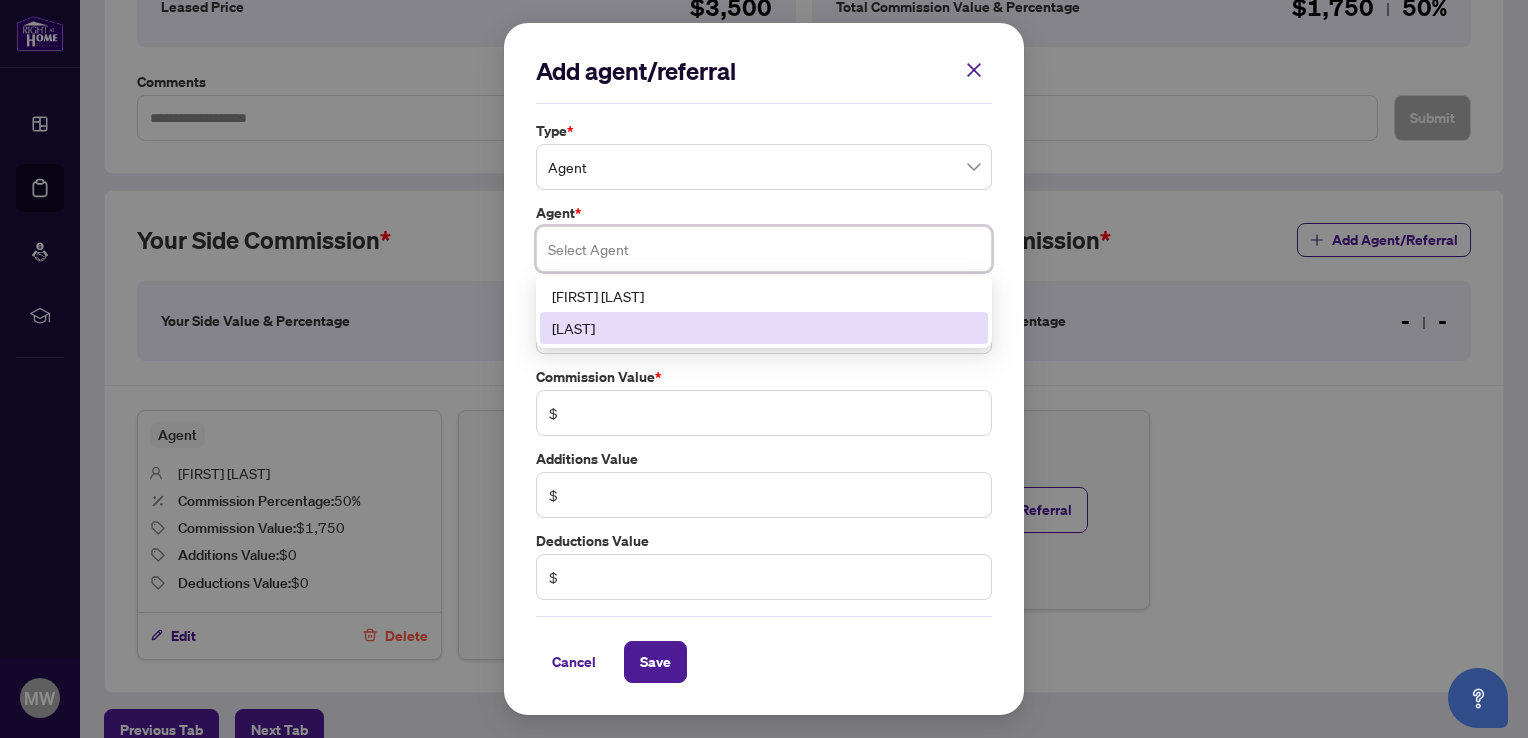click on "[LAST]" at bounding box center (764, 328) 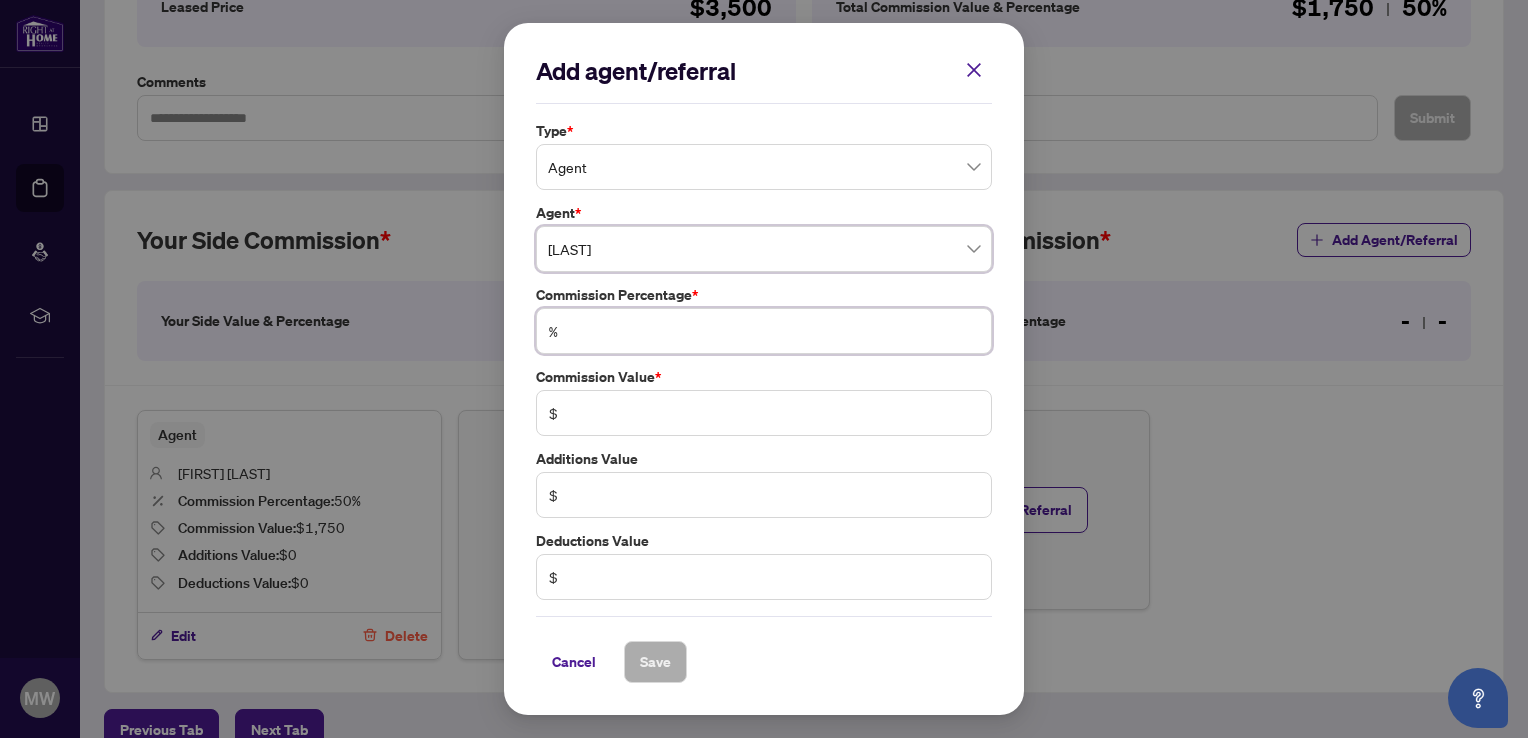 click at bounding box center (774, 331) 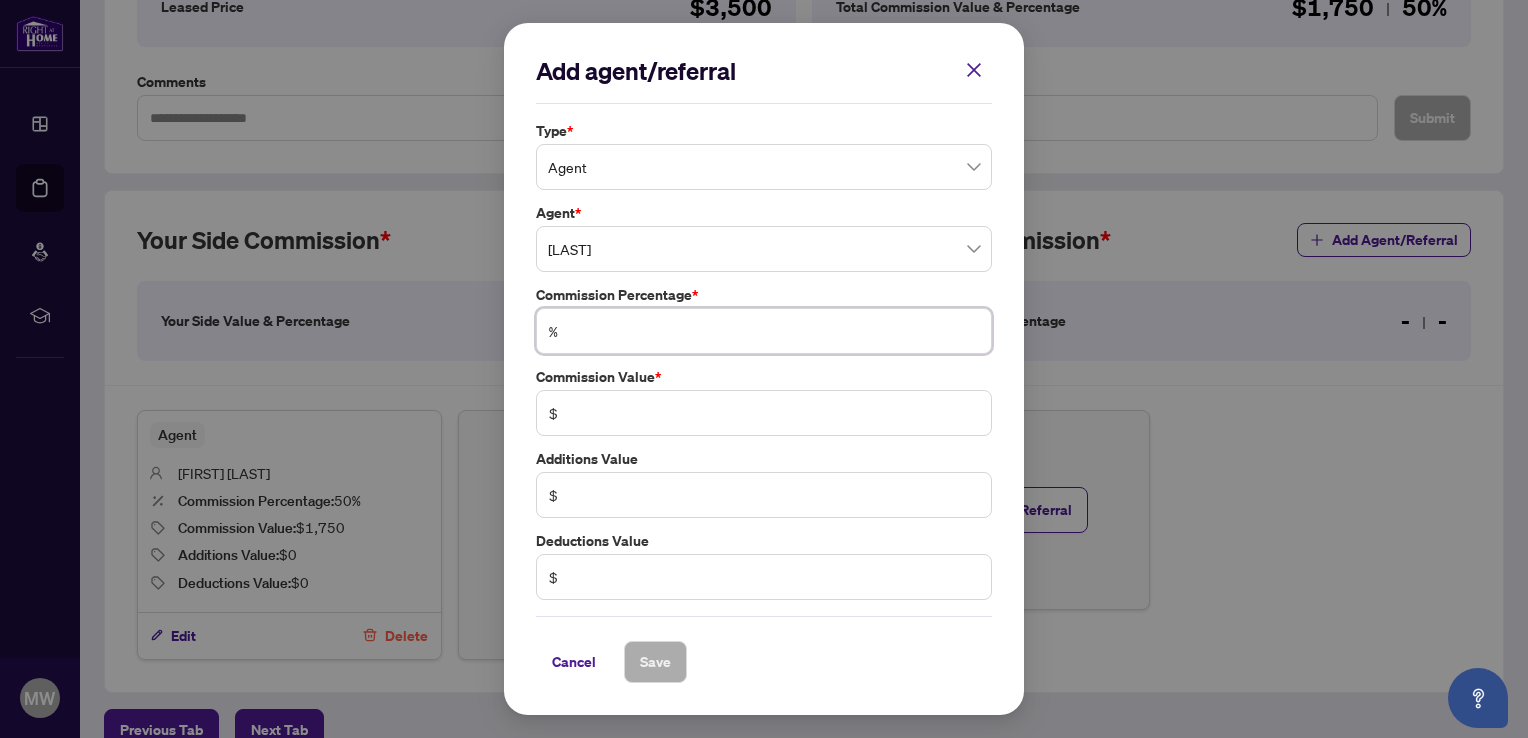 type on "*" 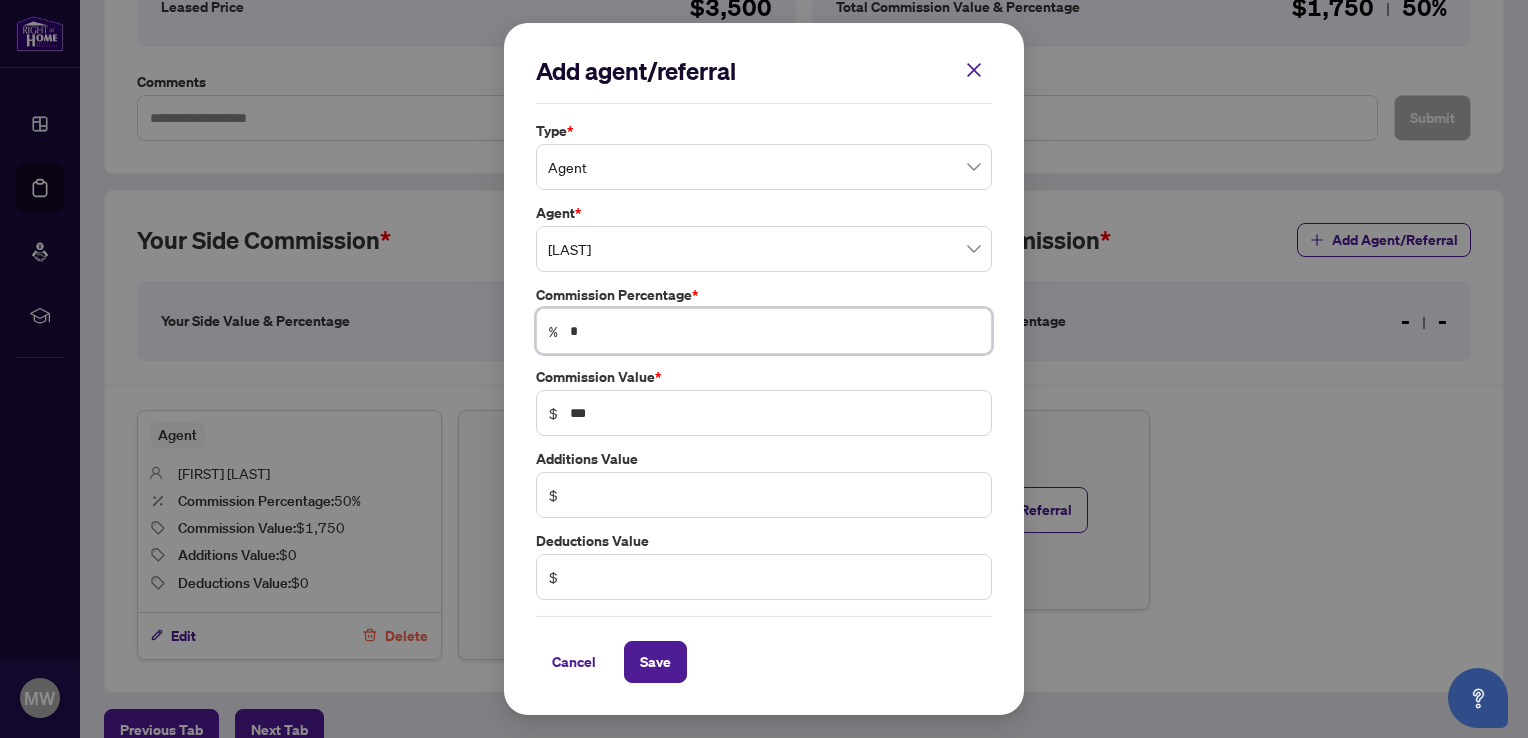 type on "**" 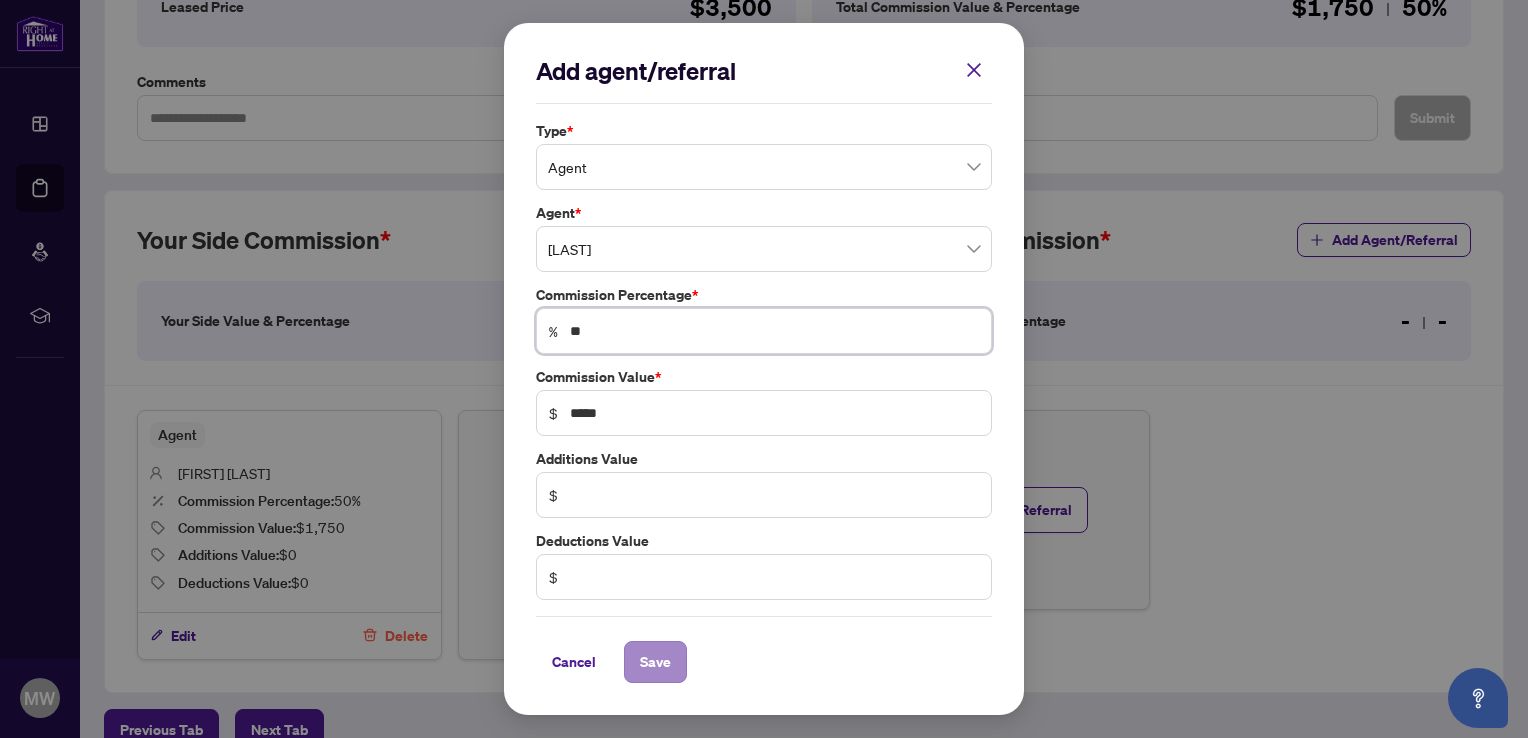 type on "**" 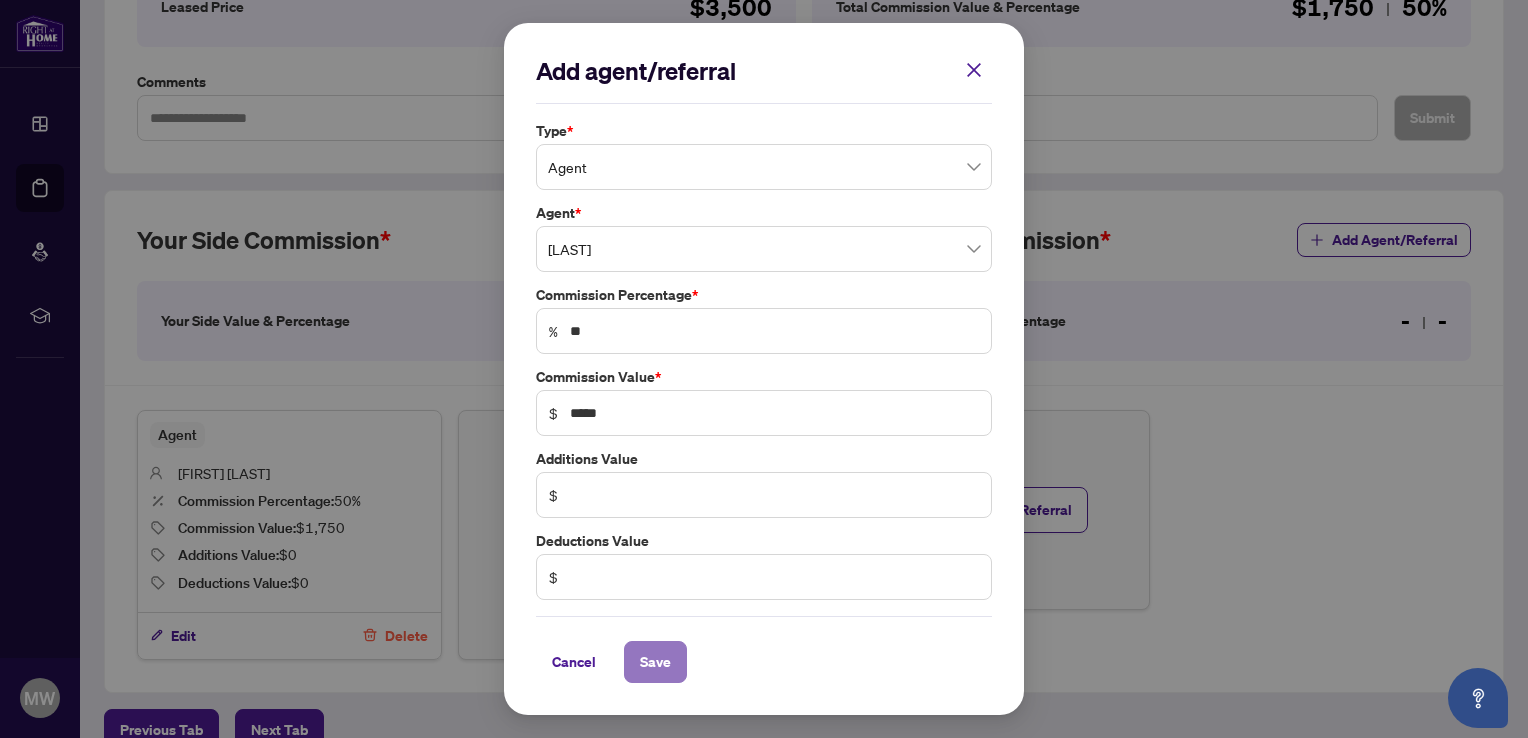 click on "Save" at bounding box center (655, 662) 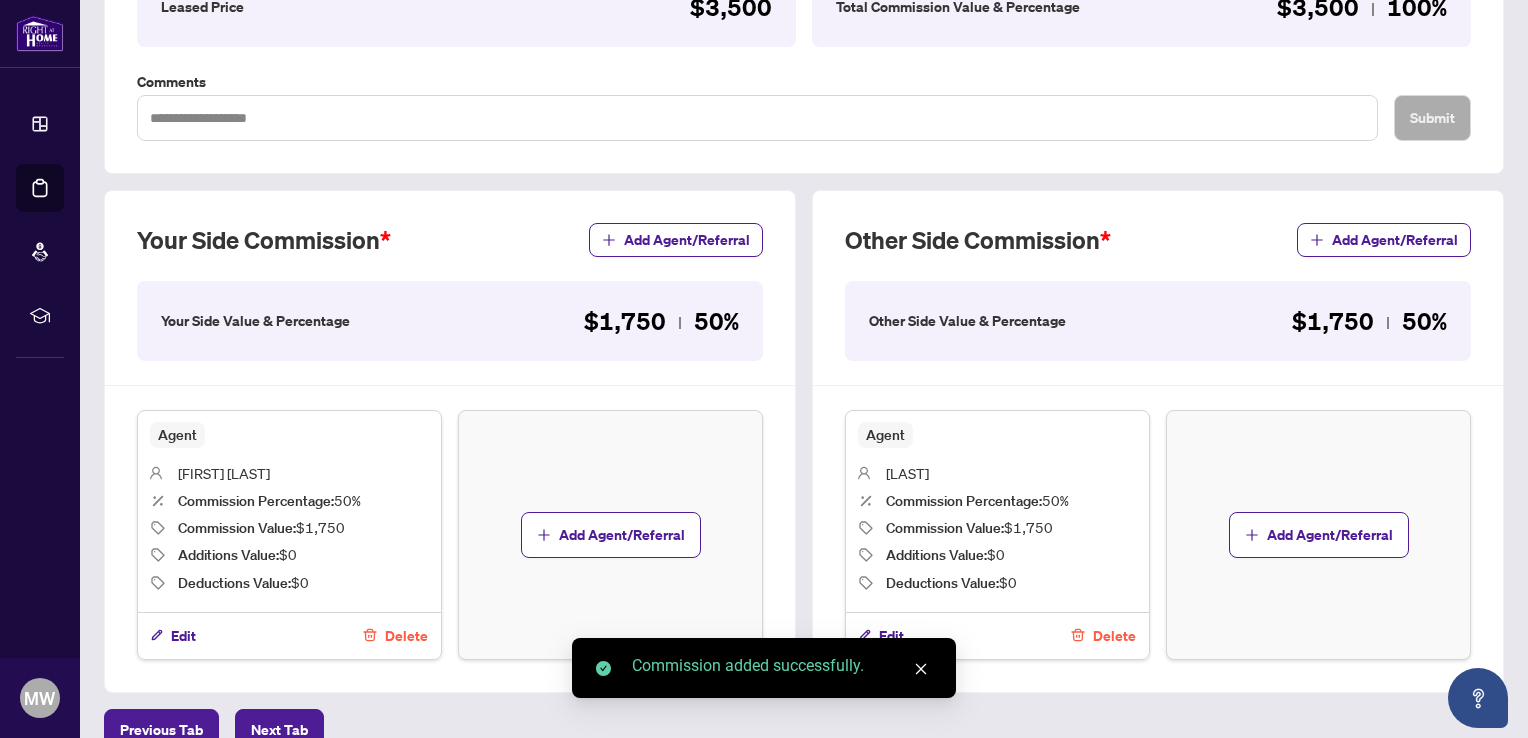 scroll, scrollTop: 492, scrollLeft: 0, axis: vertical 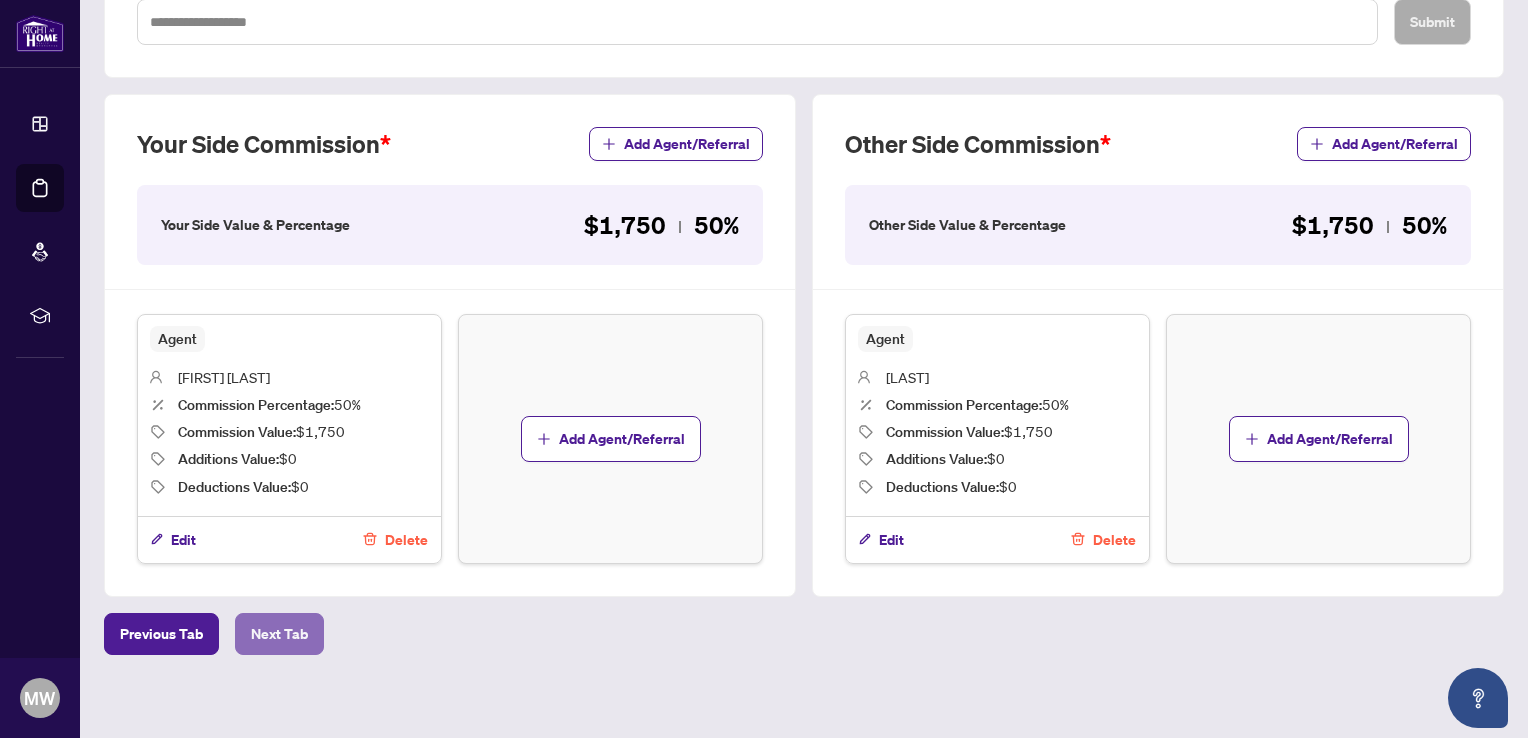 click on "Next Tab" at bounding box center (279, 634) 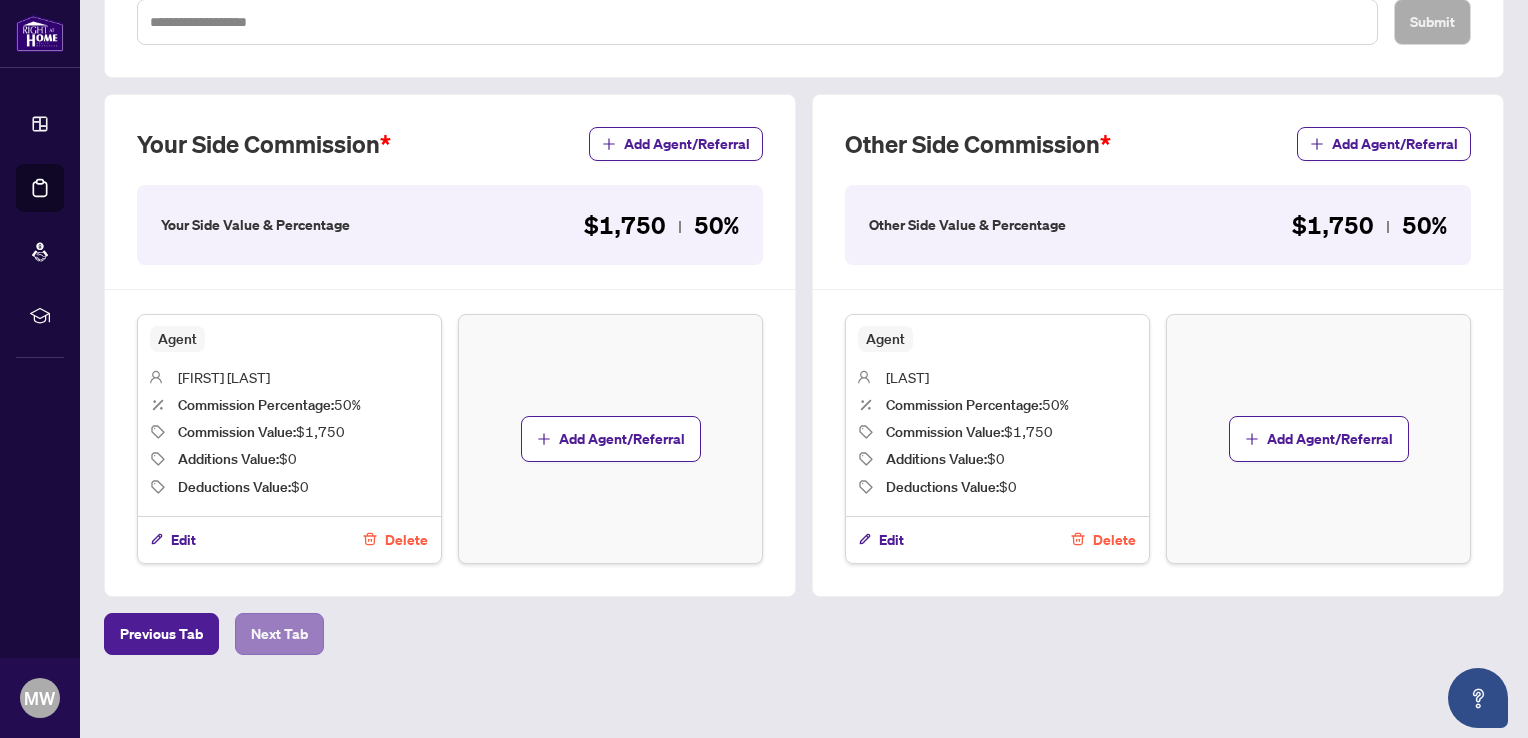 scroll, scrollTop: 0, scrollLeft: 0, axis: both 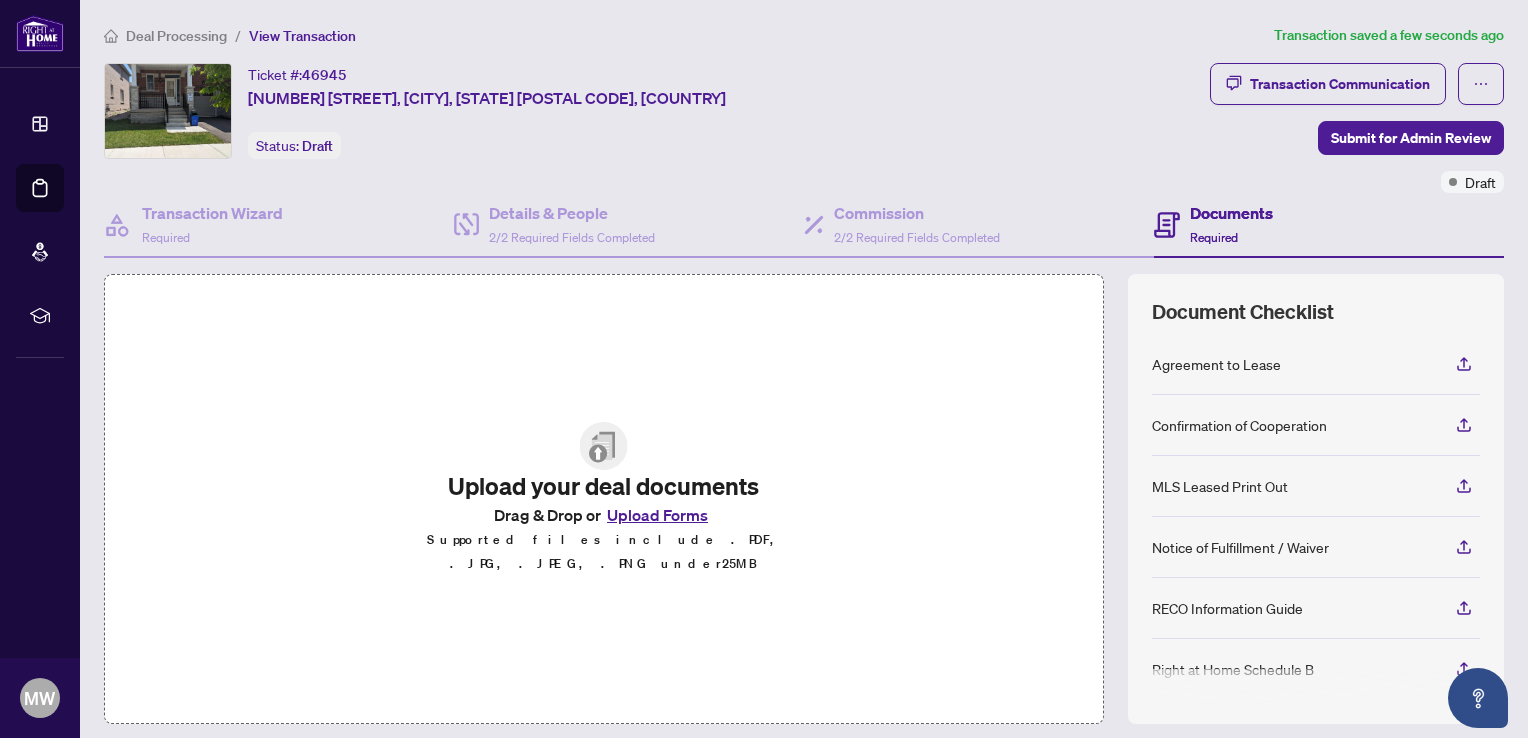 click on "Upload Forms" at bounding box center (657, 515) 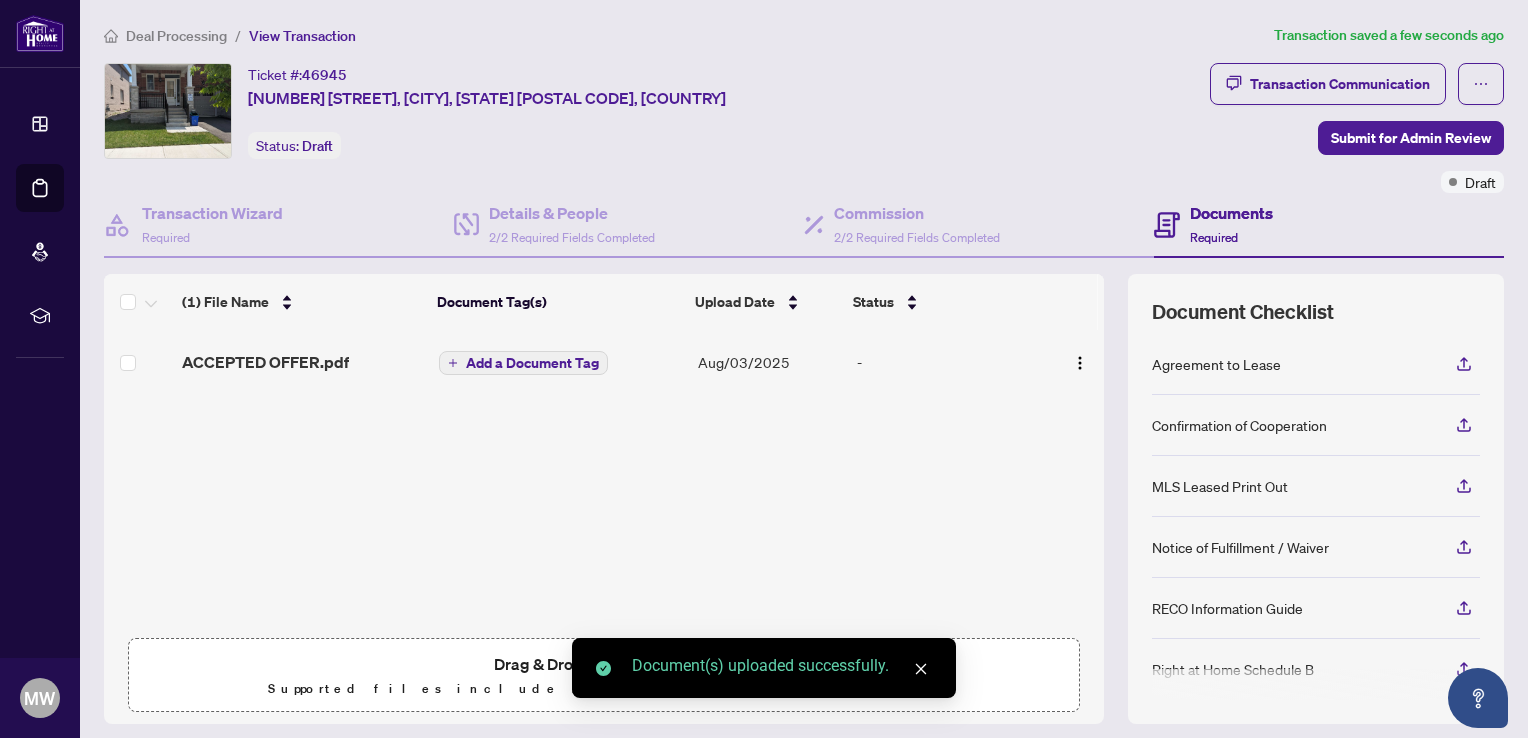 scroll, scrollTop: 135, scrollLeft: 0, axis: vertical 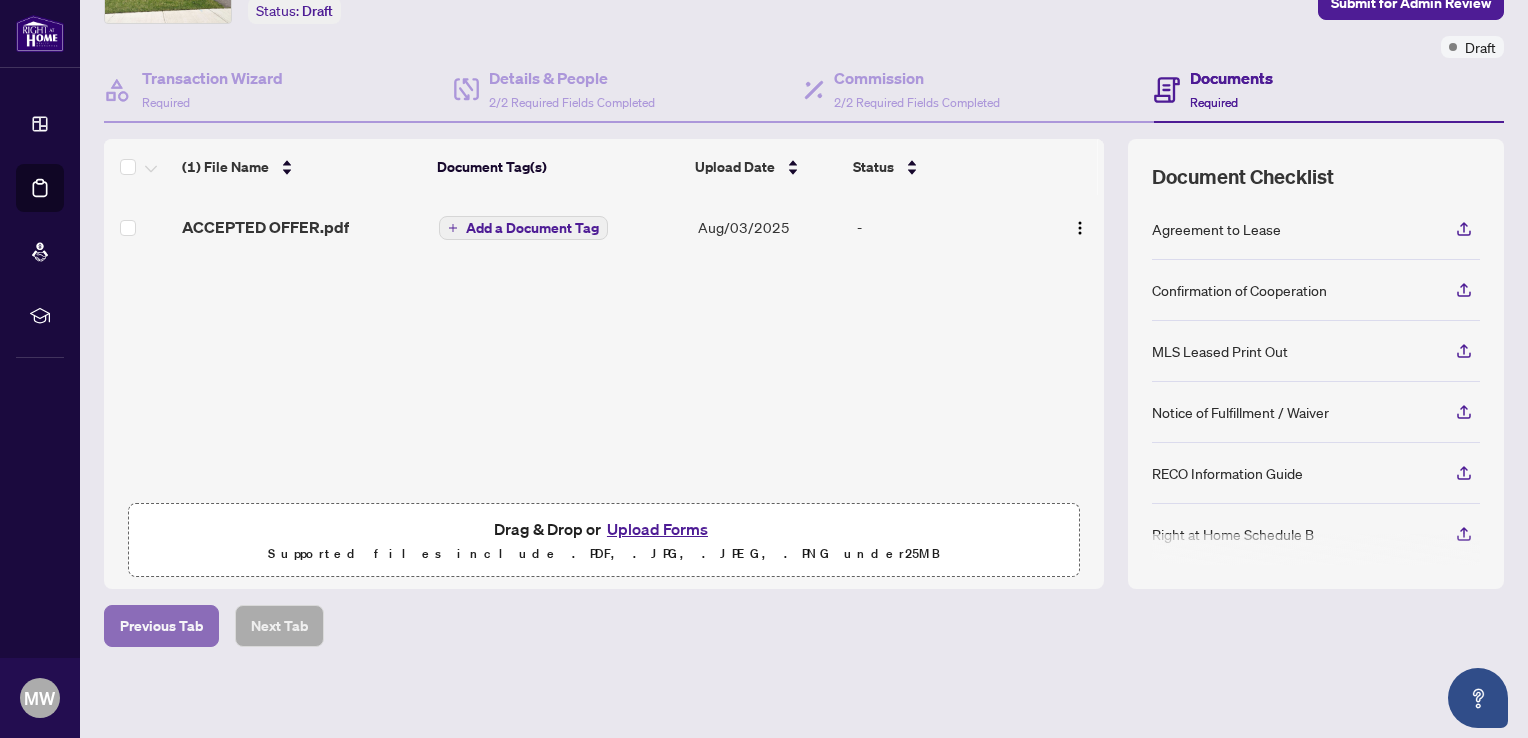 click on "Previous Tab" at bounding box center (161, 626) 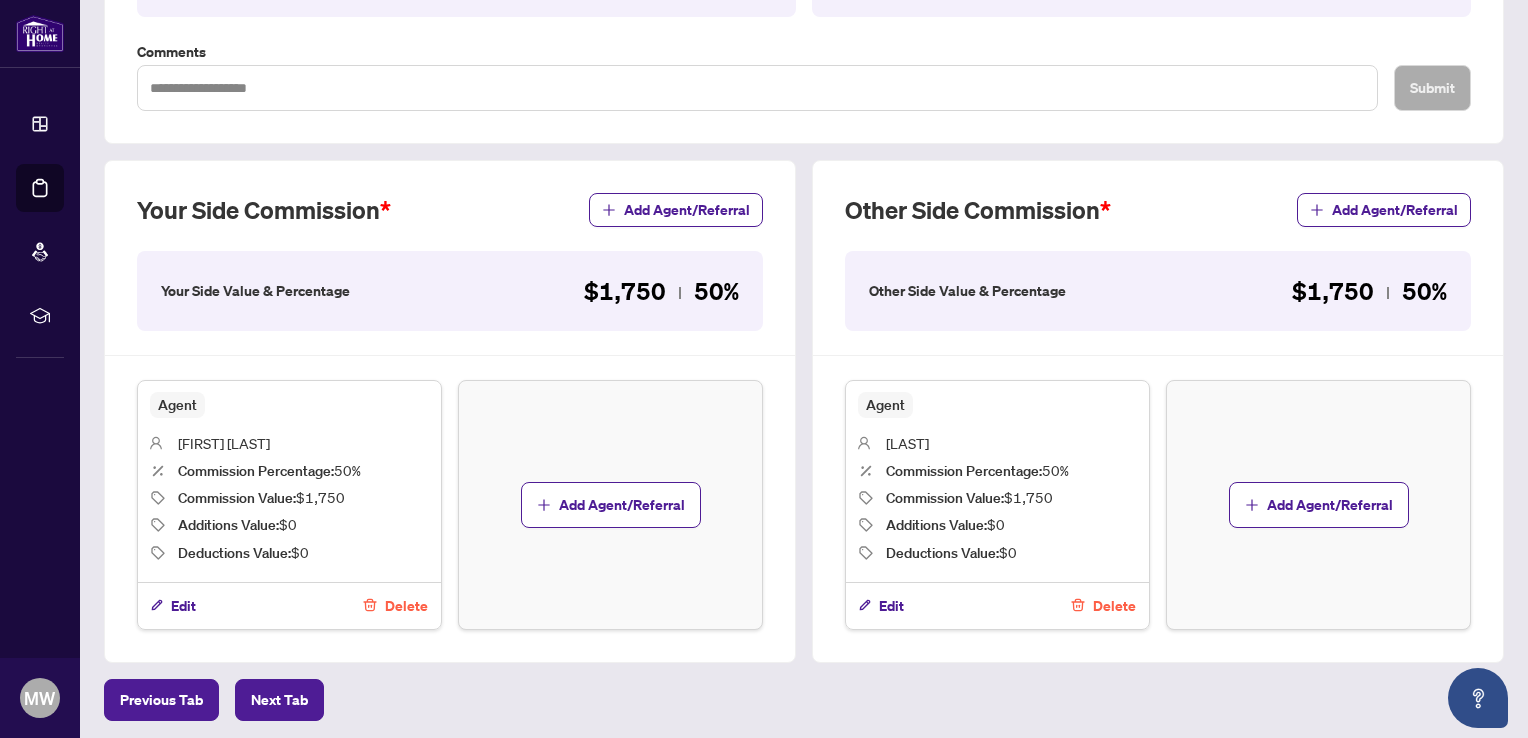 scroll, scrollTop: 492, scrollLeft: 0, axis: vertical 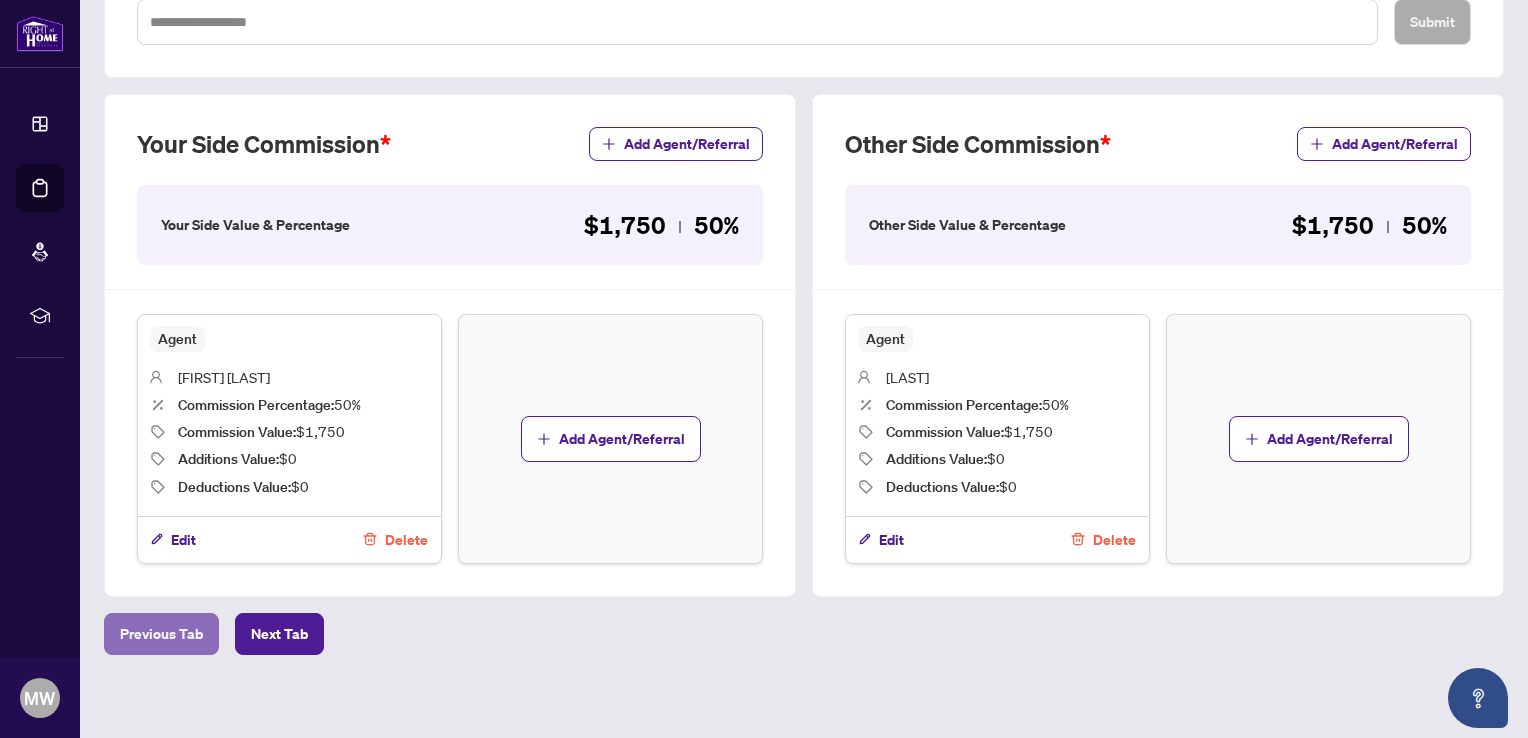click on "Previous Tab" at bounding box center (161, 634) 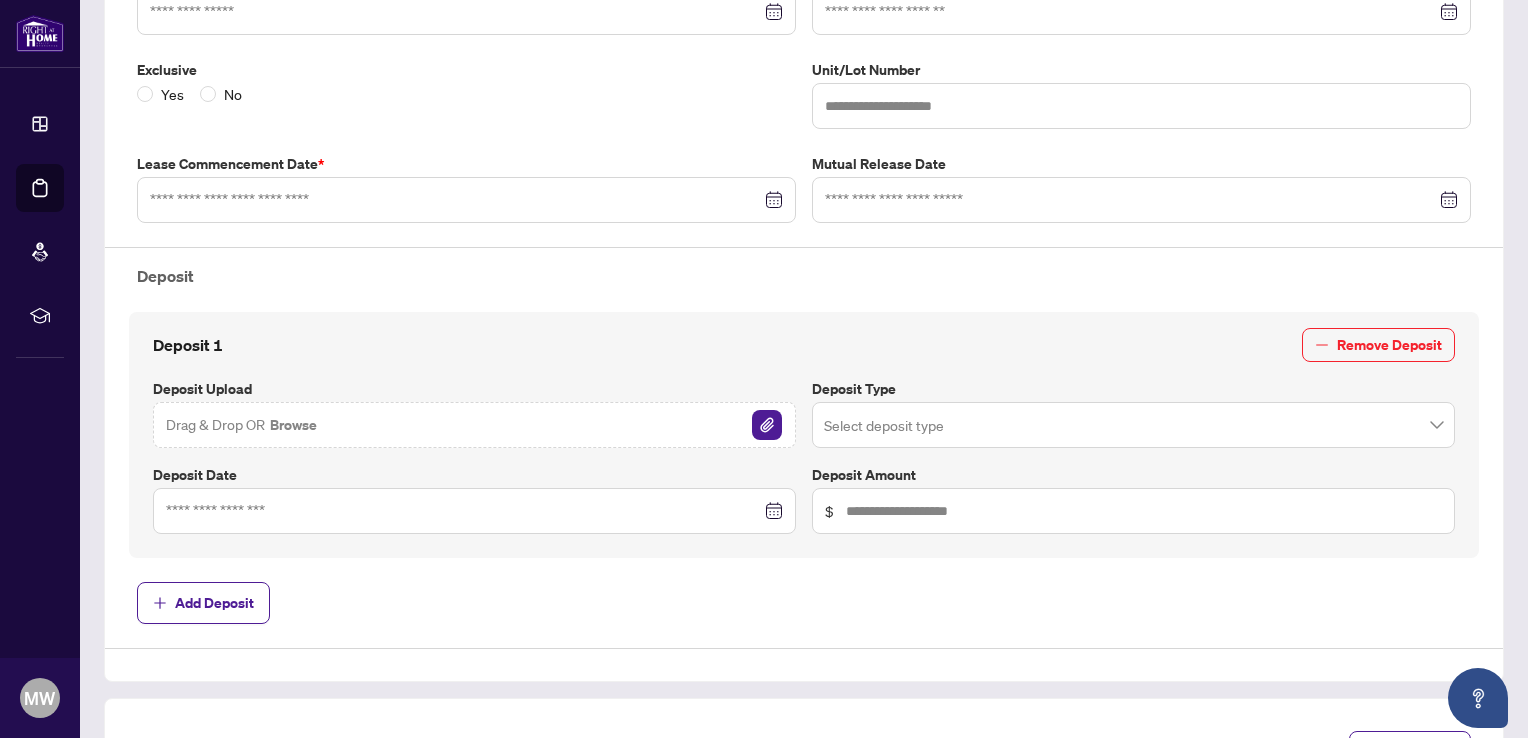 type on "**********" 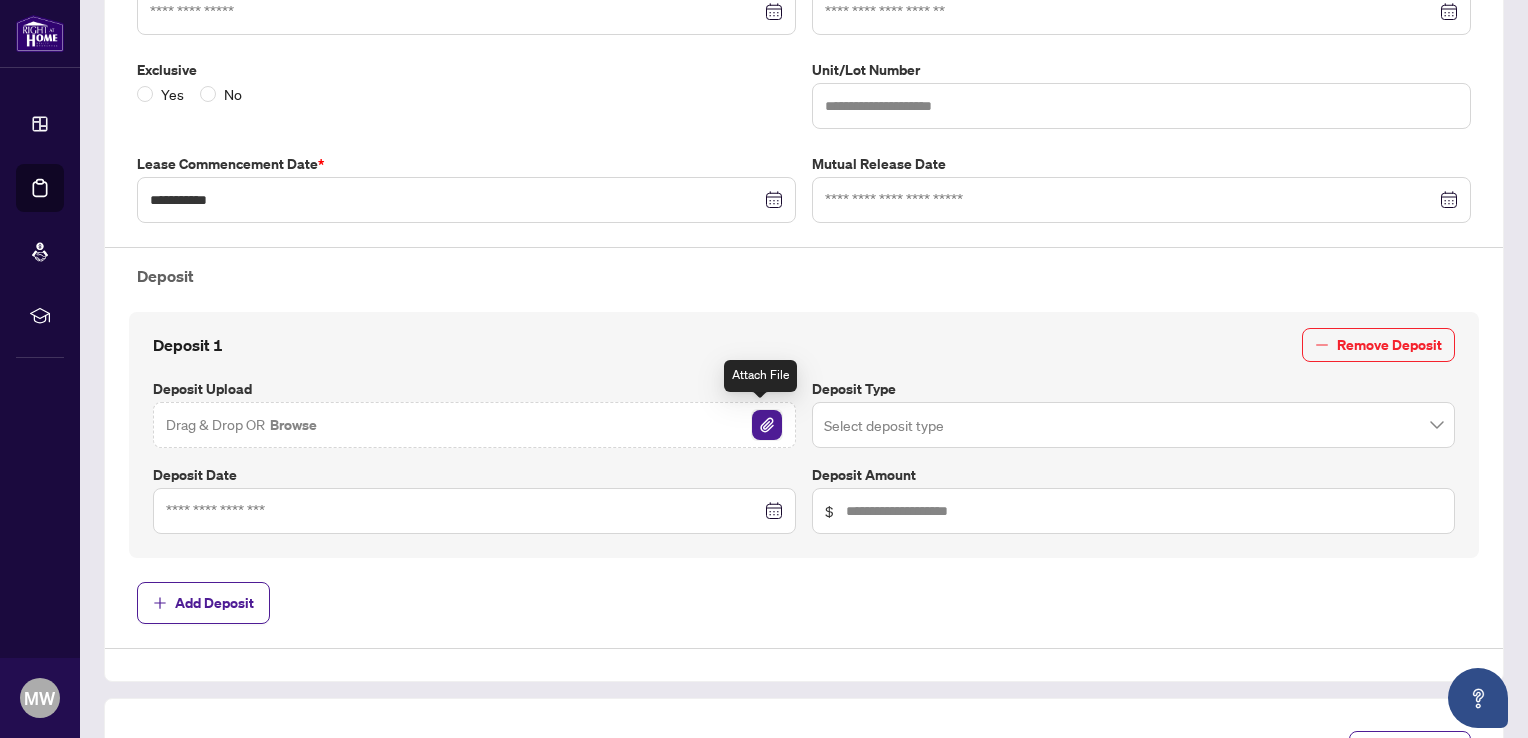 click at bounding box center [767, 425] 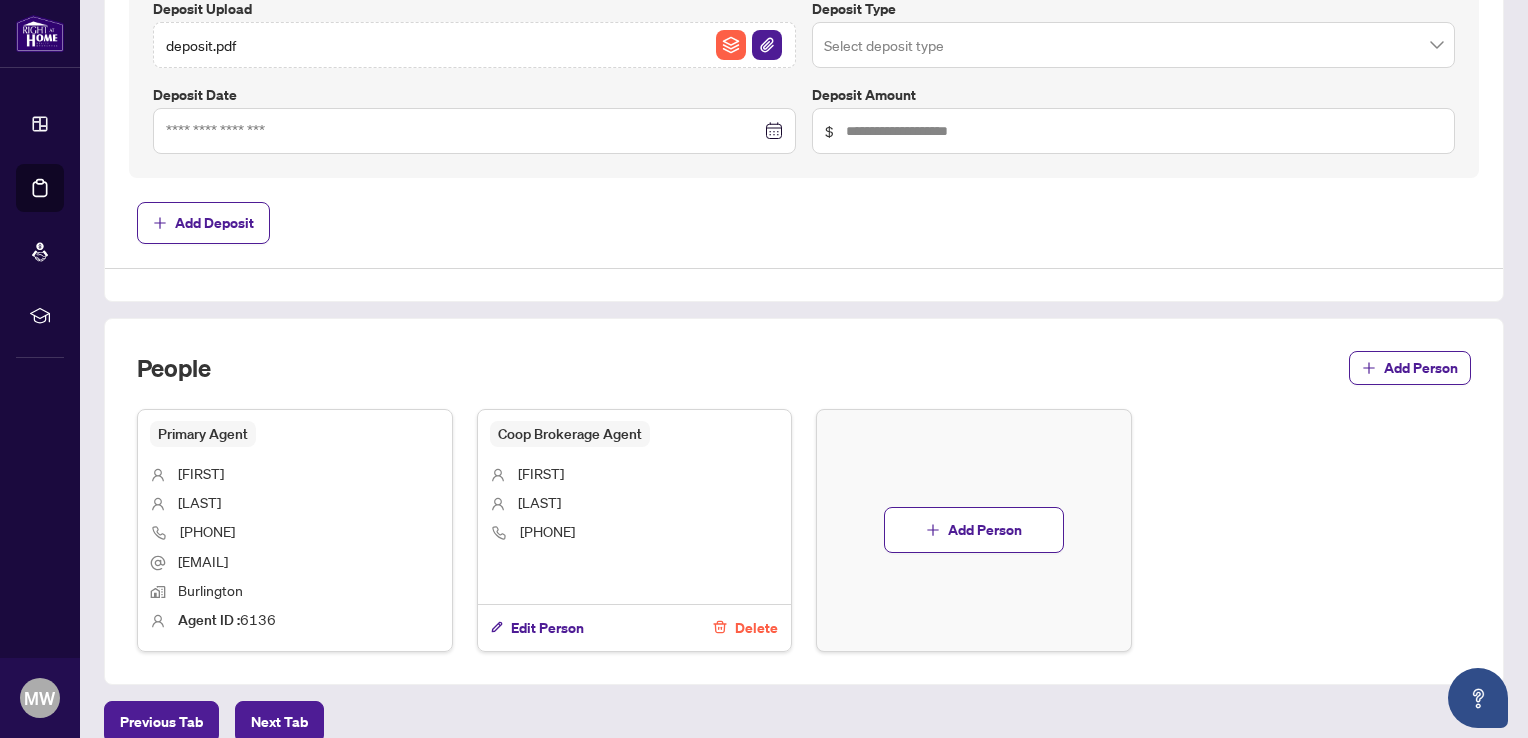 scroll, scrollTop: 962, scrollLeft: 0, axis: vertical 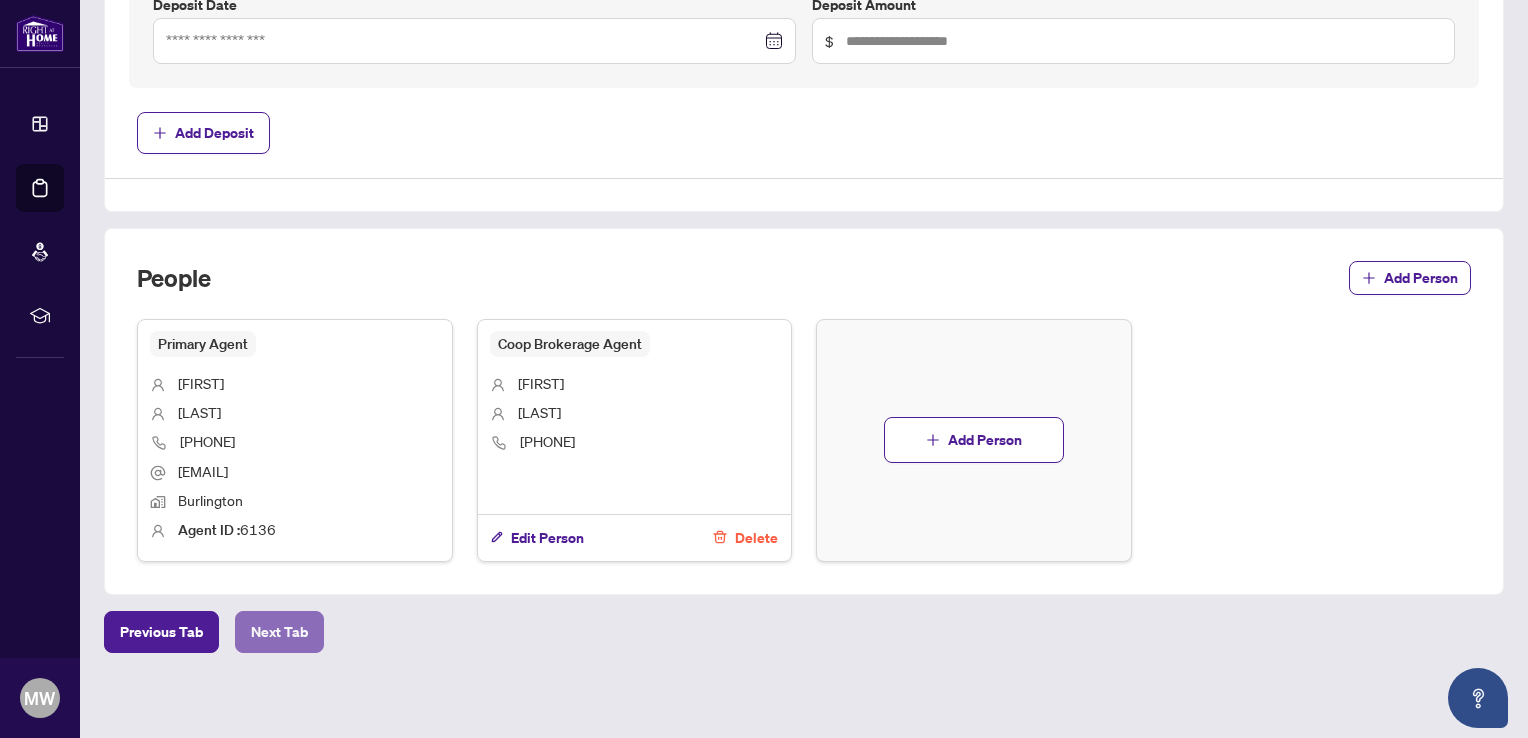 click on "Next Tab" at bounding box center [279, 632] 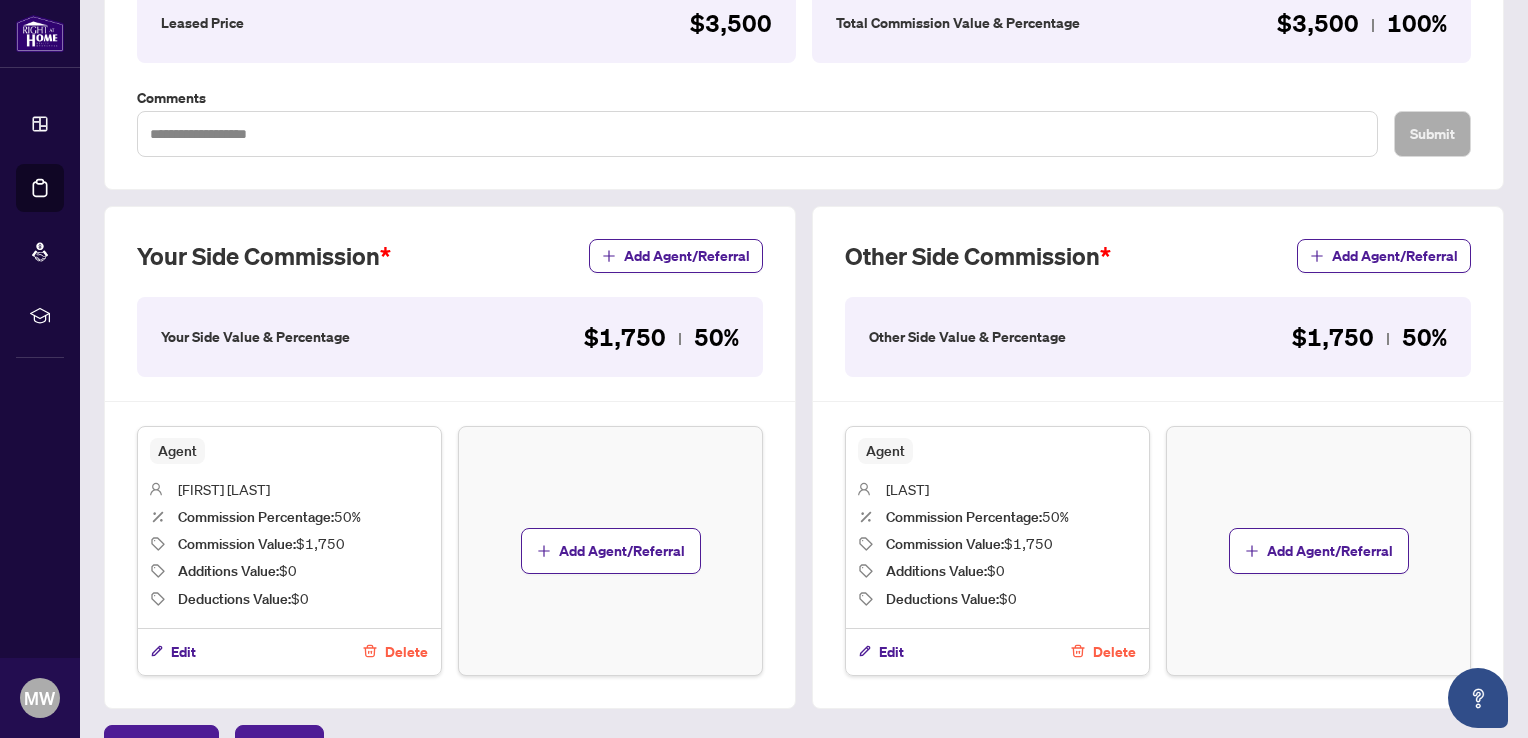 scroll, scrollTop: 492, scrollLeft: 0, axis: vertical 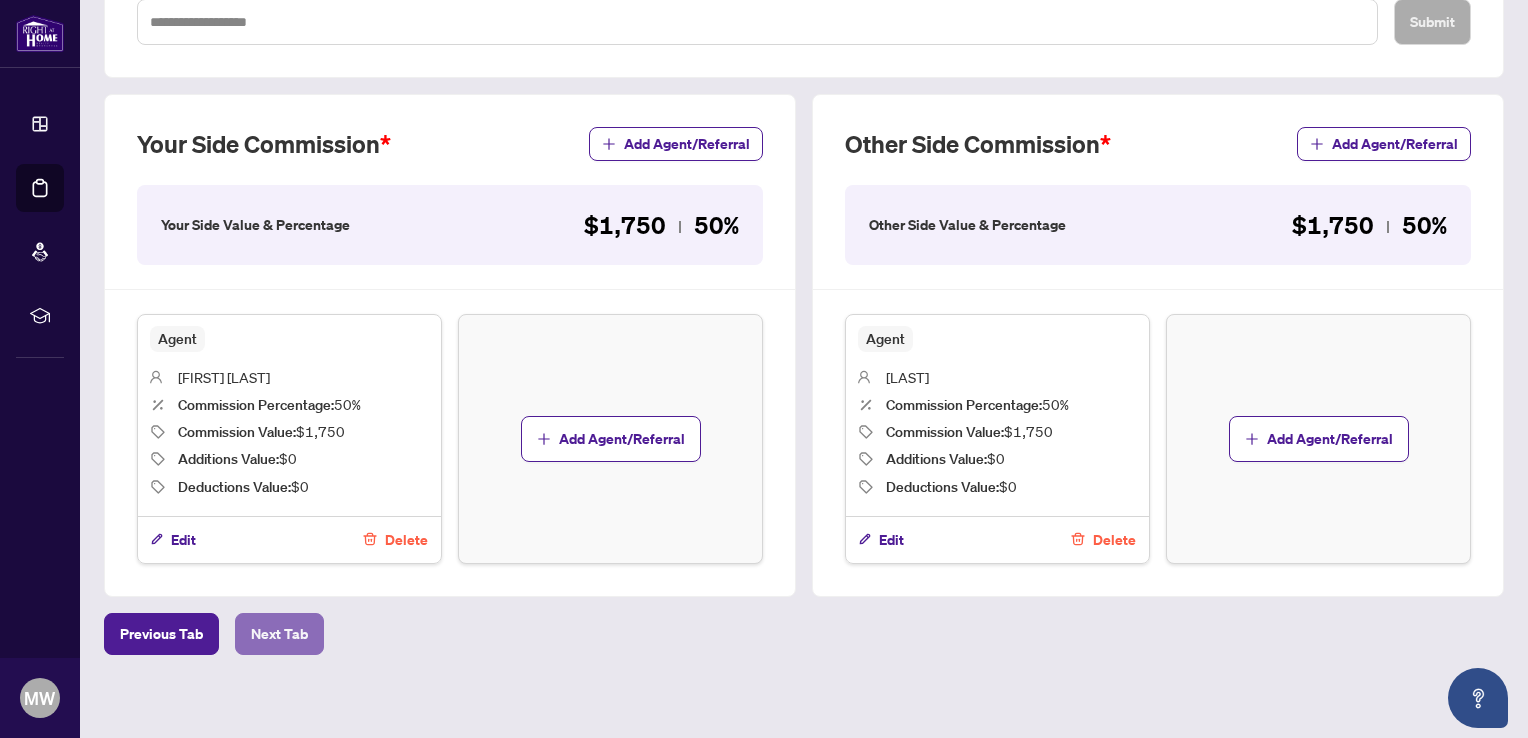 click on "Next Tab" at bounding box center (279, 634) 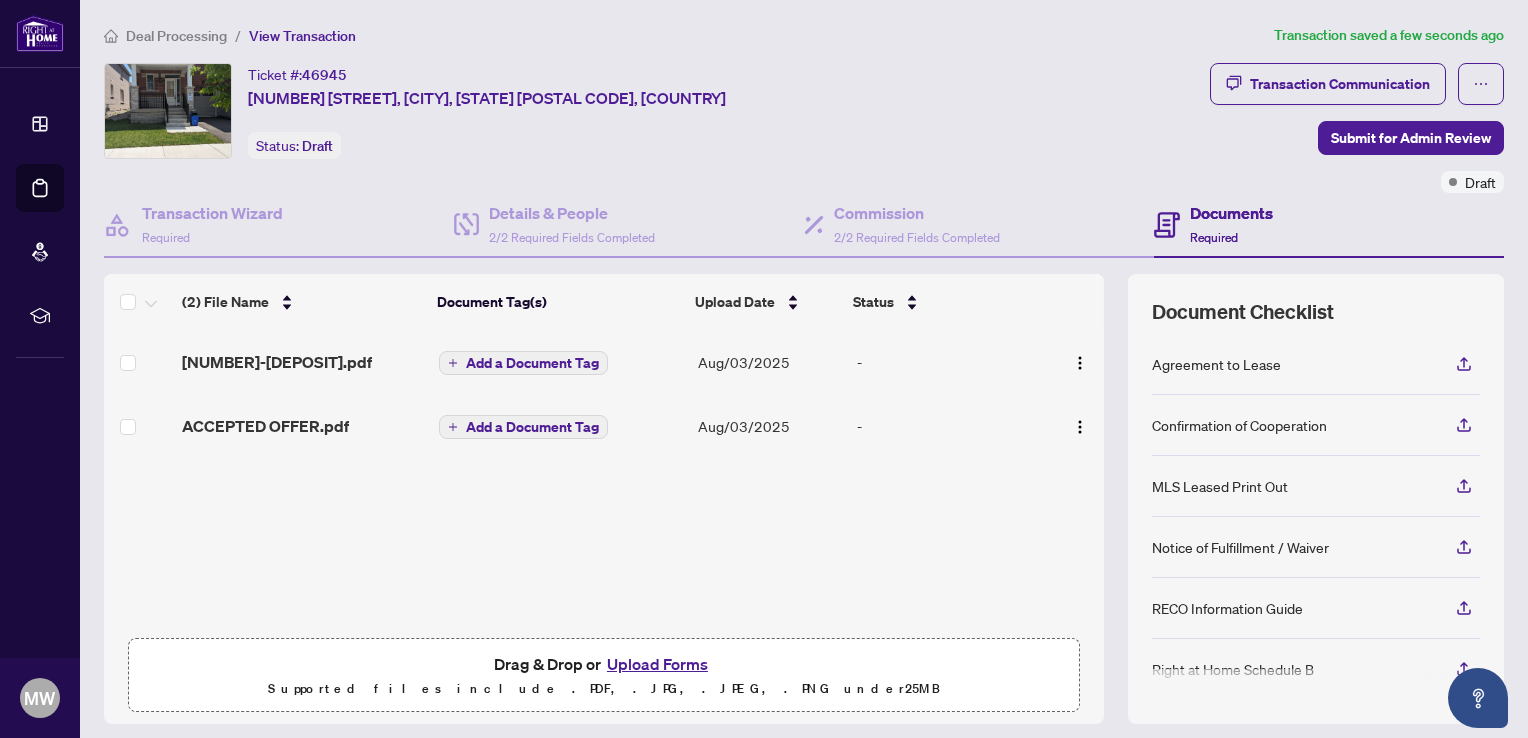 scroll, scrollTop: 135, scrollLeft: 0, axis: vertical 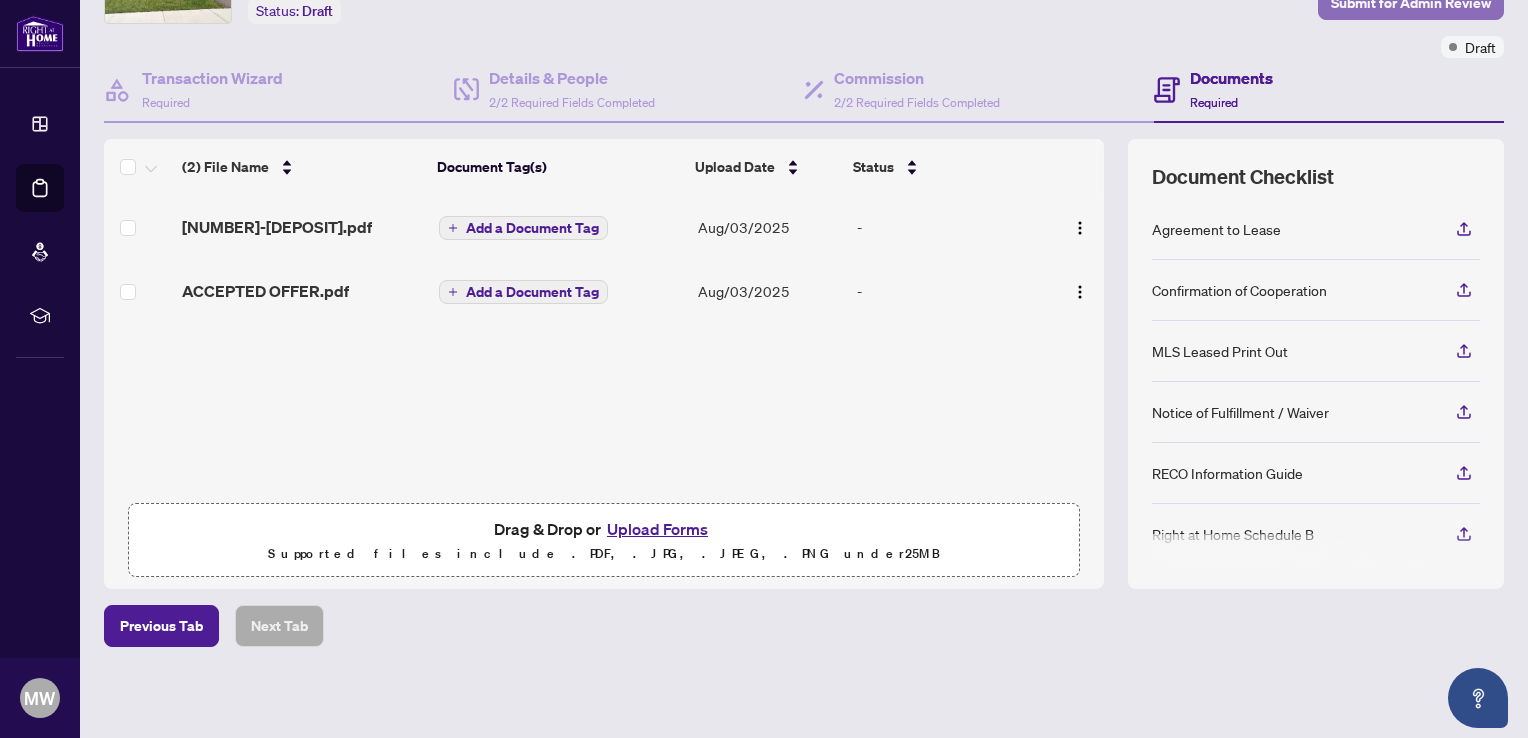 click on "Submit for Admin Review" at bounding box center [1411, 3] 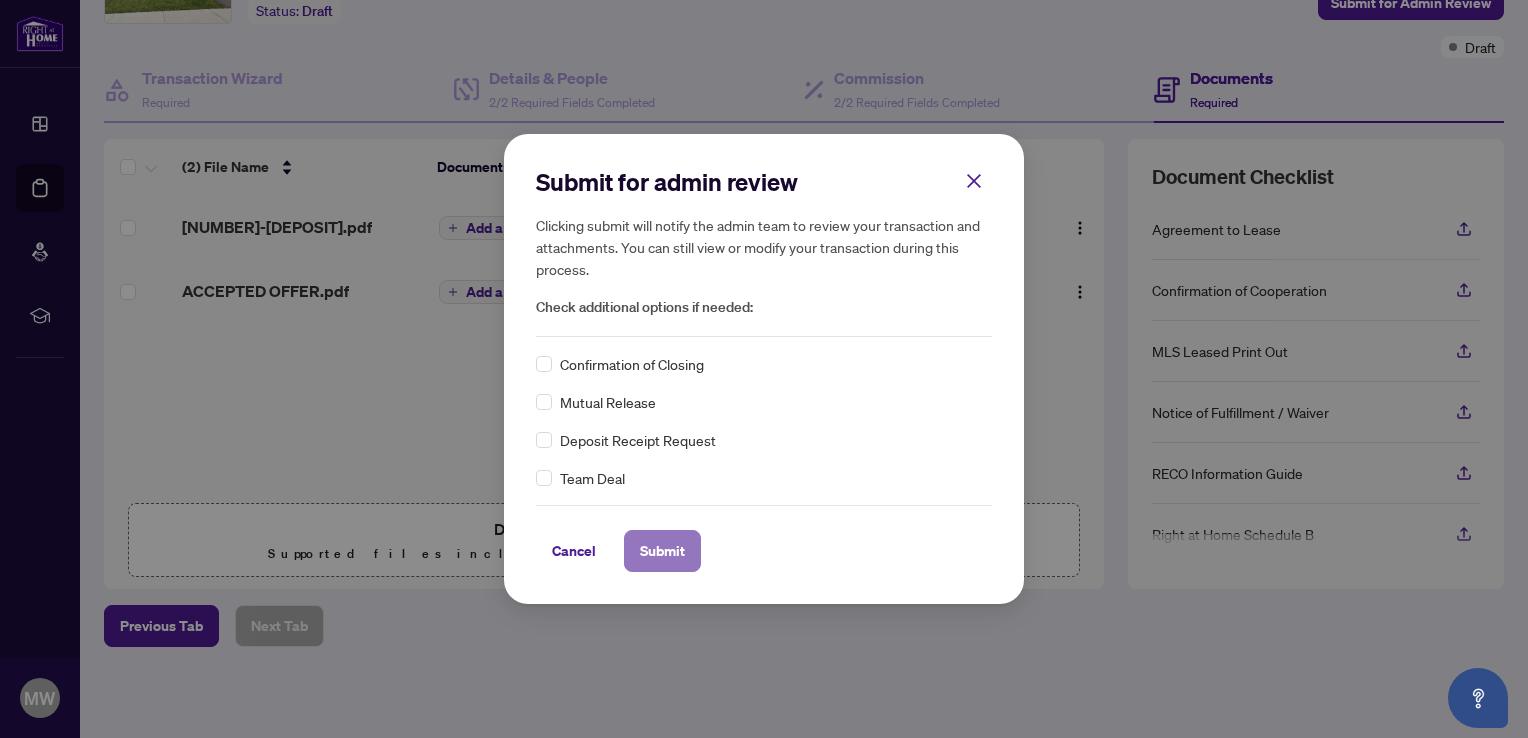 click on "Submit" at bounding box center [662, 551] 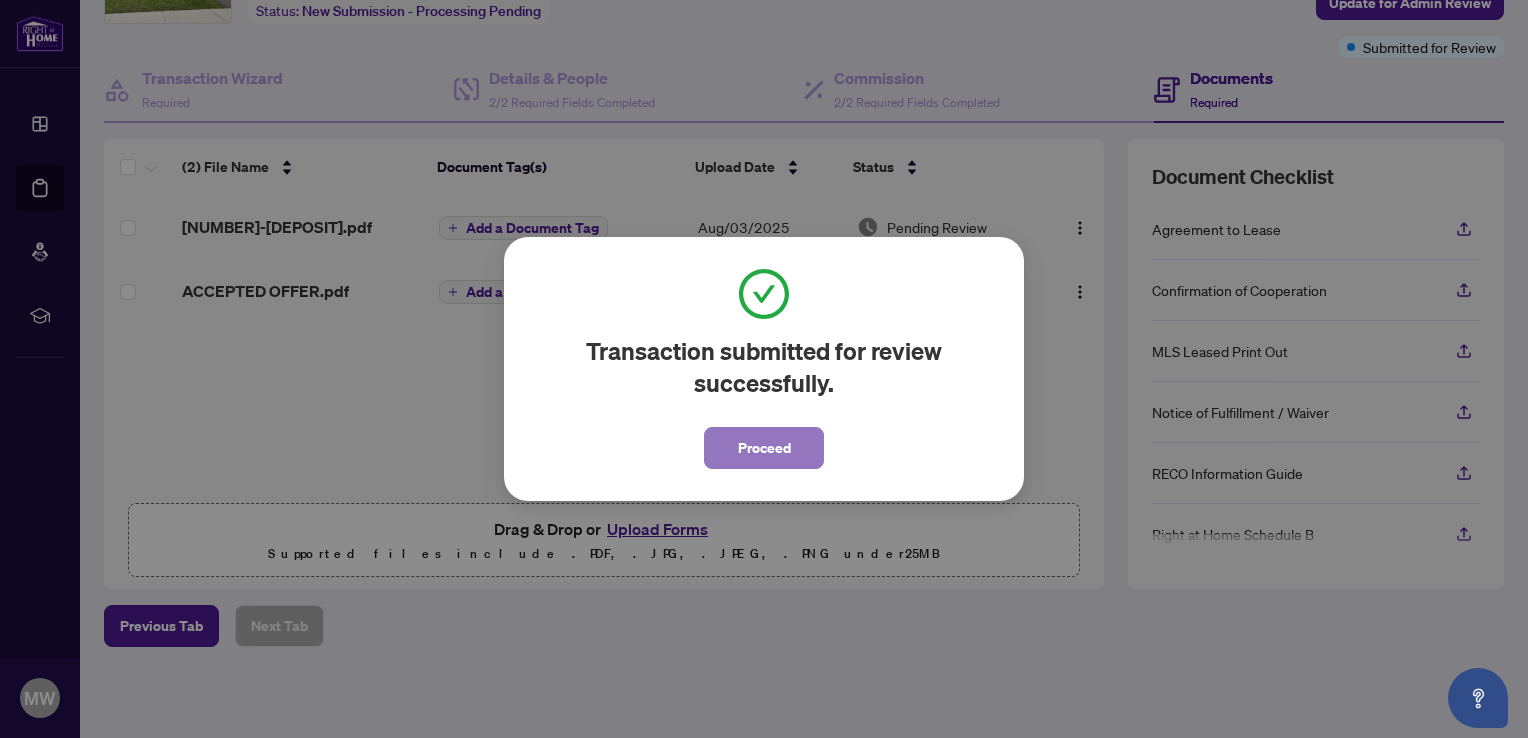 click on "Proceed" at bounding box center [764, 448] 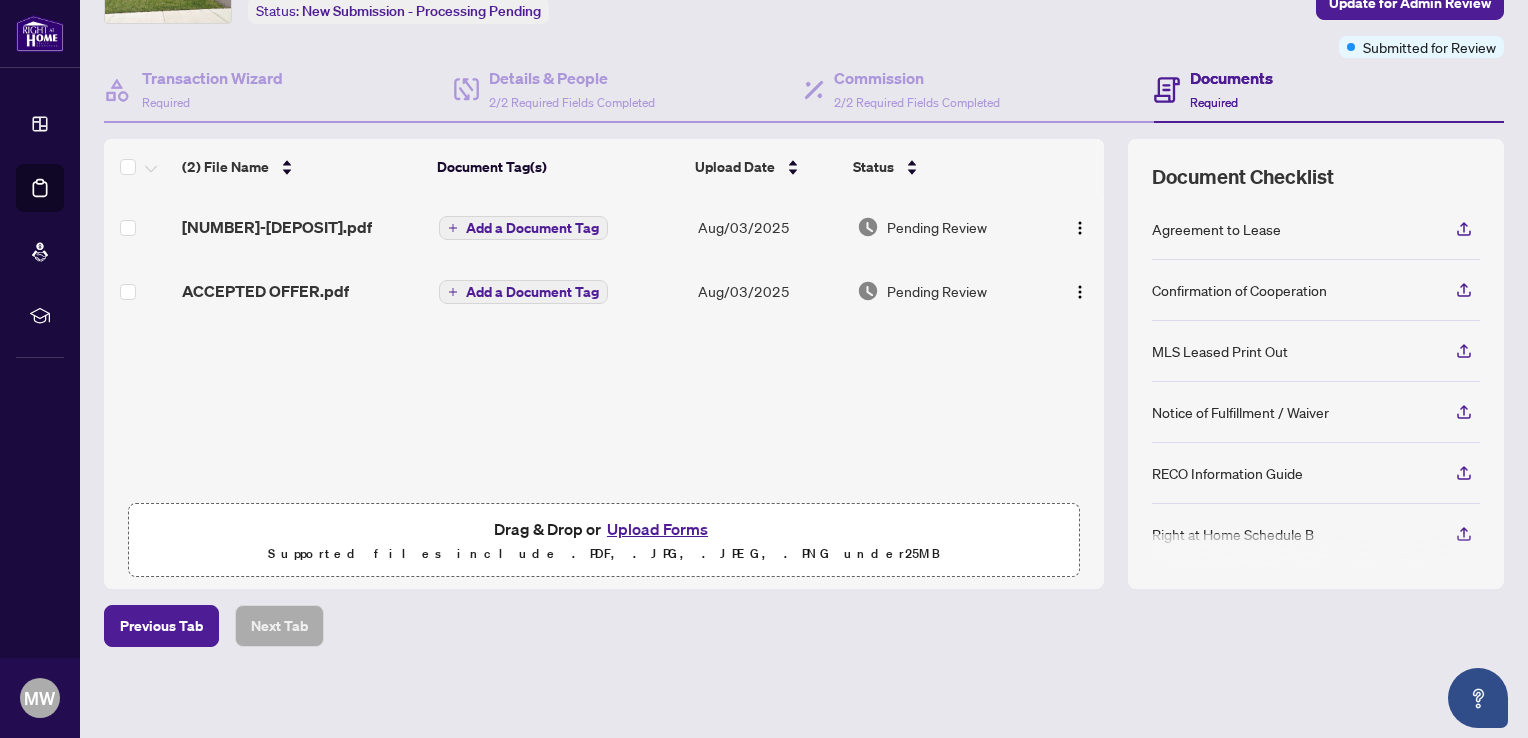scroll, scrollTop: 0, scrollLeft: 0, axis: both 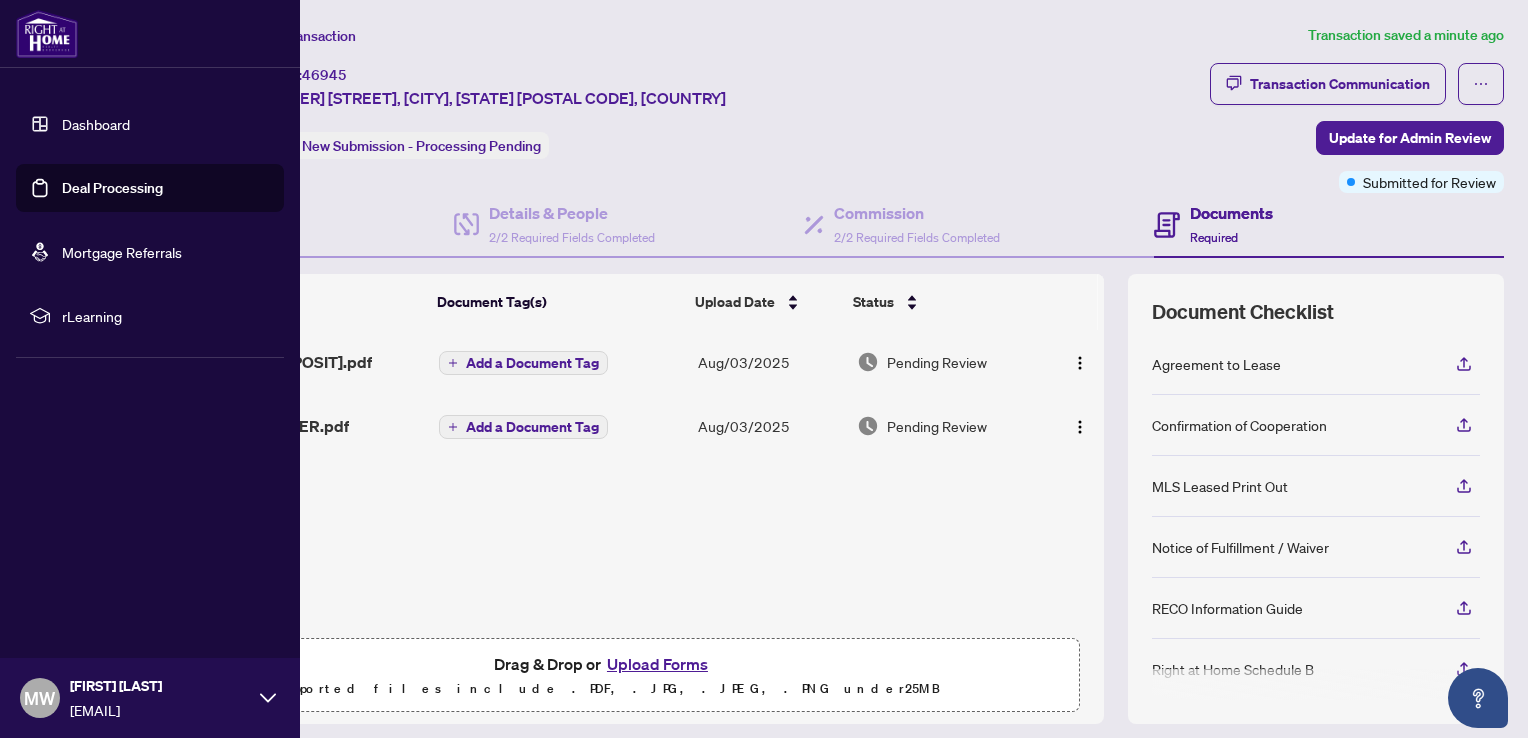 click on "Deal Processing" at bounding box center [112, 188] 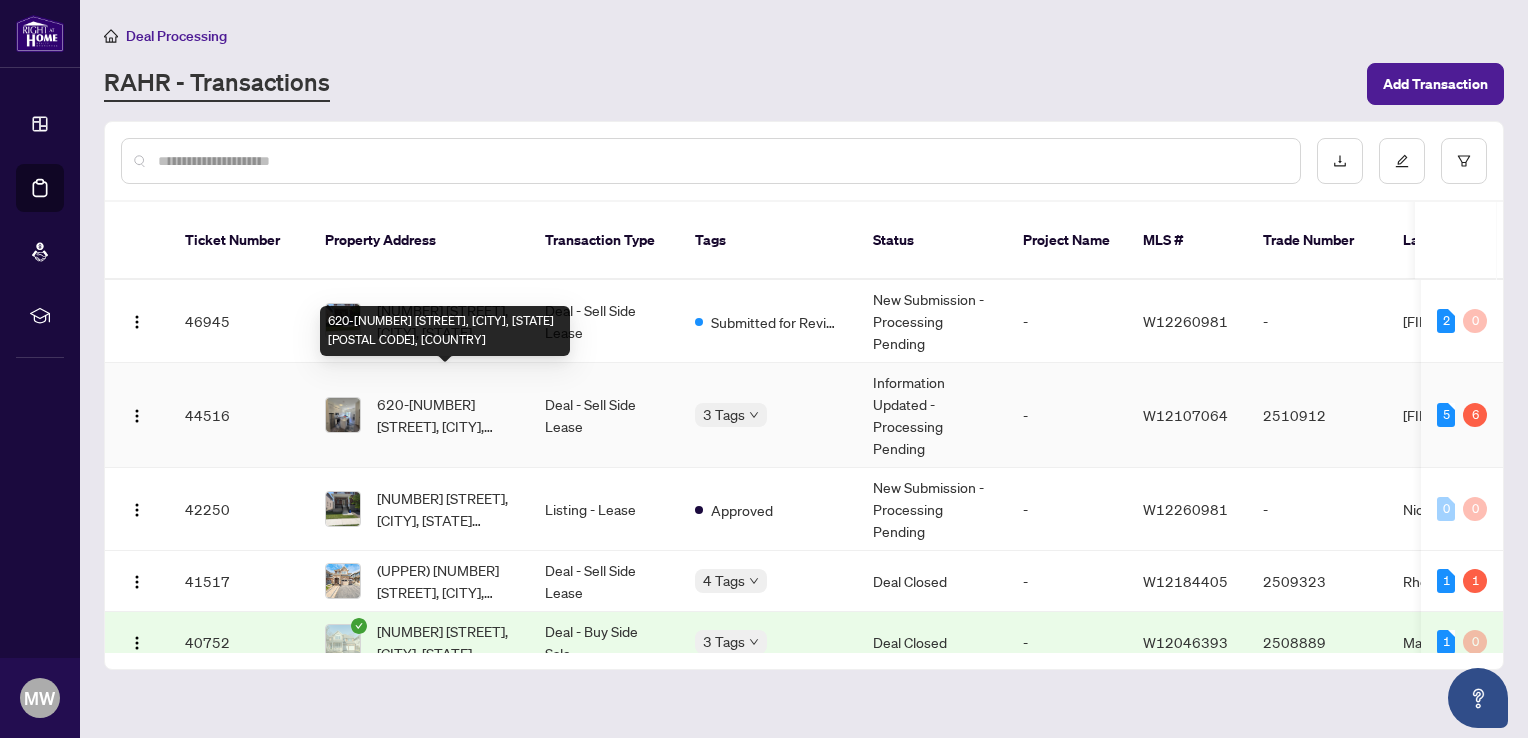 click on "620-[NUMBER] [STREET], [CITY], [STATE] [POSTAL CODE], [COUNTRY]" at bounding box center [445, 415] 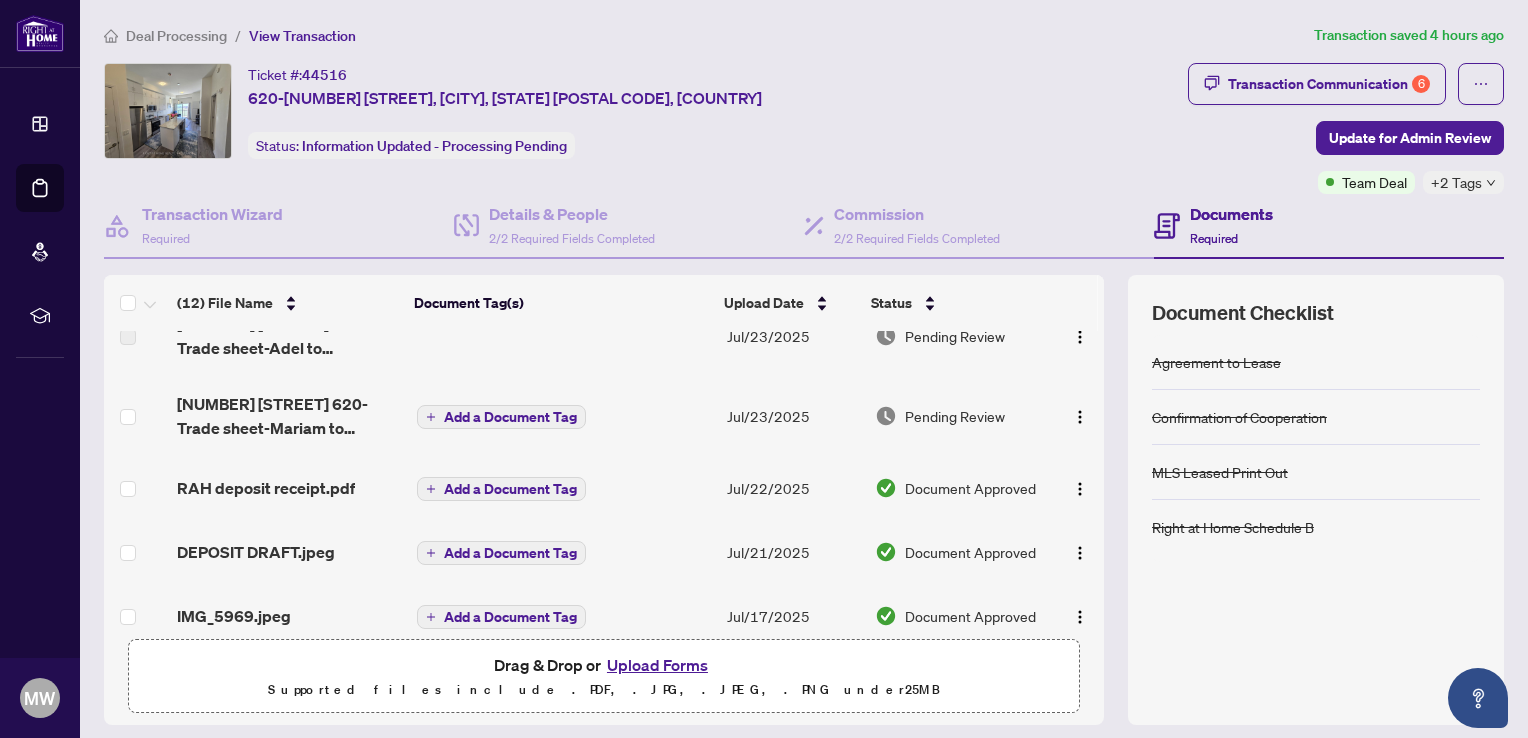 scroll, scrollTop: 362, scrollLeft: 0, axis: vertical 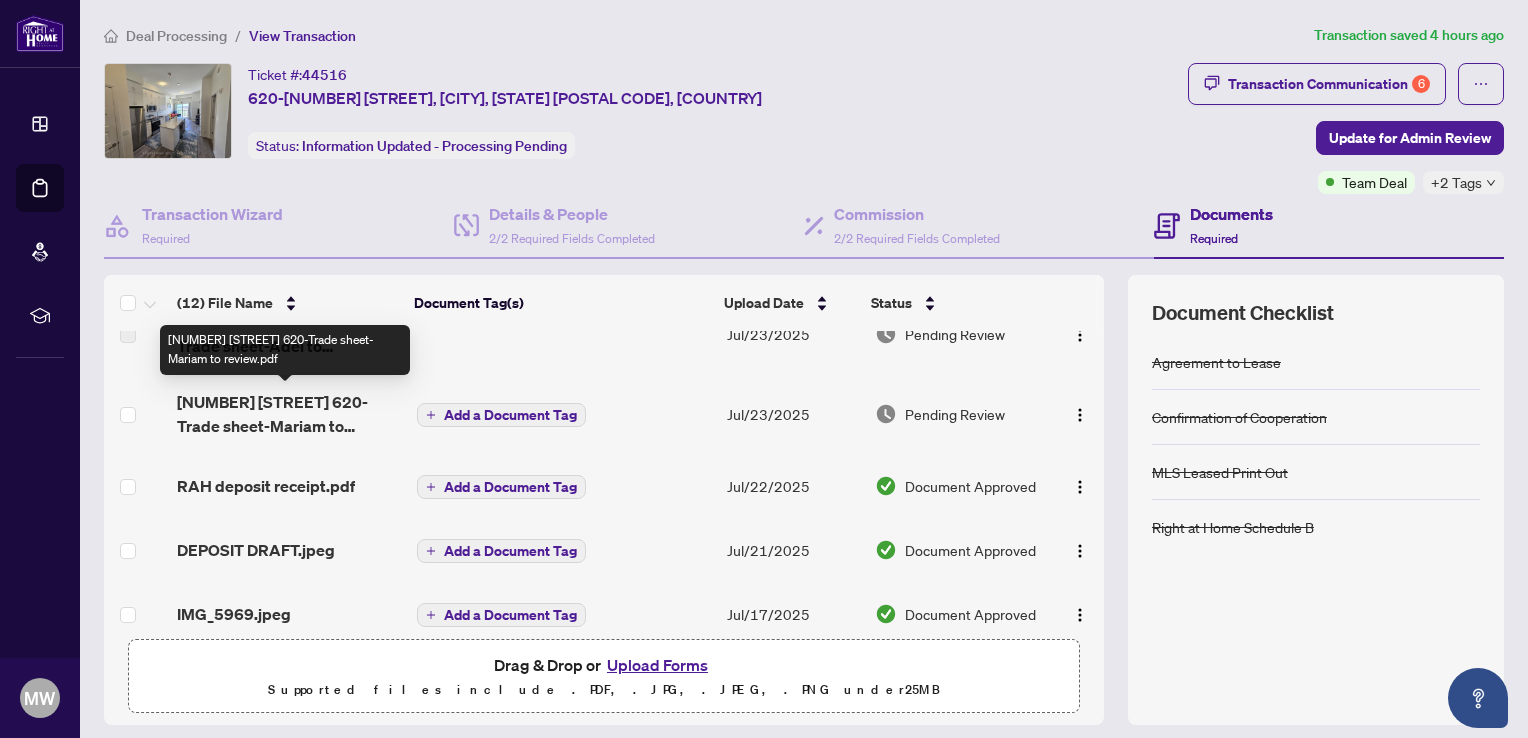 click on "[NUMBER] [STREET] 620-Trade sheet-Mariam to review.pdf" at bounding box center (288, 414) 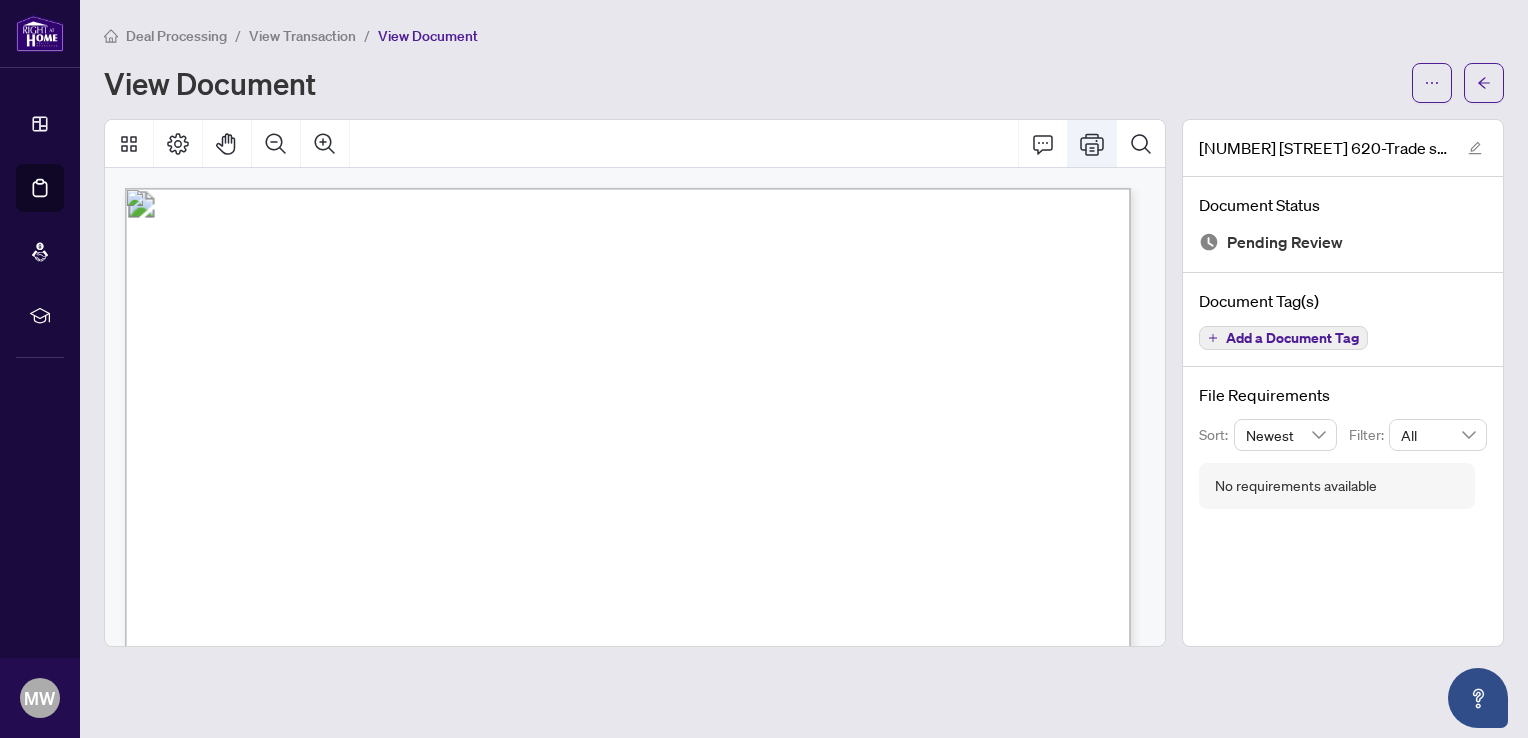 click 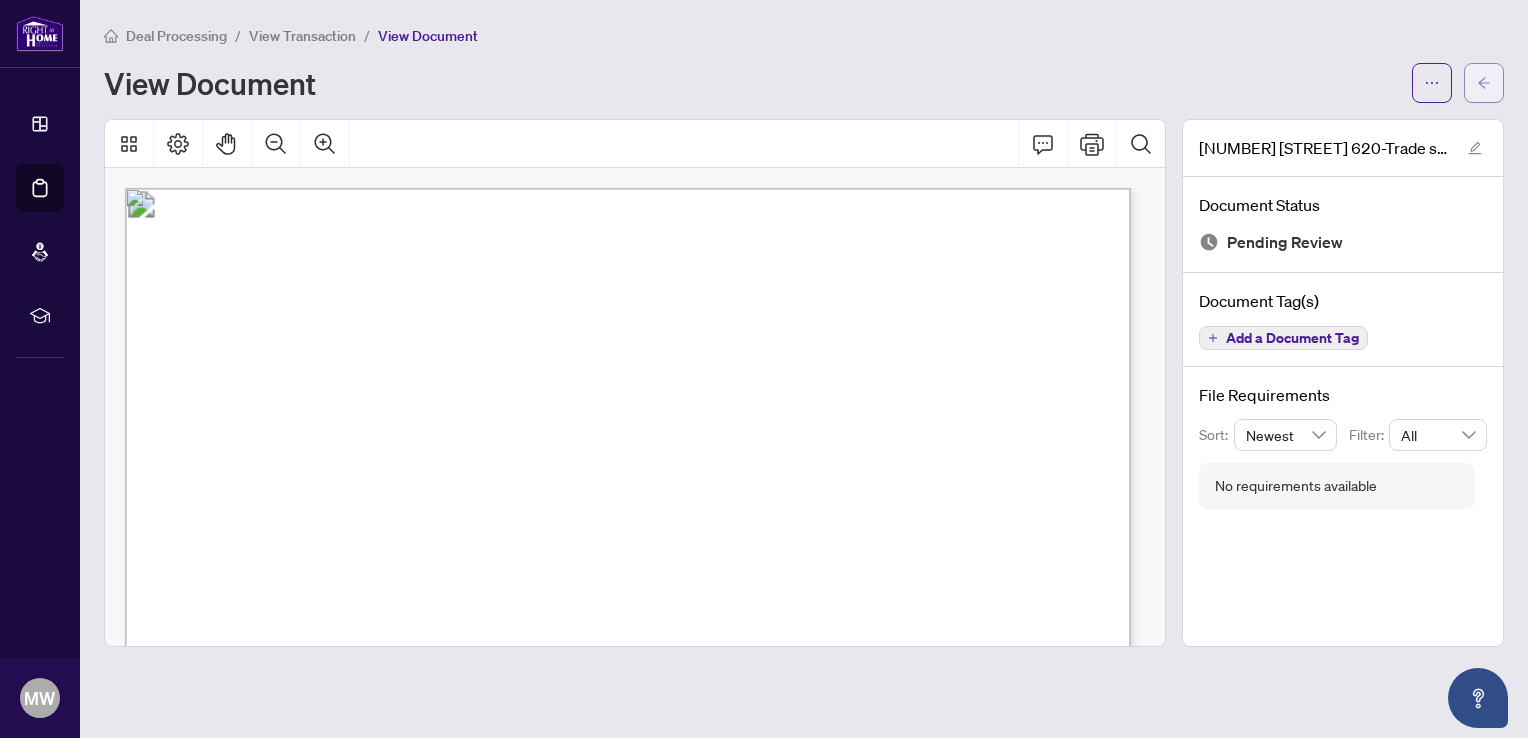 click 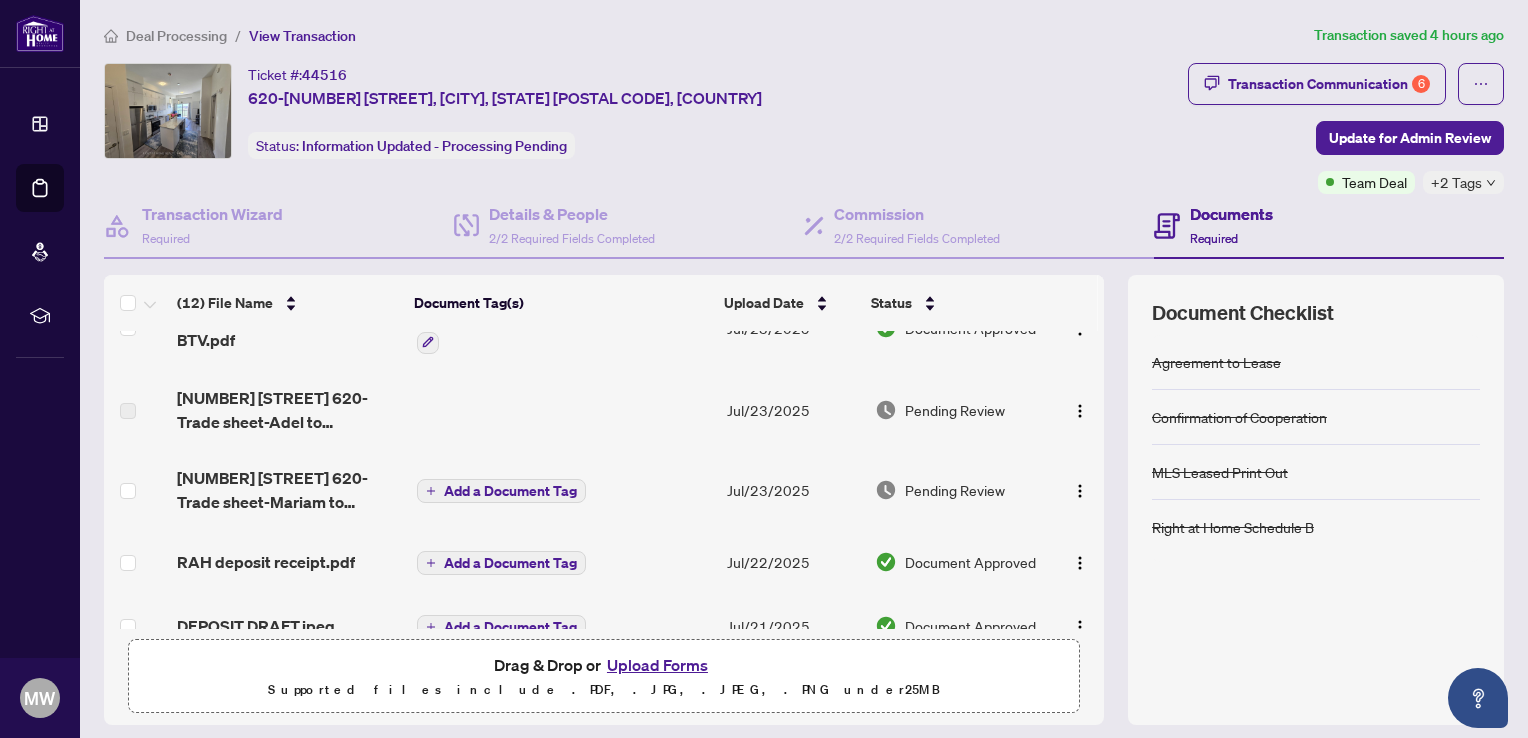 scroll, scrollTop: 292, scrollLeft: 0, axis: vertical 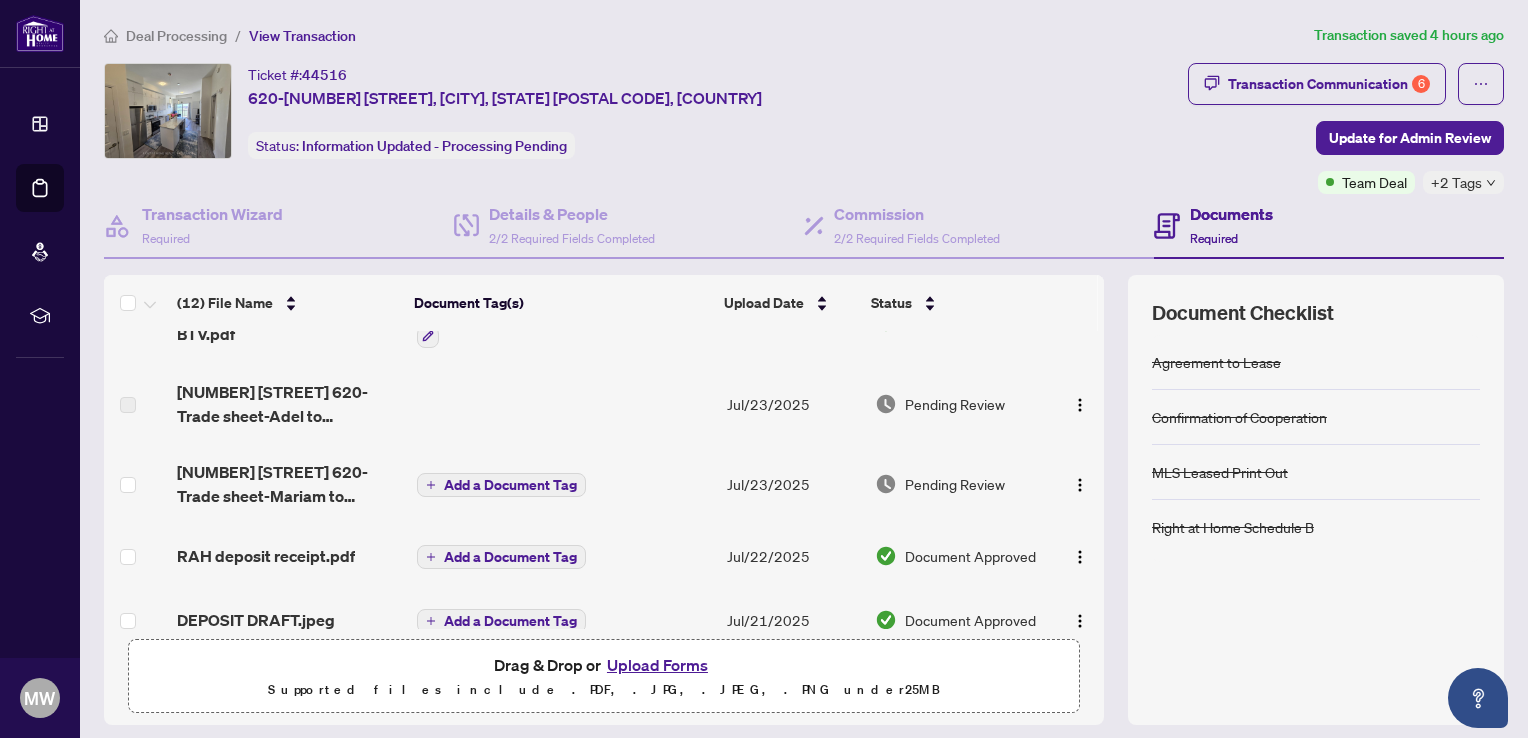 click on "Upload Forms" at bounding box center [657, 665] 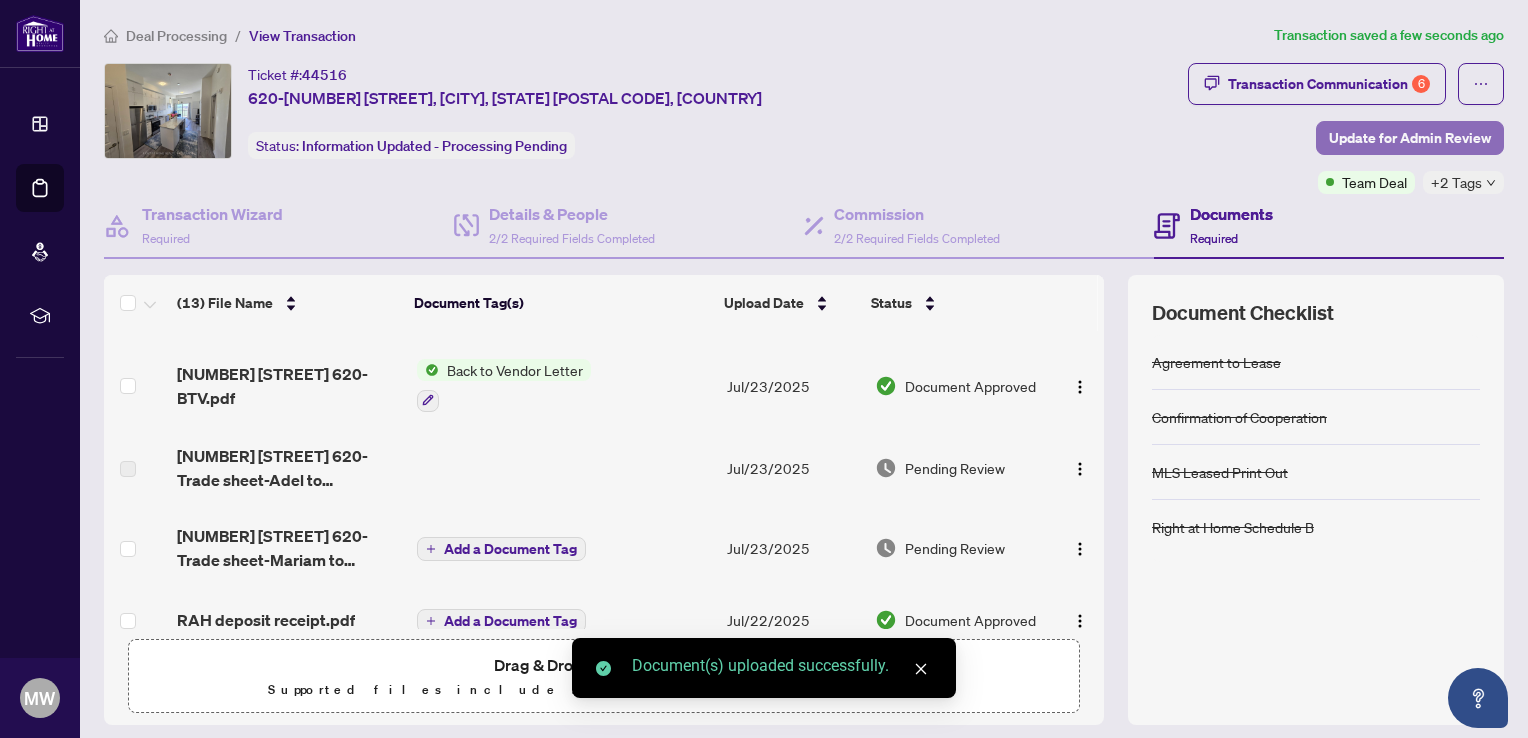 click on "Update for Admin Review" at bounding box center [1410, 138] 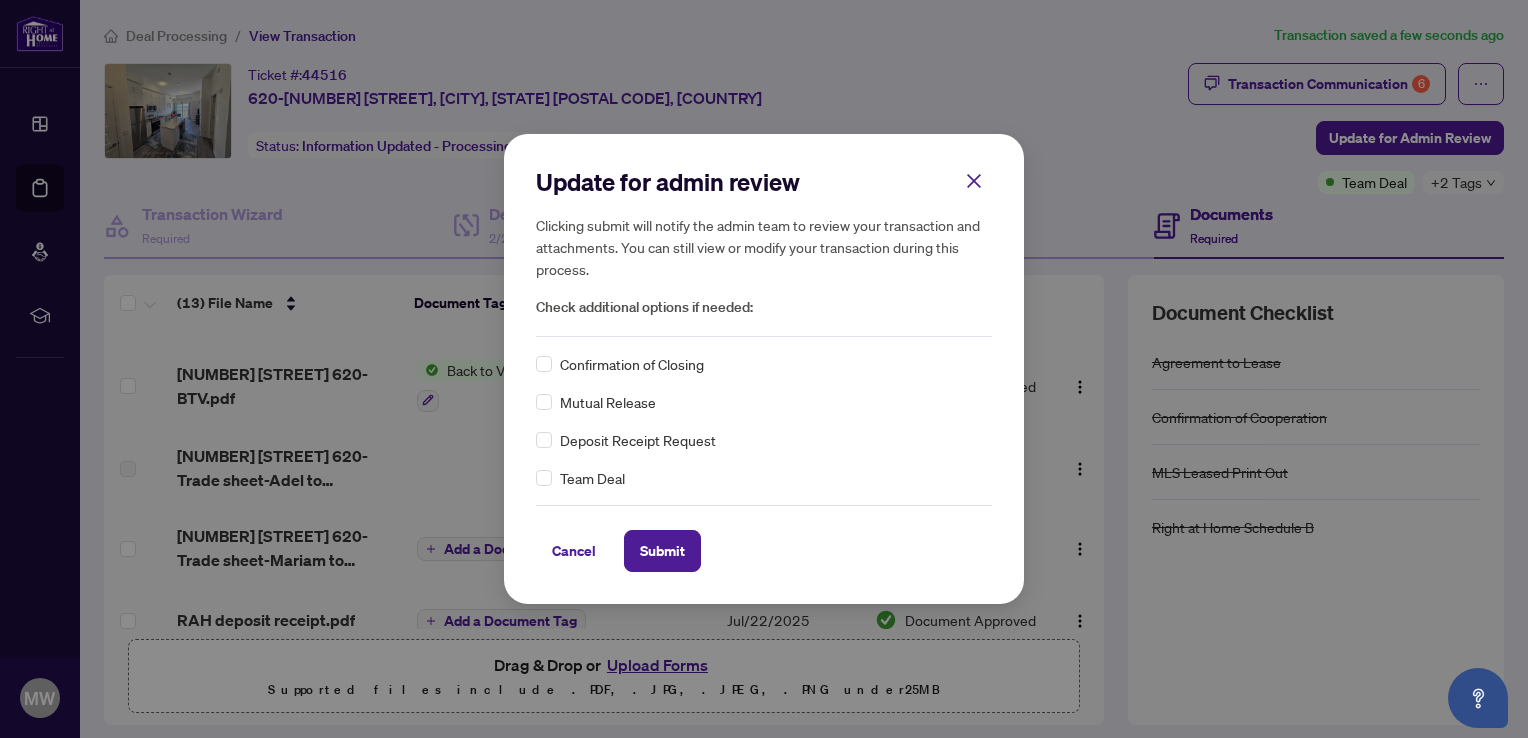click on "Confirmation of Closing" at bounding box center (764, 364) 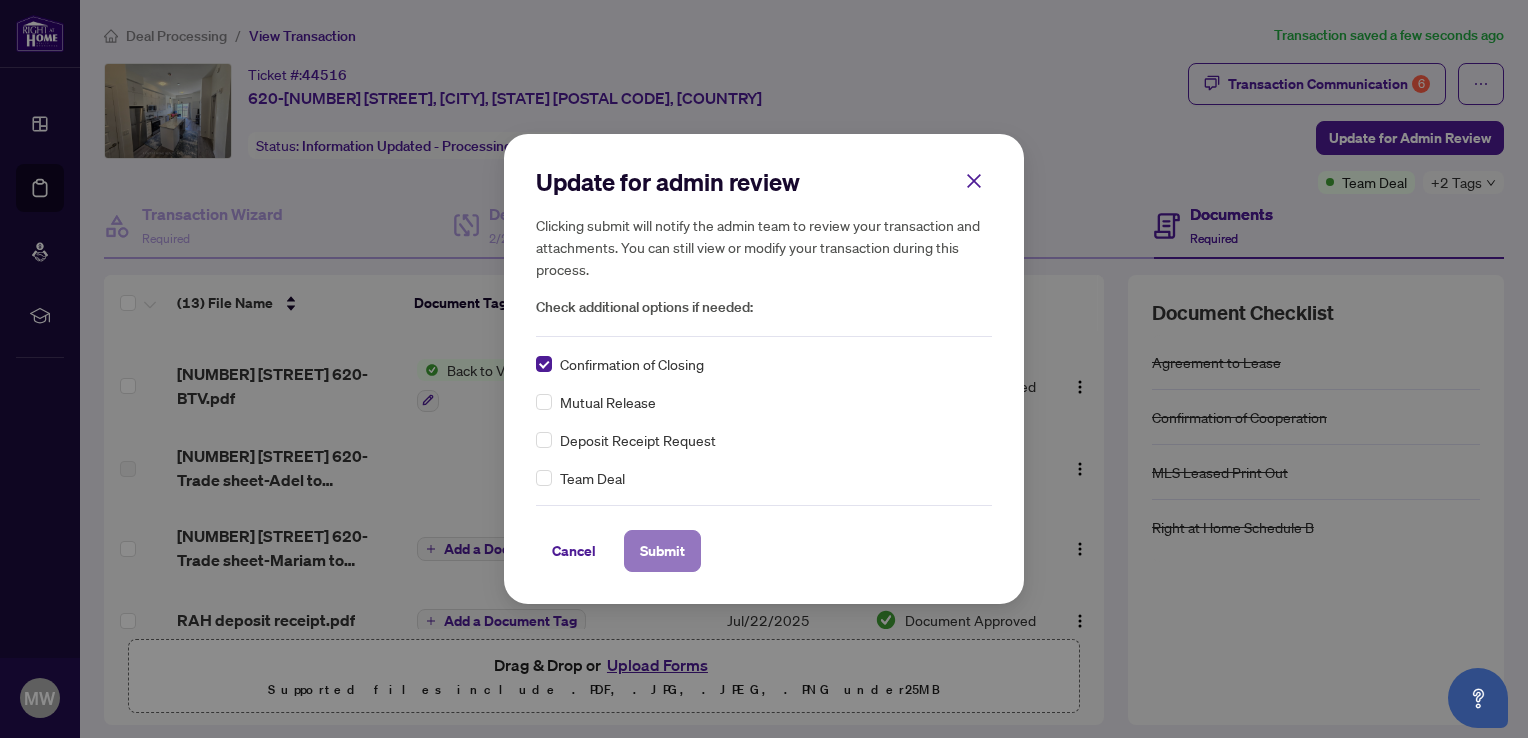 click on "Submit" at bounding box center (662, 551) 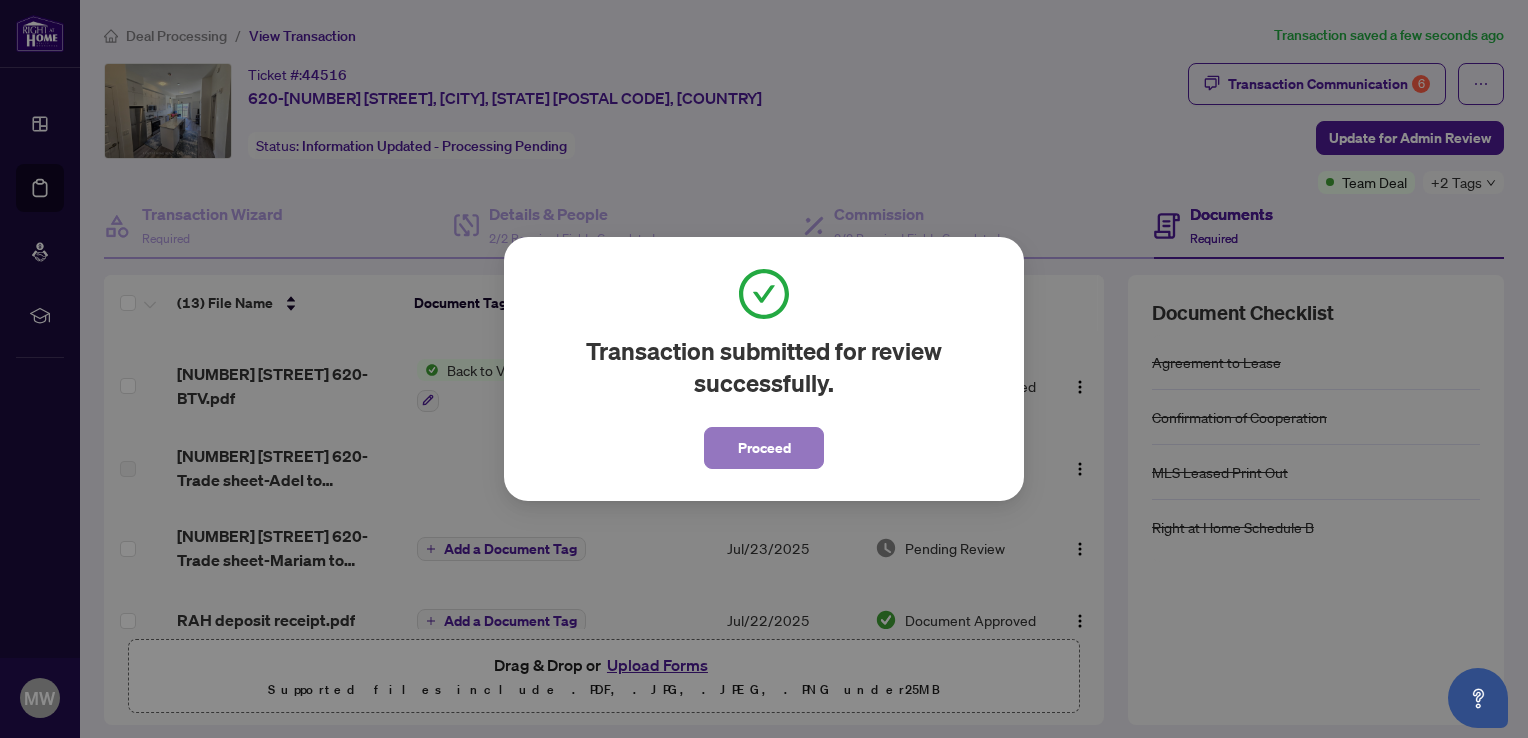 click on "Proceed" at bounding box center [764, 448] 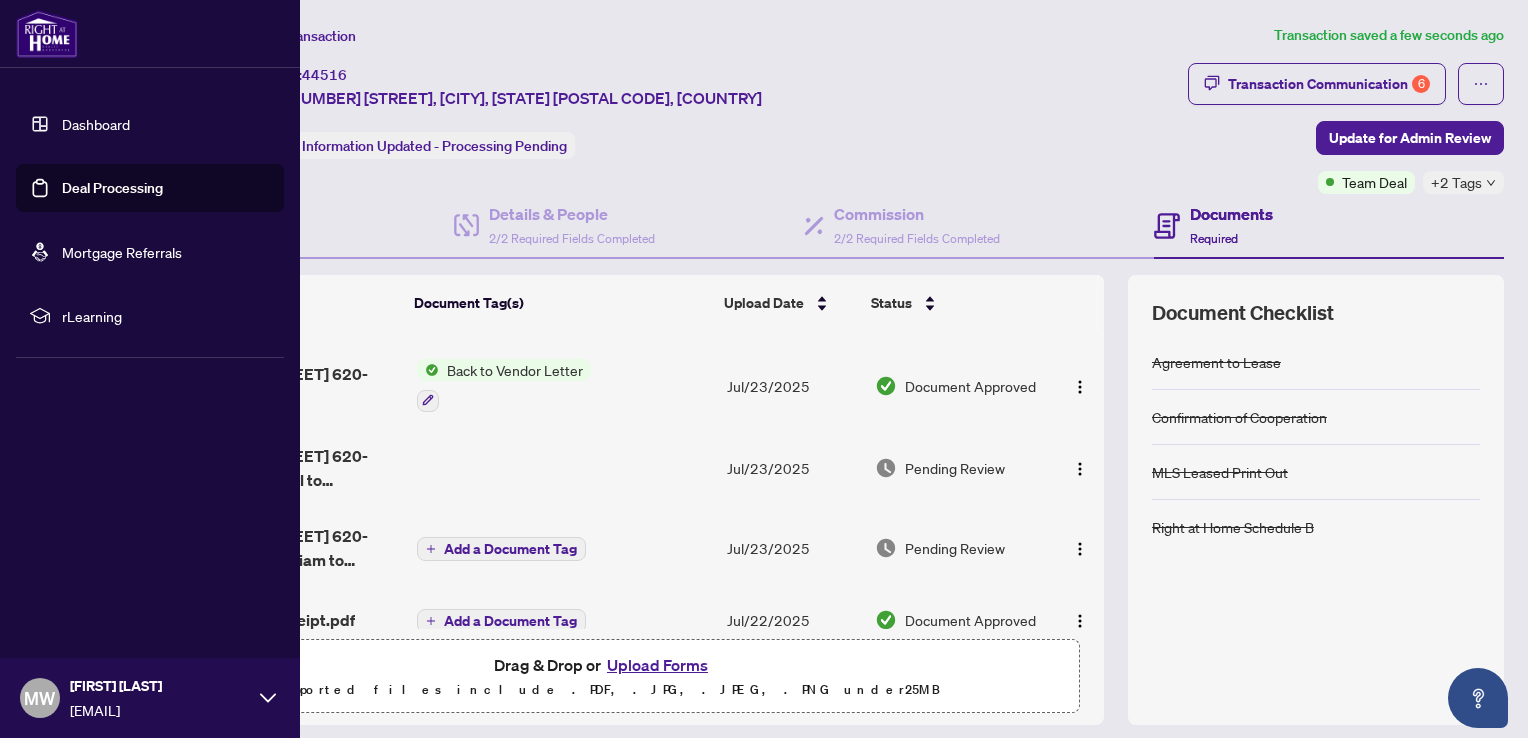 click on "Deal Processing" at bounding box center (112, 188) 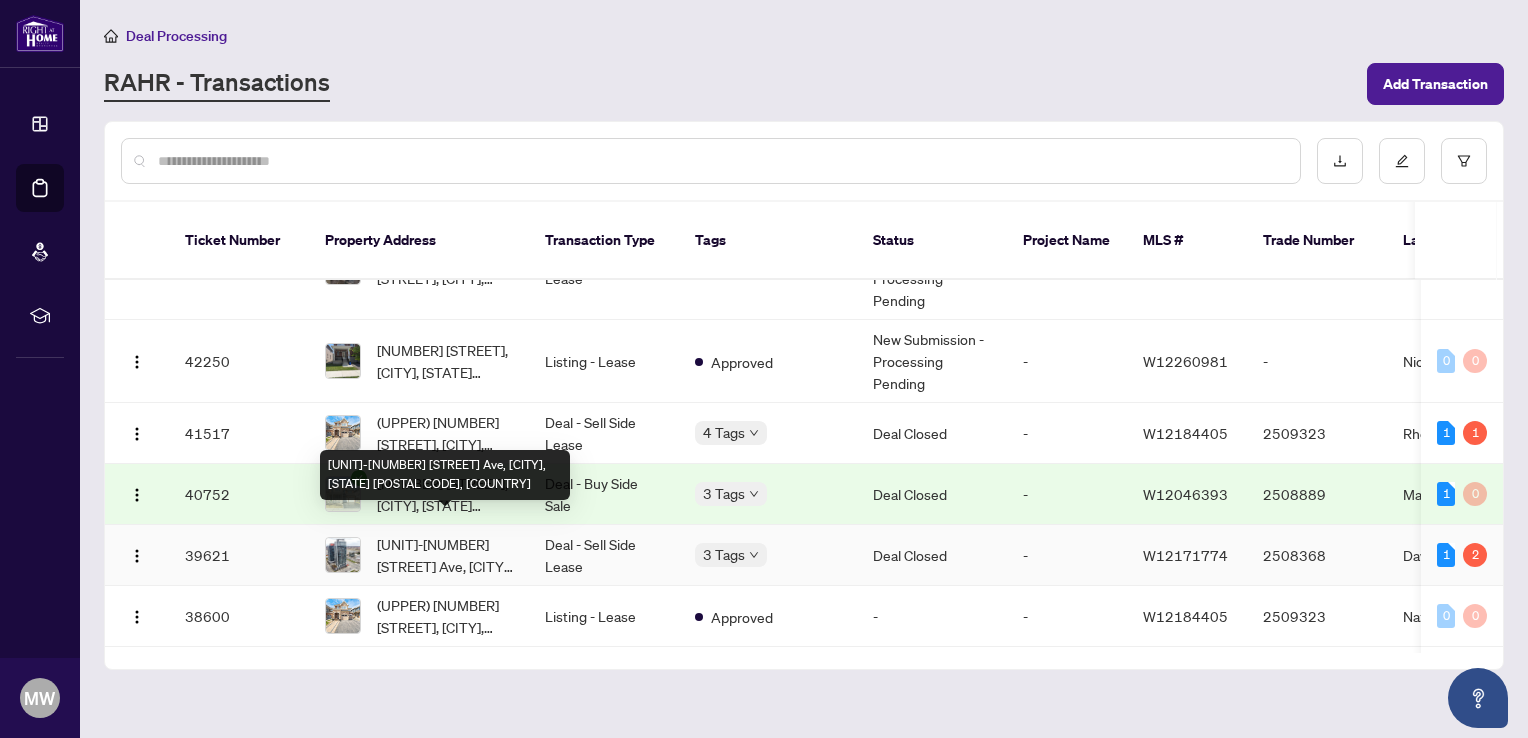 scroll, scrollTop: 152, scrollLeft: 0, axis: vertical 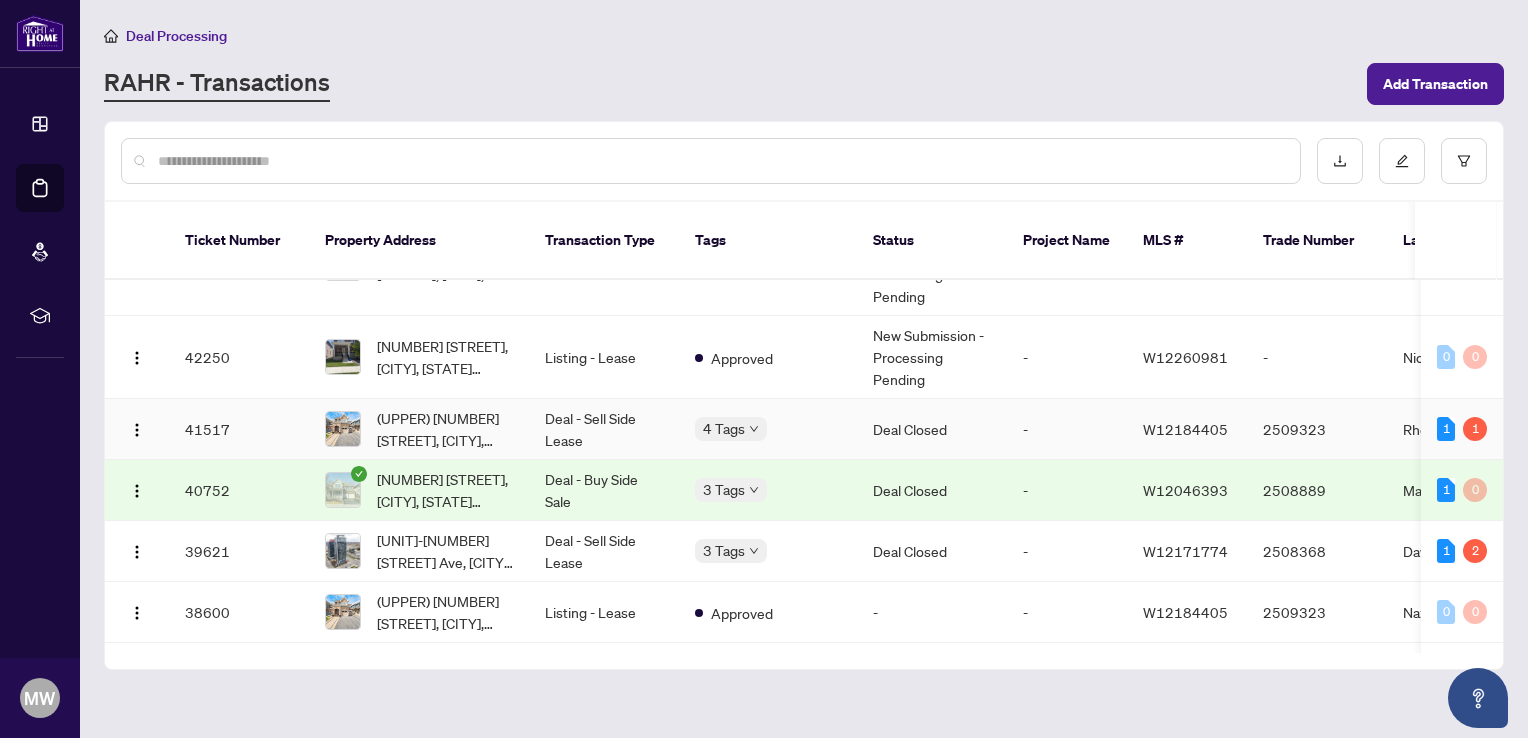 click on "Deal - Sell Side Lease" at bounding box center [604, 429] 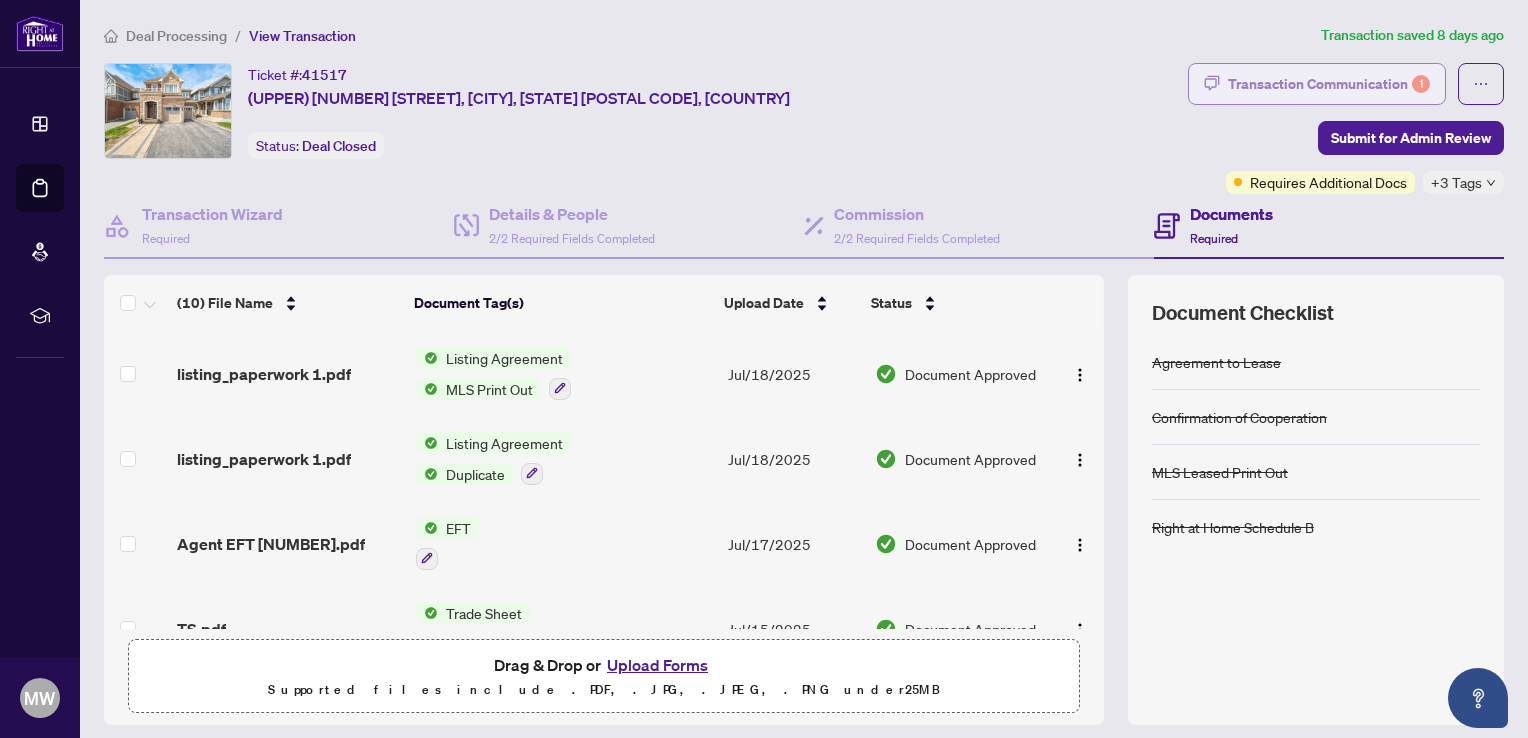 click on "Transaction Communication 1" at bounding box center [1329, 84] 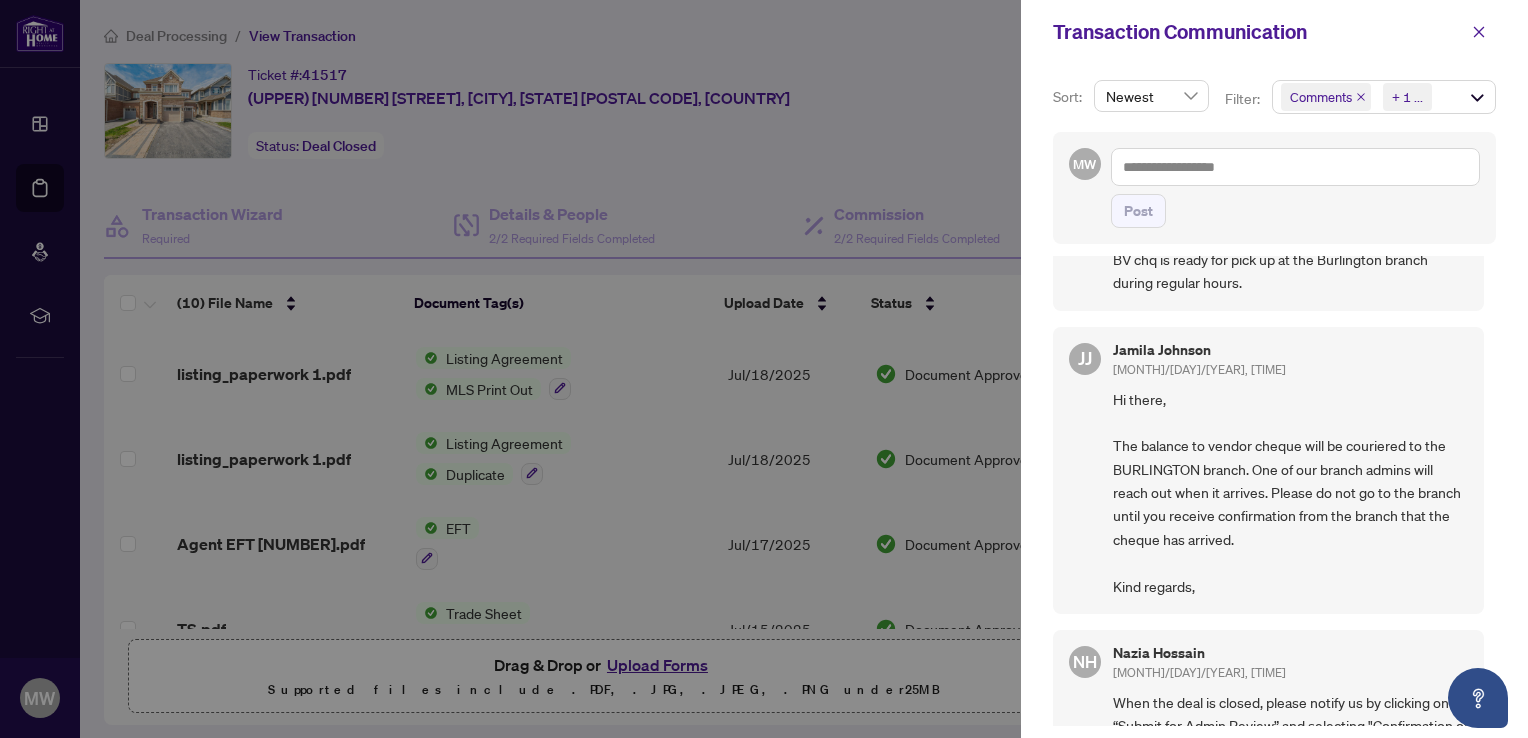 scroll, scrollTop: 0, scrollLeft: 0, axis: both 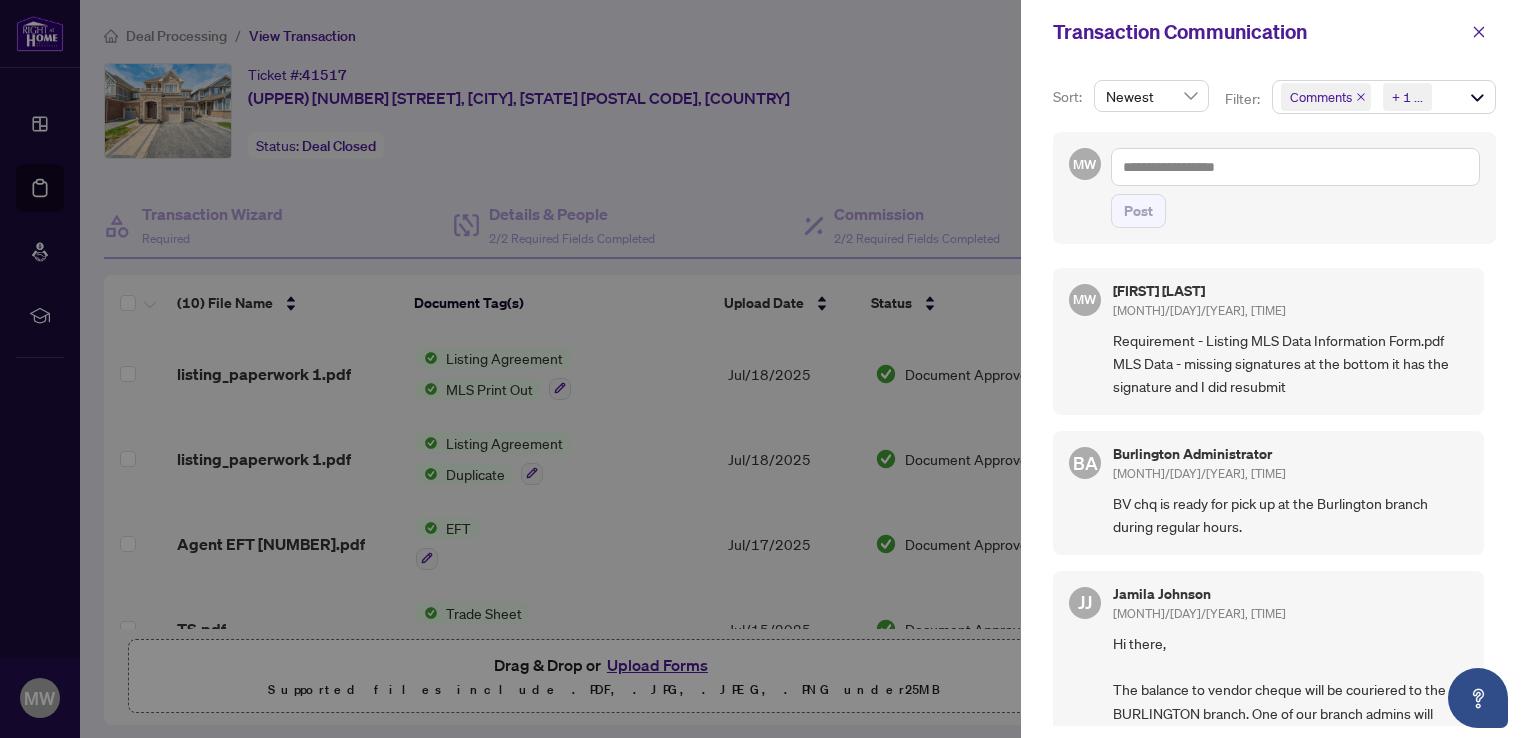 click at bounding box center (764, 369) 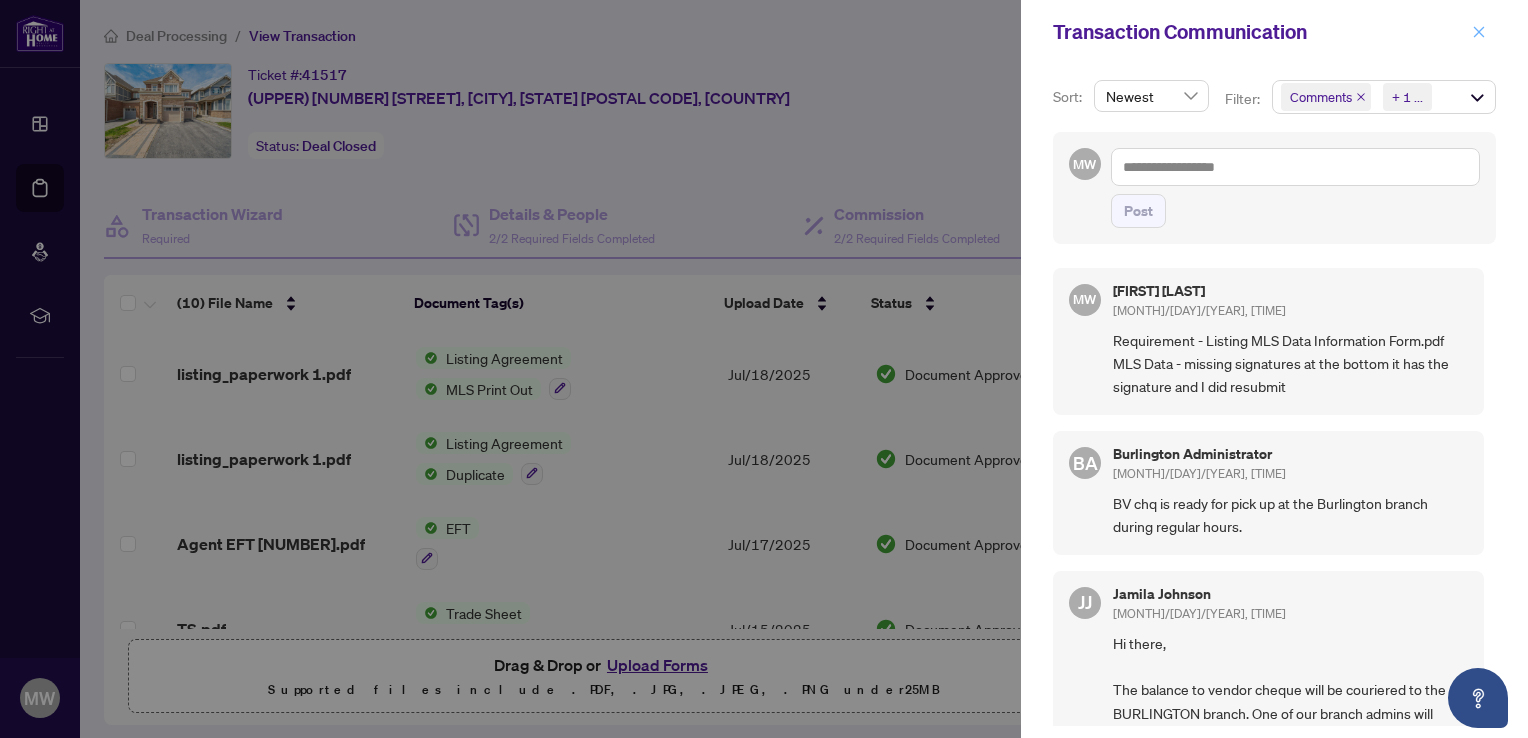 click 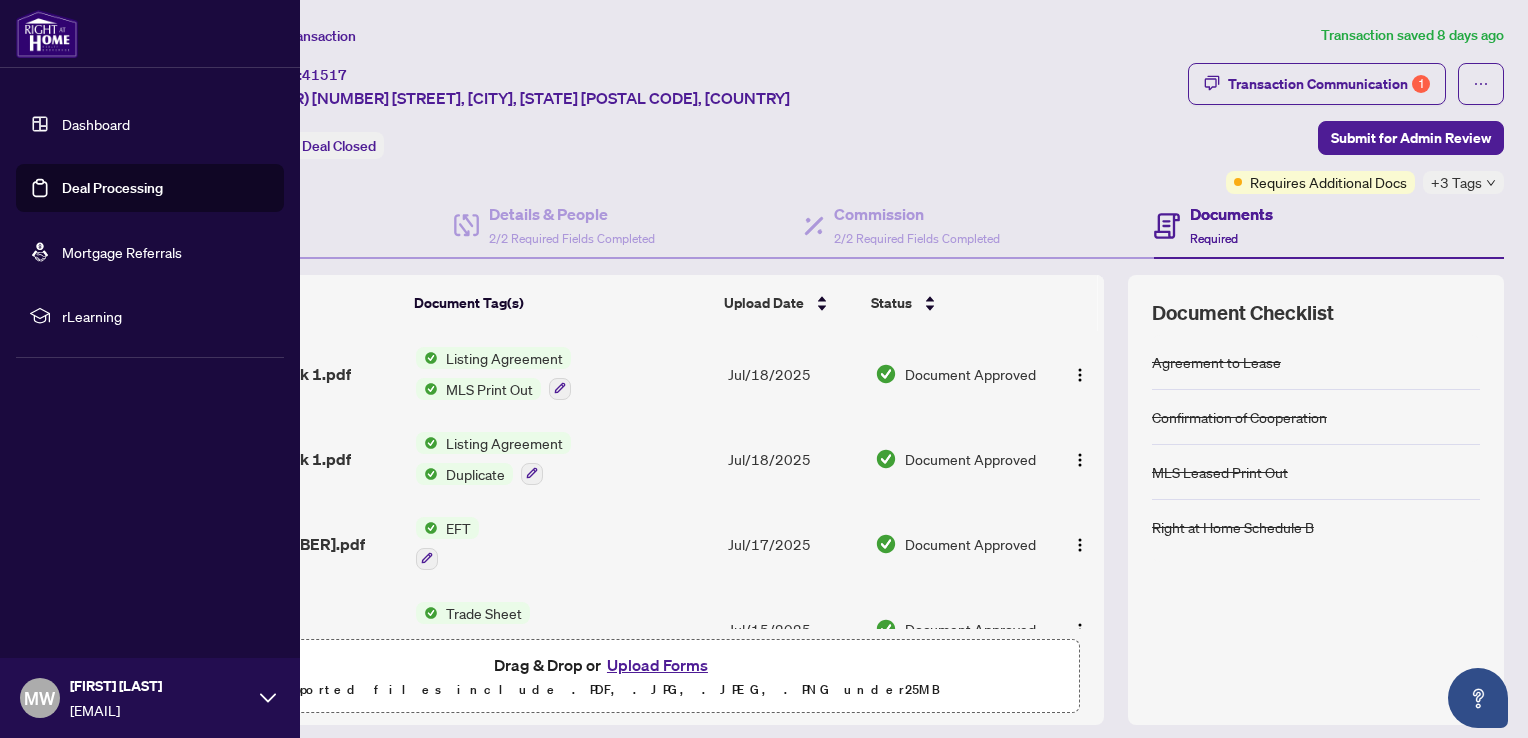 click on "Deal Processing" at bounding box center (112, 188) 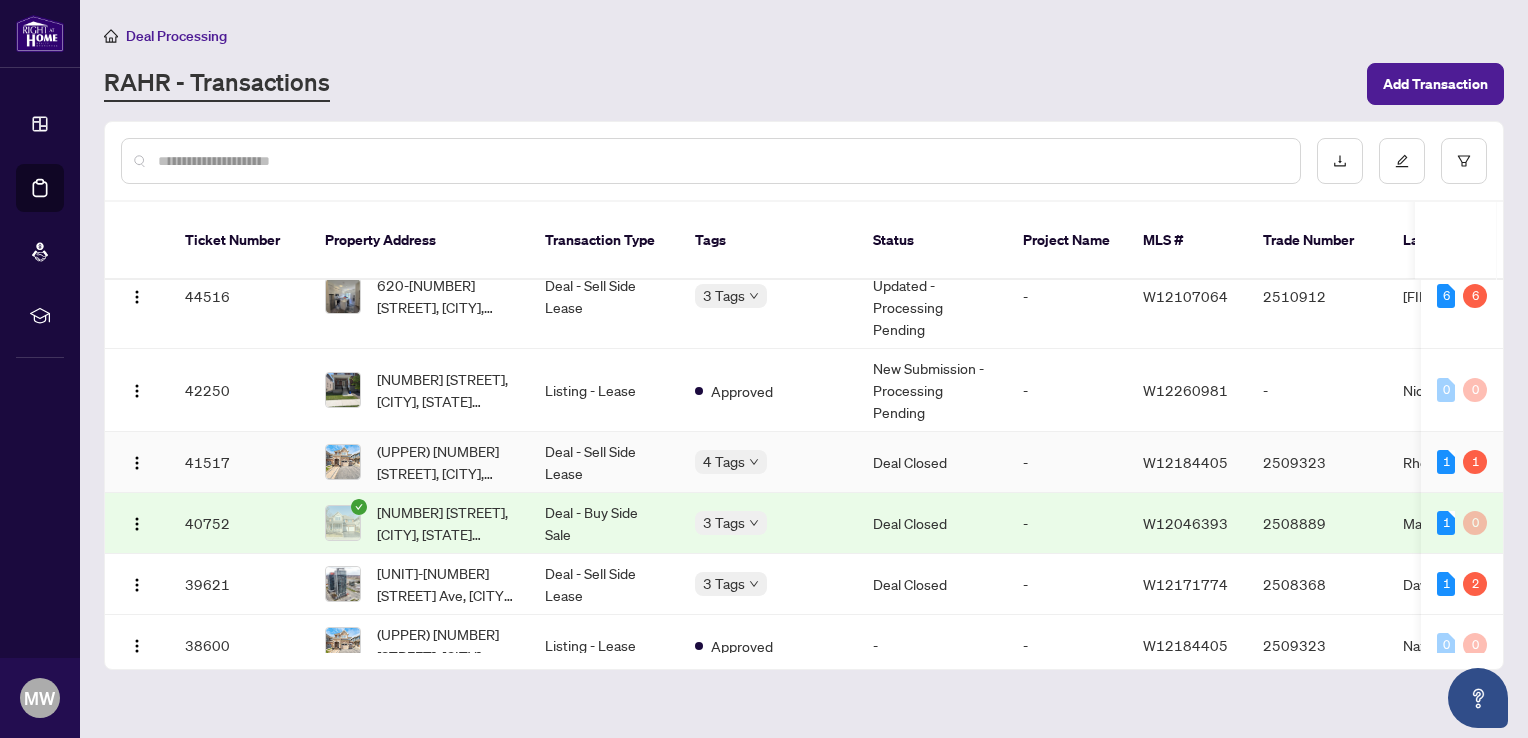 scroll, scrollTop: 168, scrollLeft: 0, axis: vertical 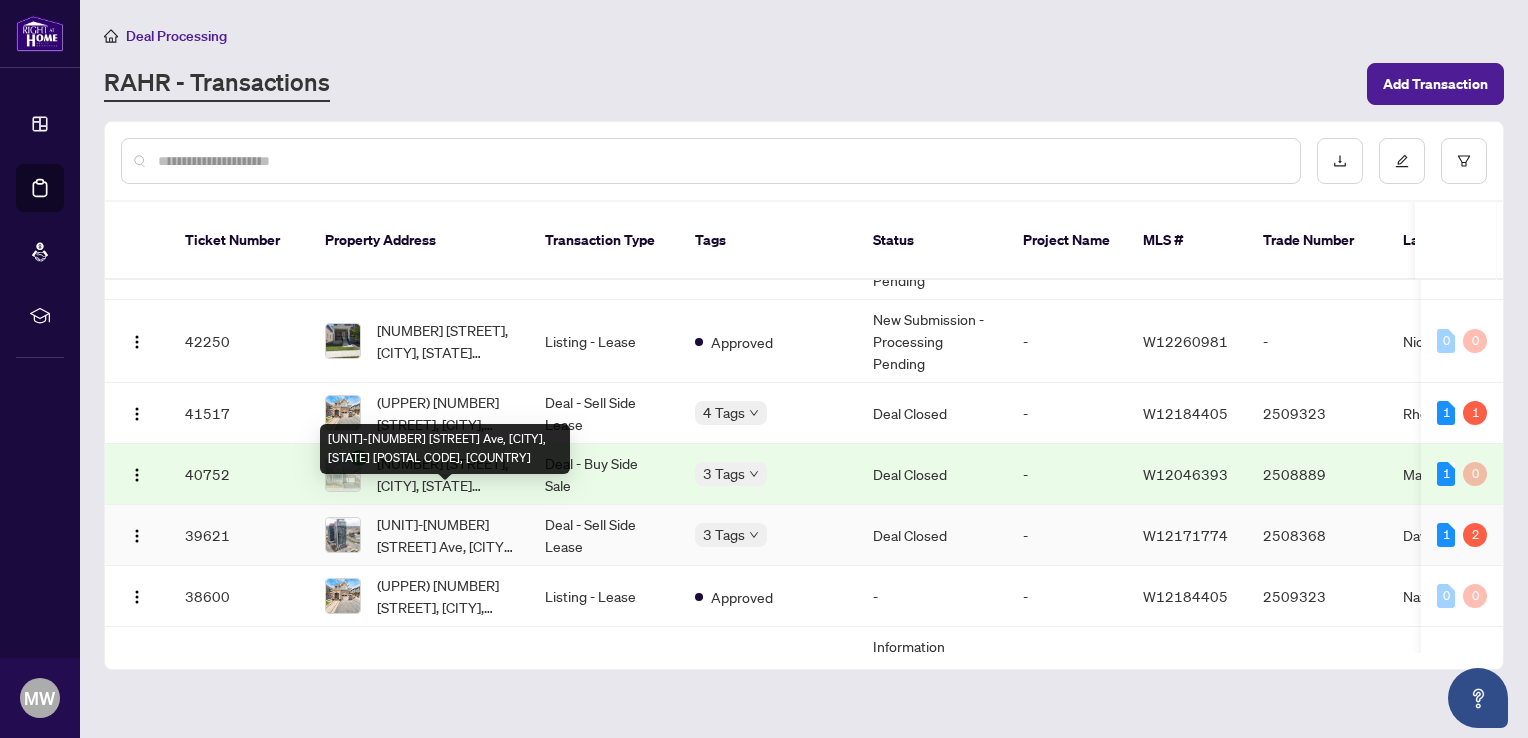 click on "[UNIT]-[NUMBER] [STREET] Ave, [CITY], [STATE] [POSTAL CODE], [COUNTRY]" at bounding box center [445, 535] 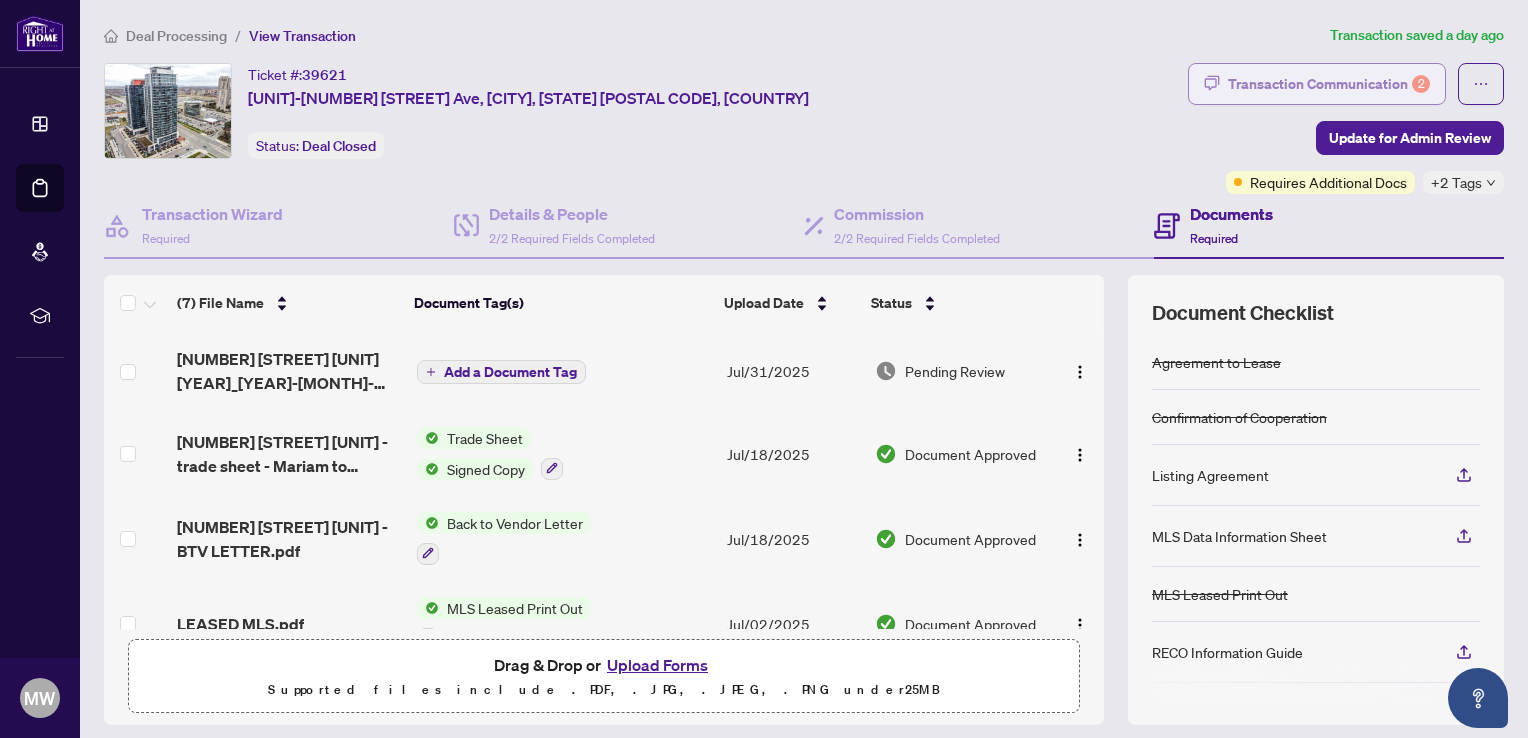 click on "Transaction Communication 2" at bounding box center (1329, 84) 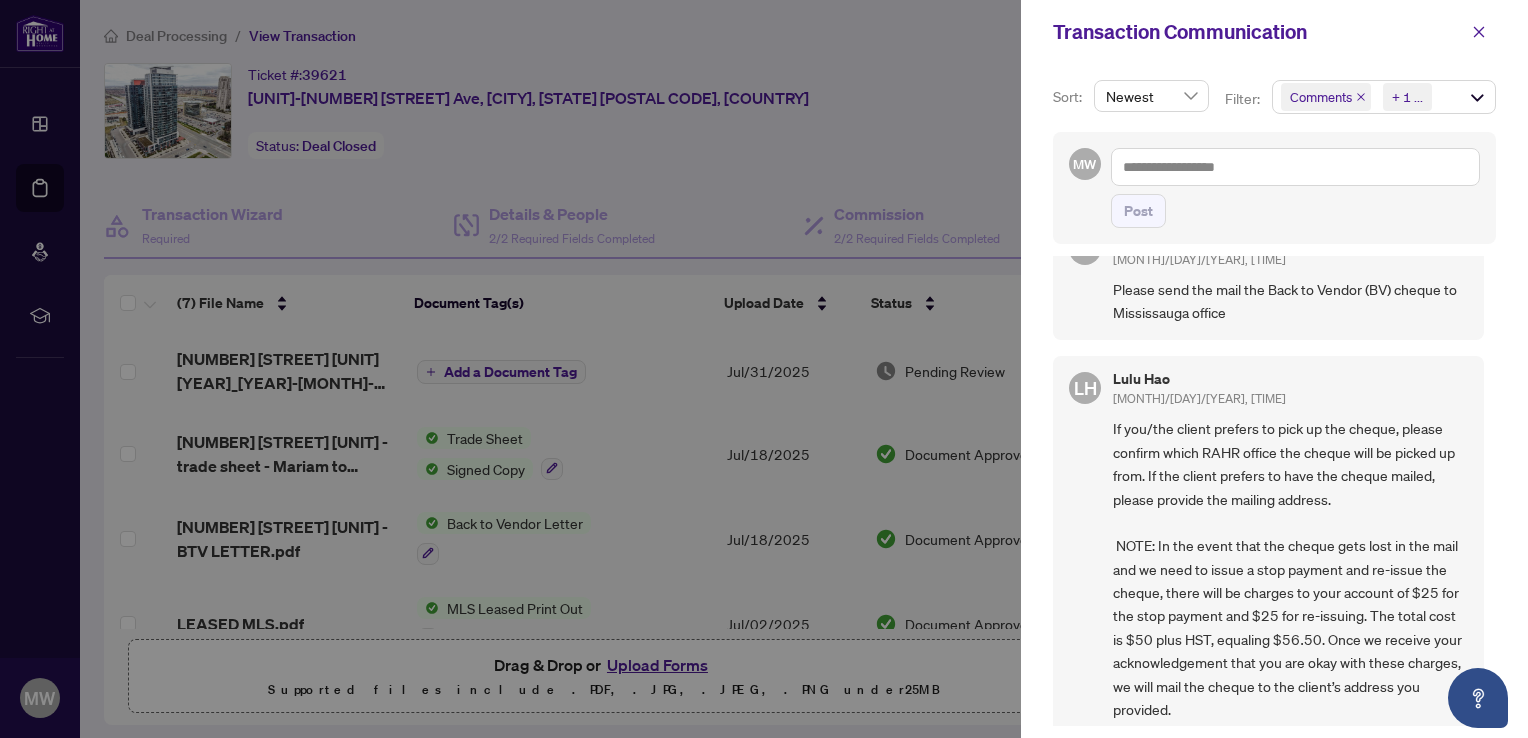 scroll, scrollTop: 56, scrollLeft: 0, axis: vertical 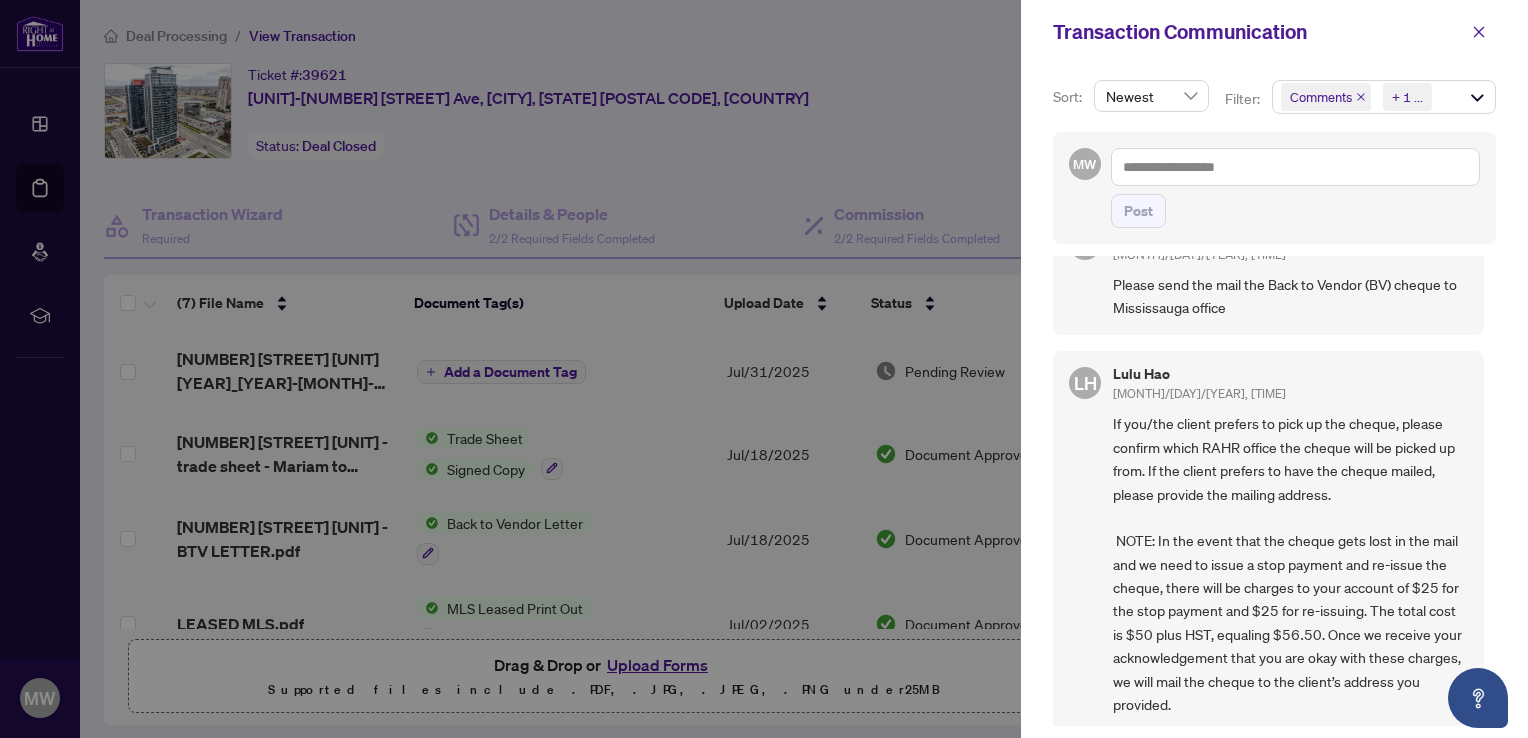 click at bounding box center (764, 369) 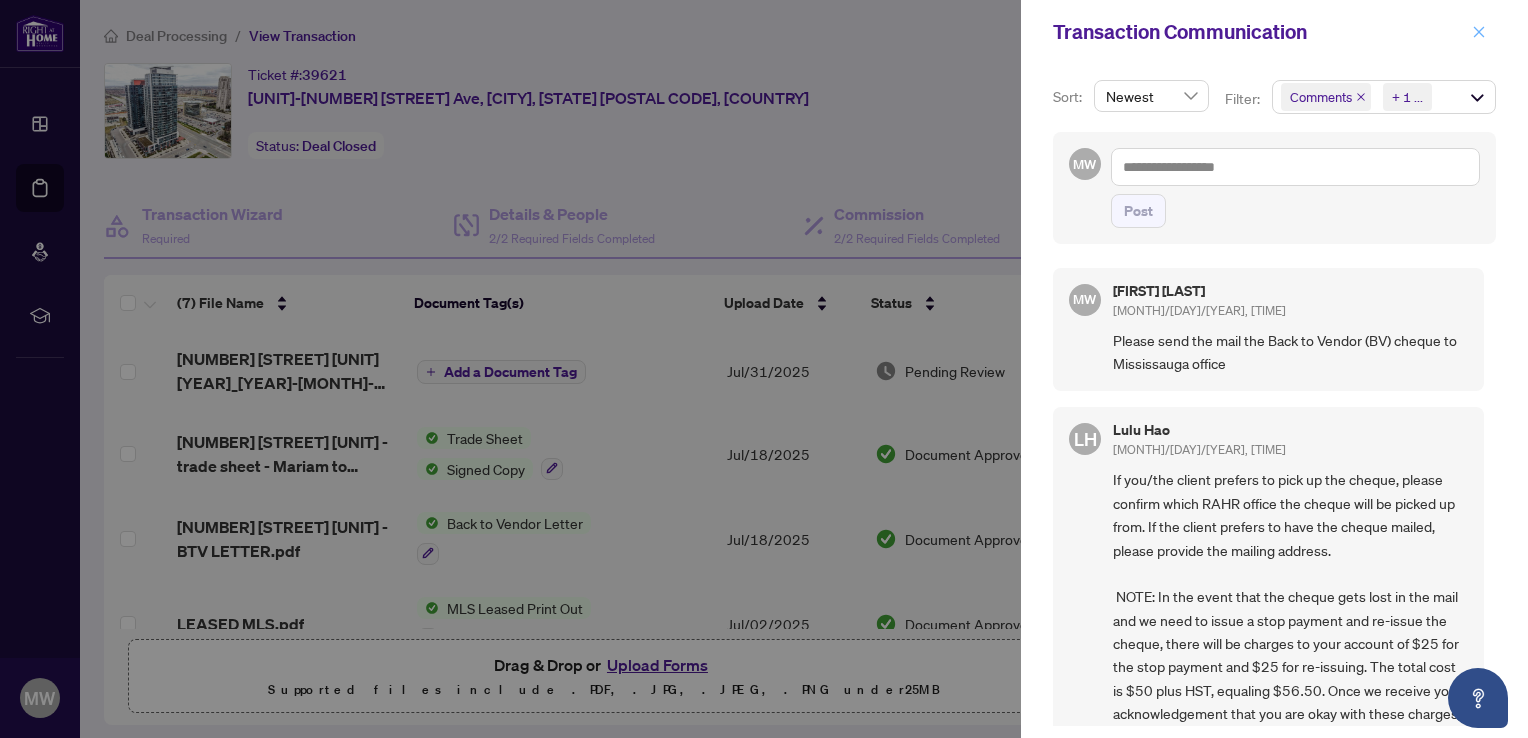 click 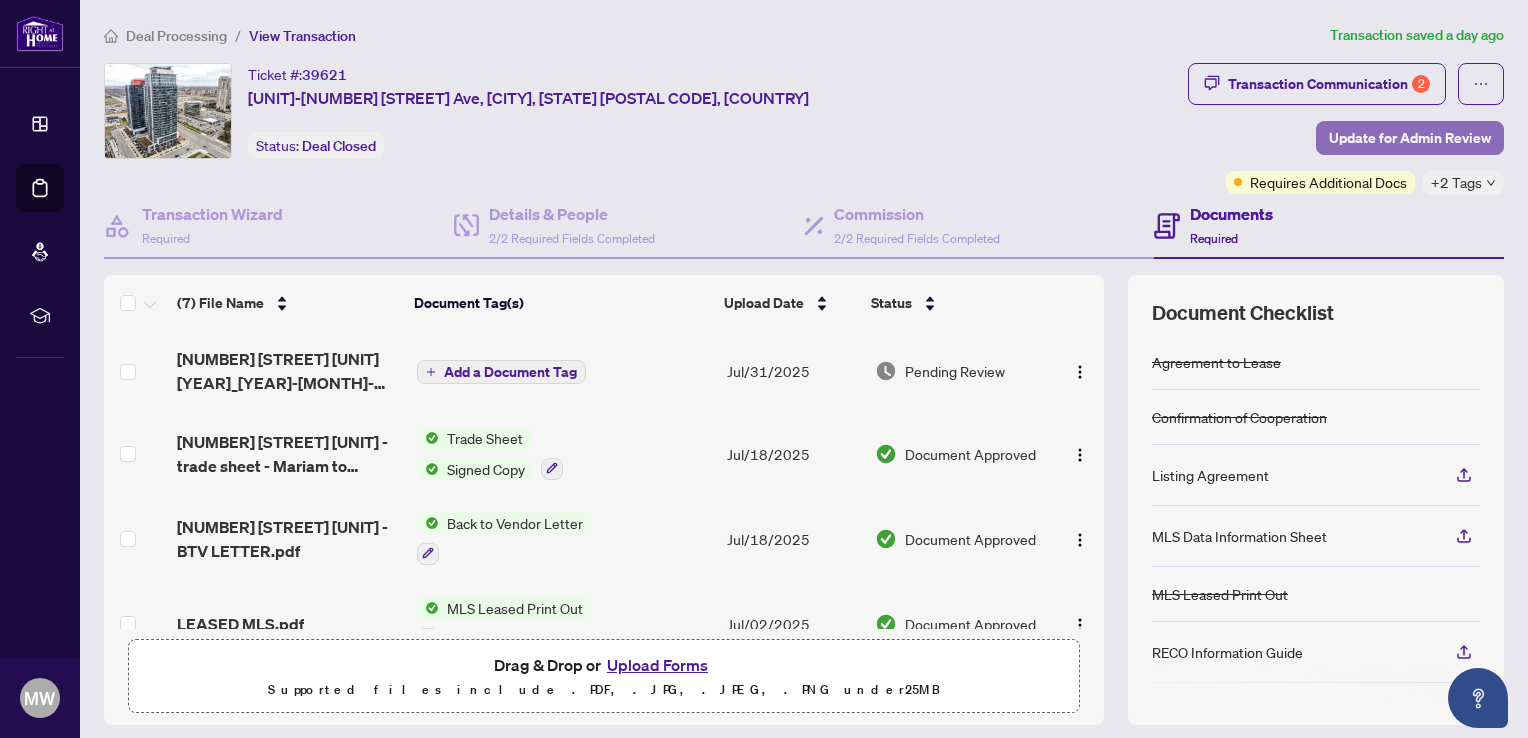 click on "Update for Admin Review" at bounding box center [1410, 138] 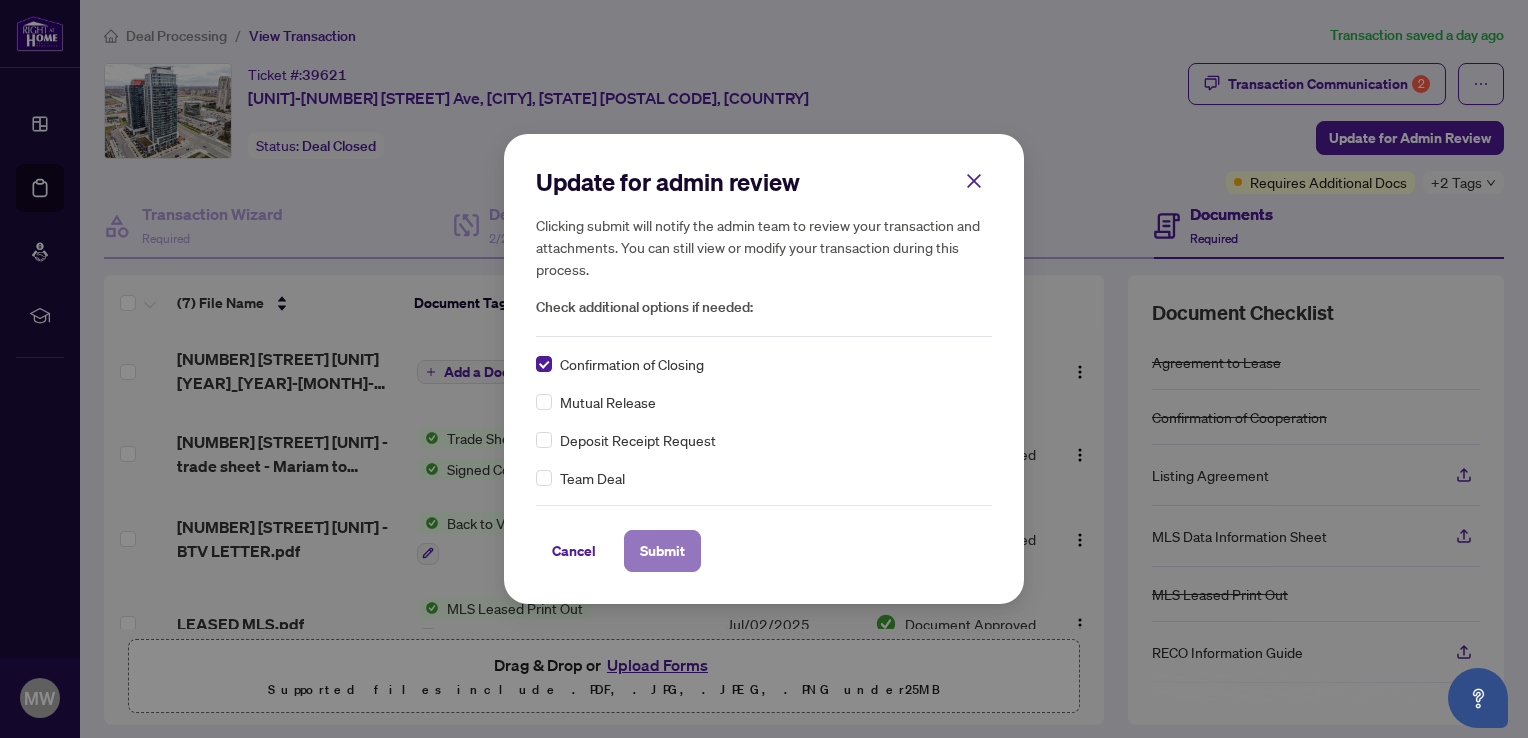 click on "Submit" at bounding box center [662, 551] 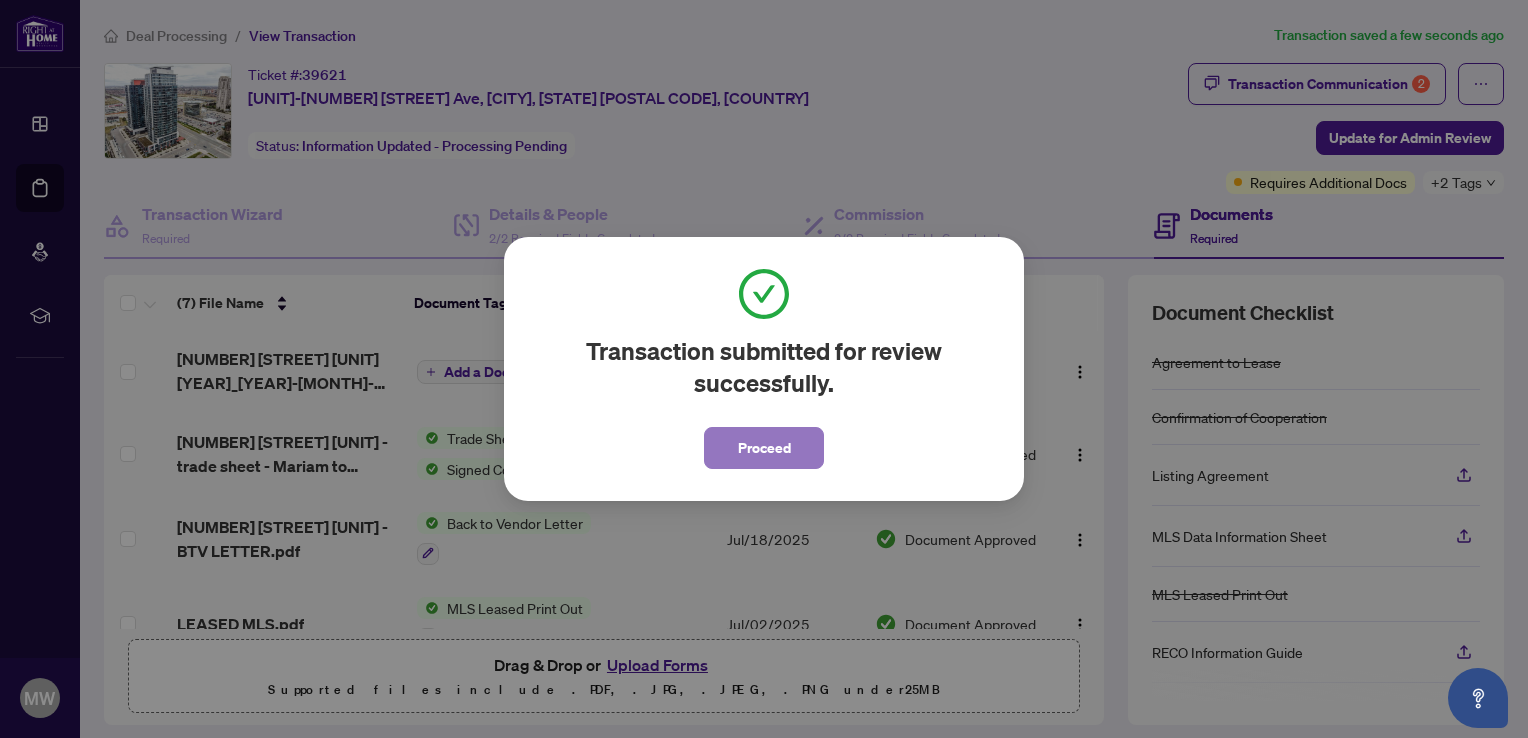 click on "Proceed" at bounding box center (764, 448) 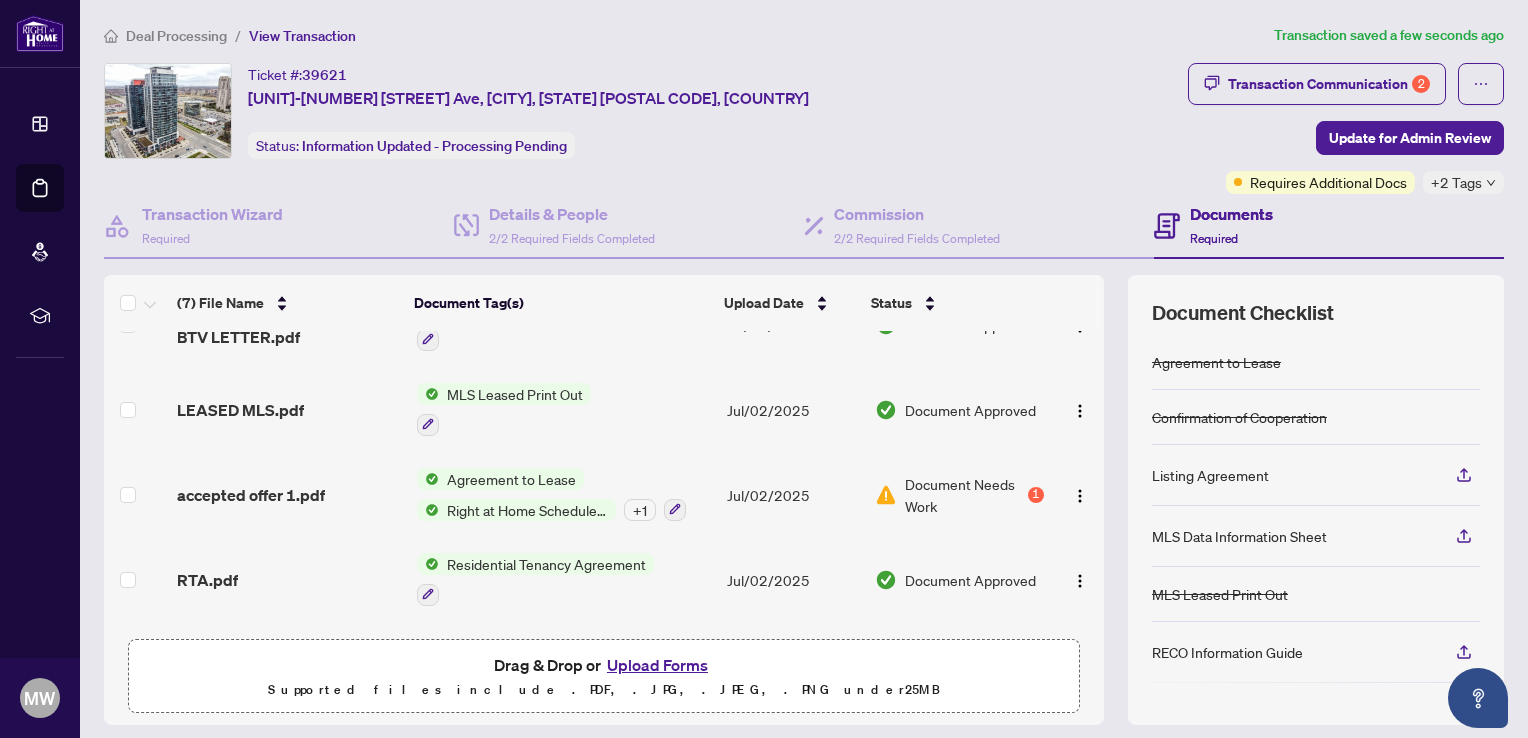 scroll, scrollTop: 231, scrollLeft: 0, axis: vertical 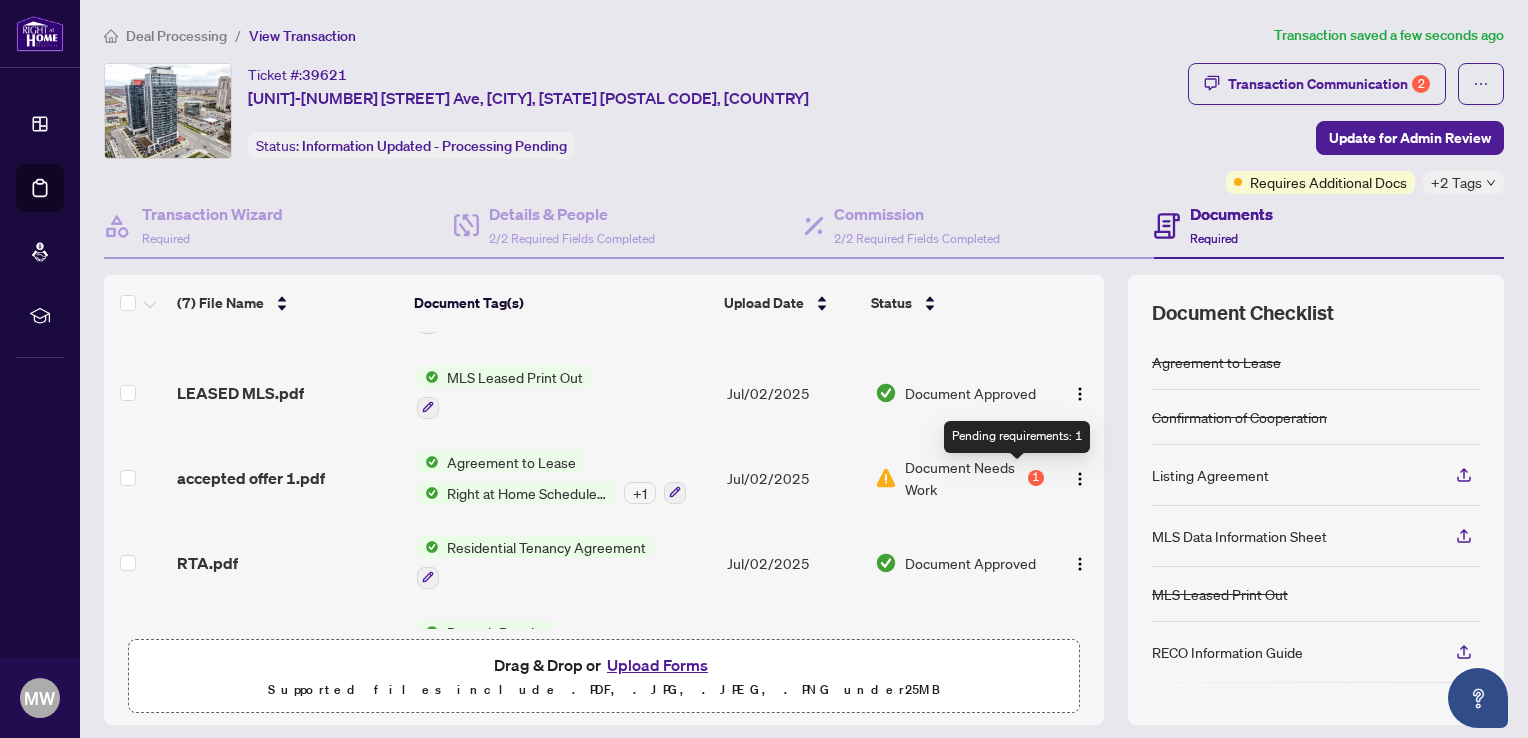 click on "1" at bounding box center (1036, 478) 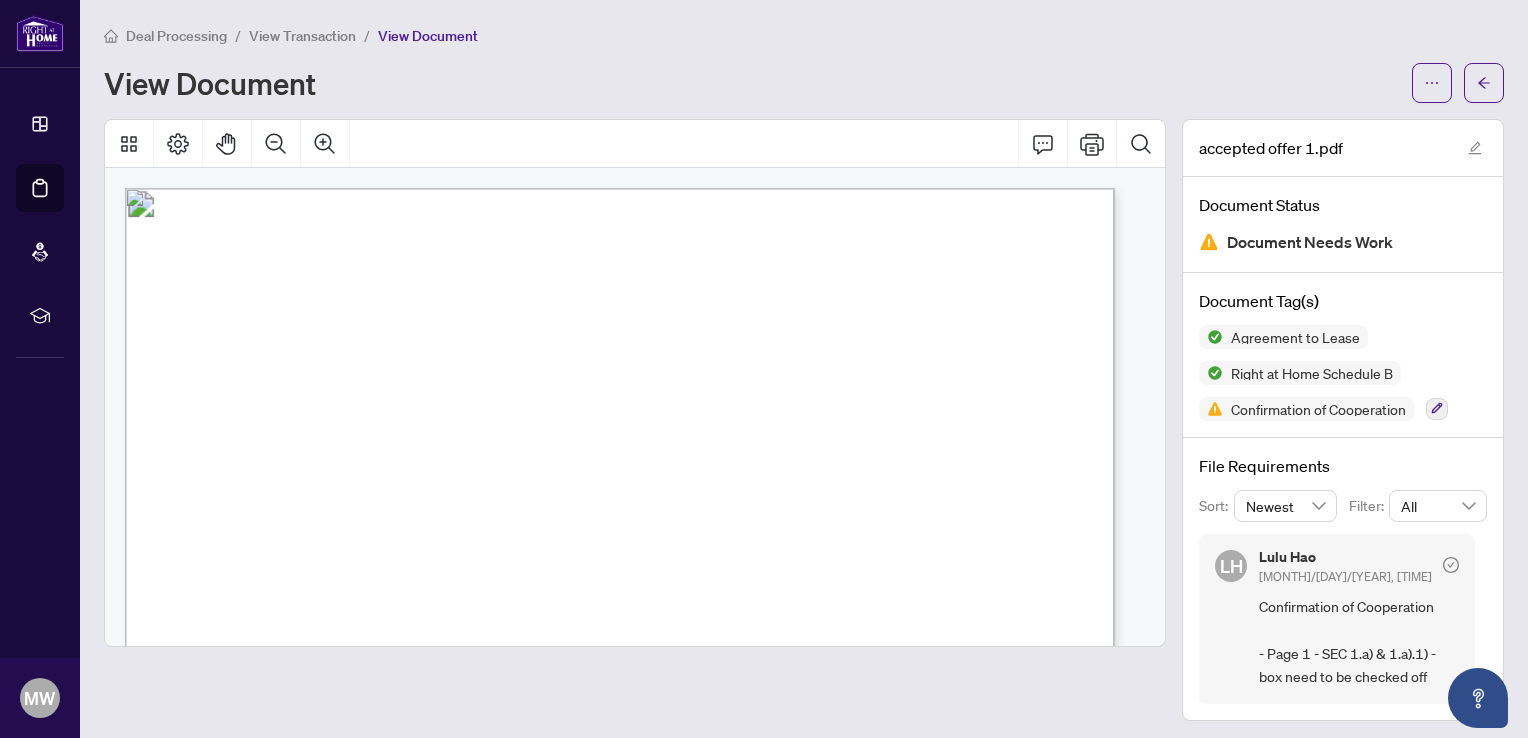 scroll, scrollTop: 4, scrollLeft: 0, axis: vertical 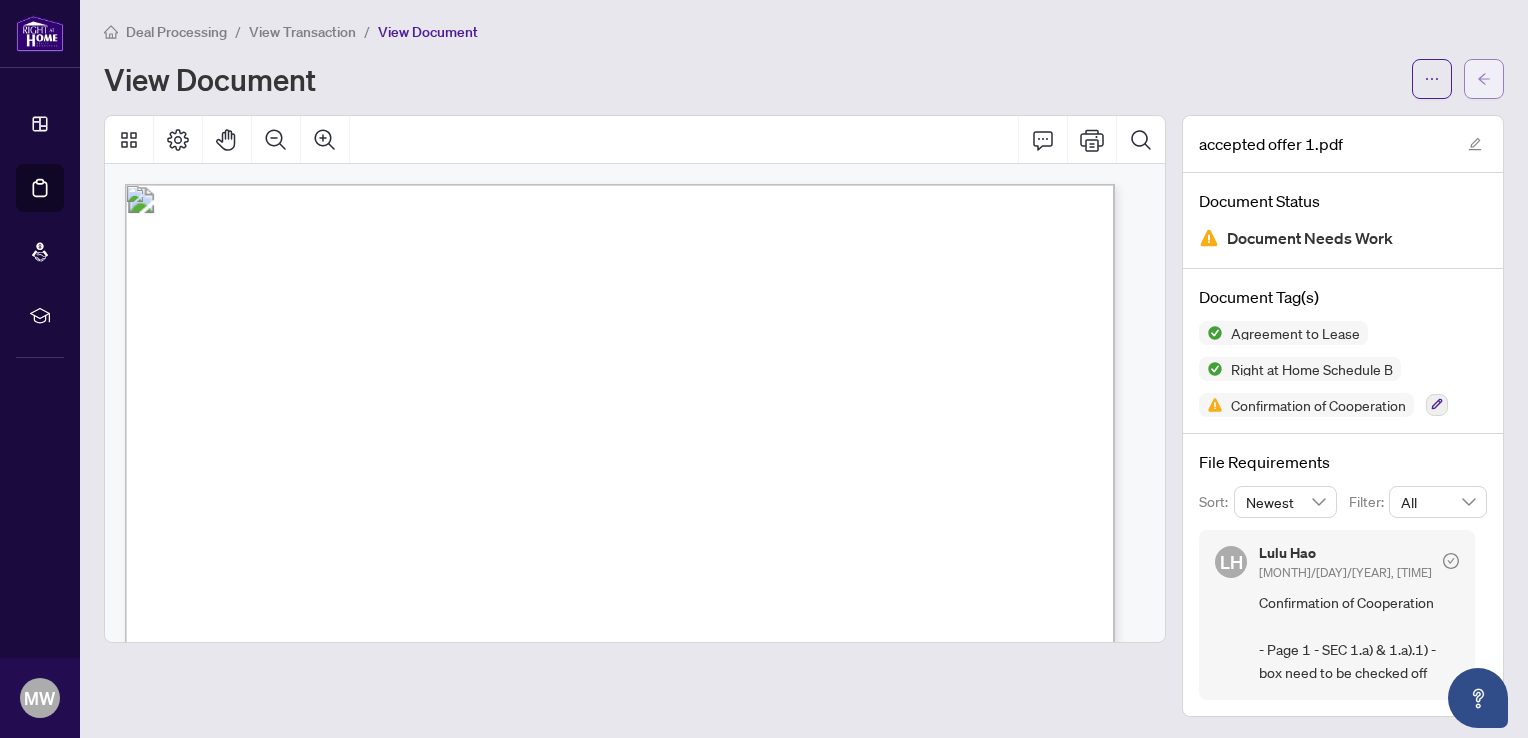 click at bounding box center [1484, 79] 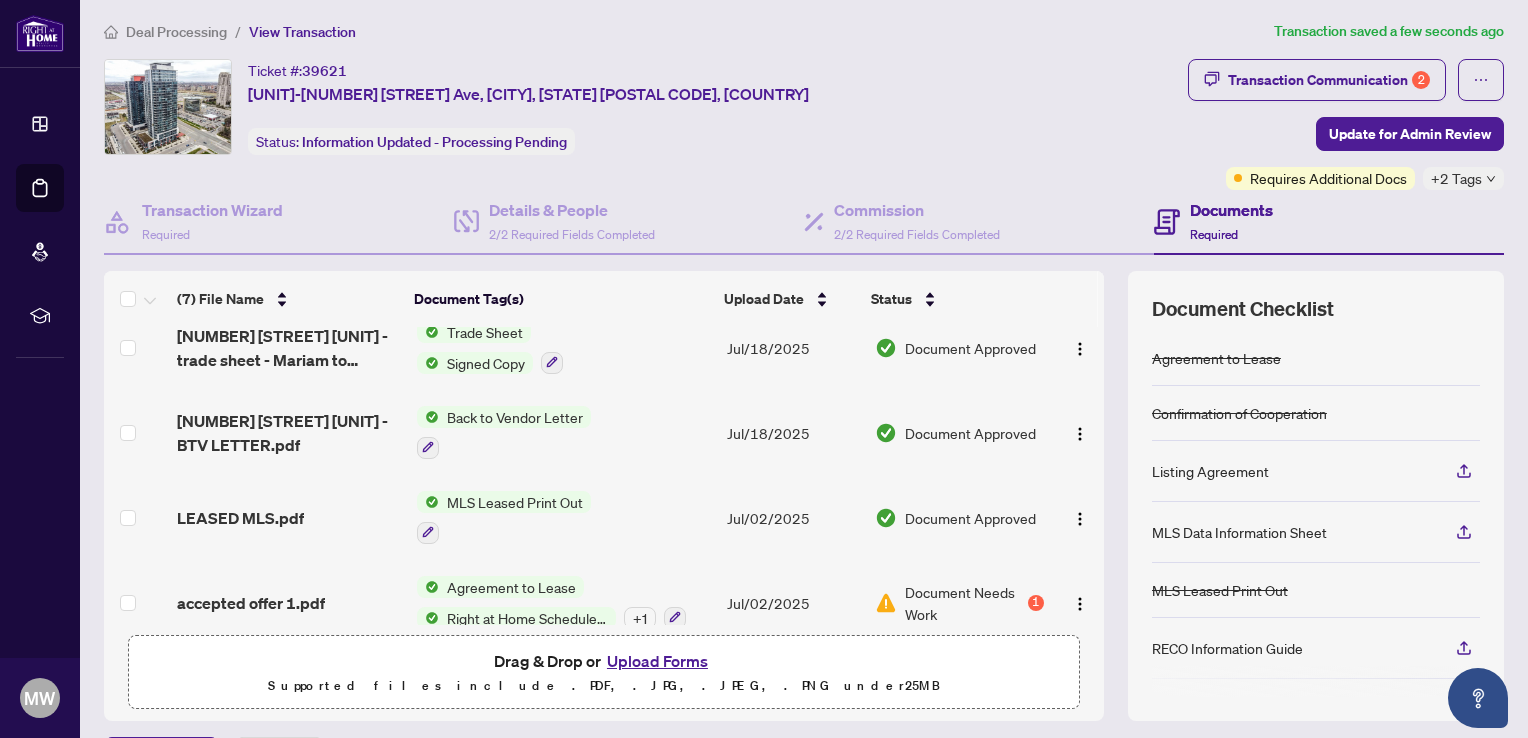 scroll, scrollTop: 0, scrollLeft: 0, axis: both 